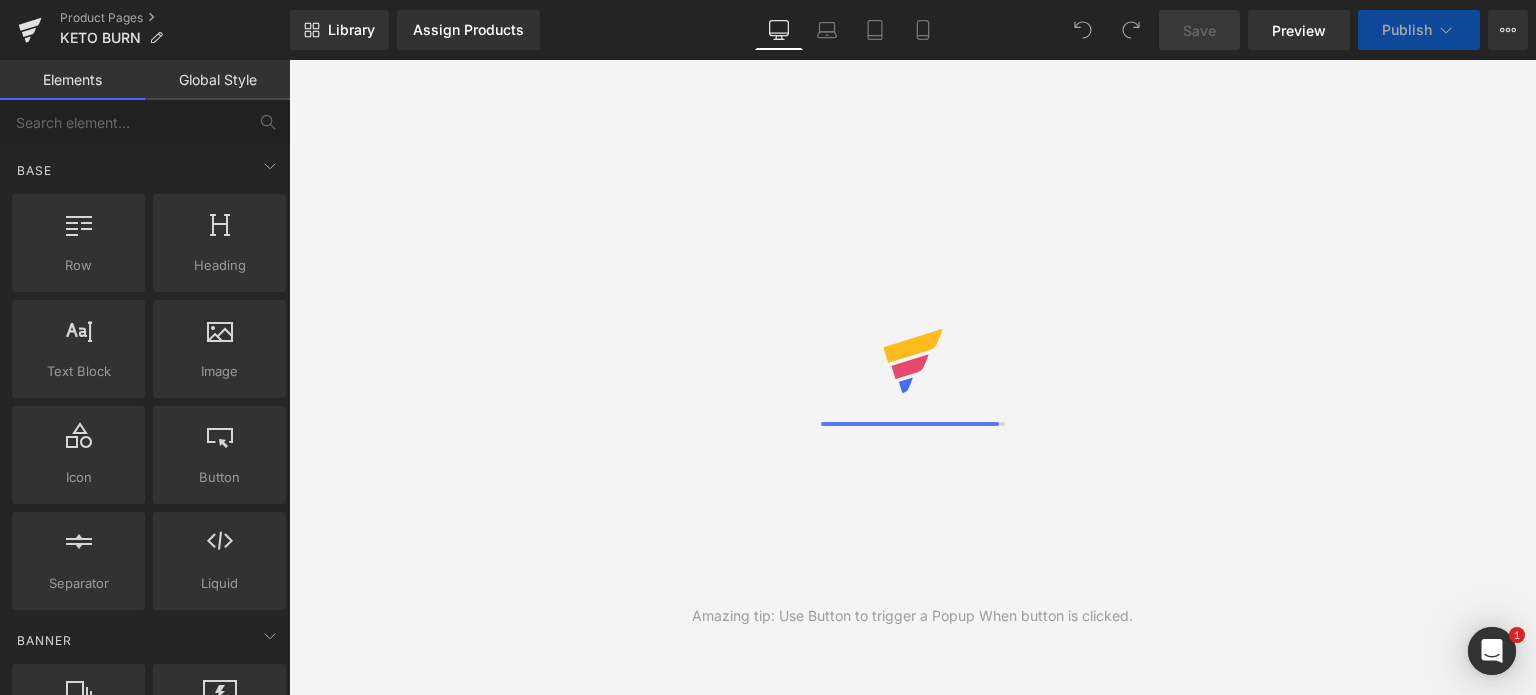 scroll, scrollTop: 0, scrollLeft: 0, axis: both 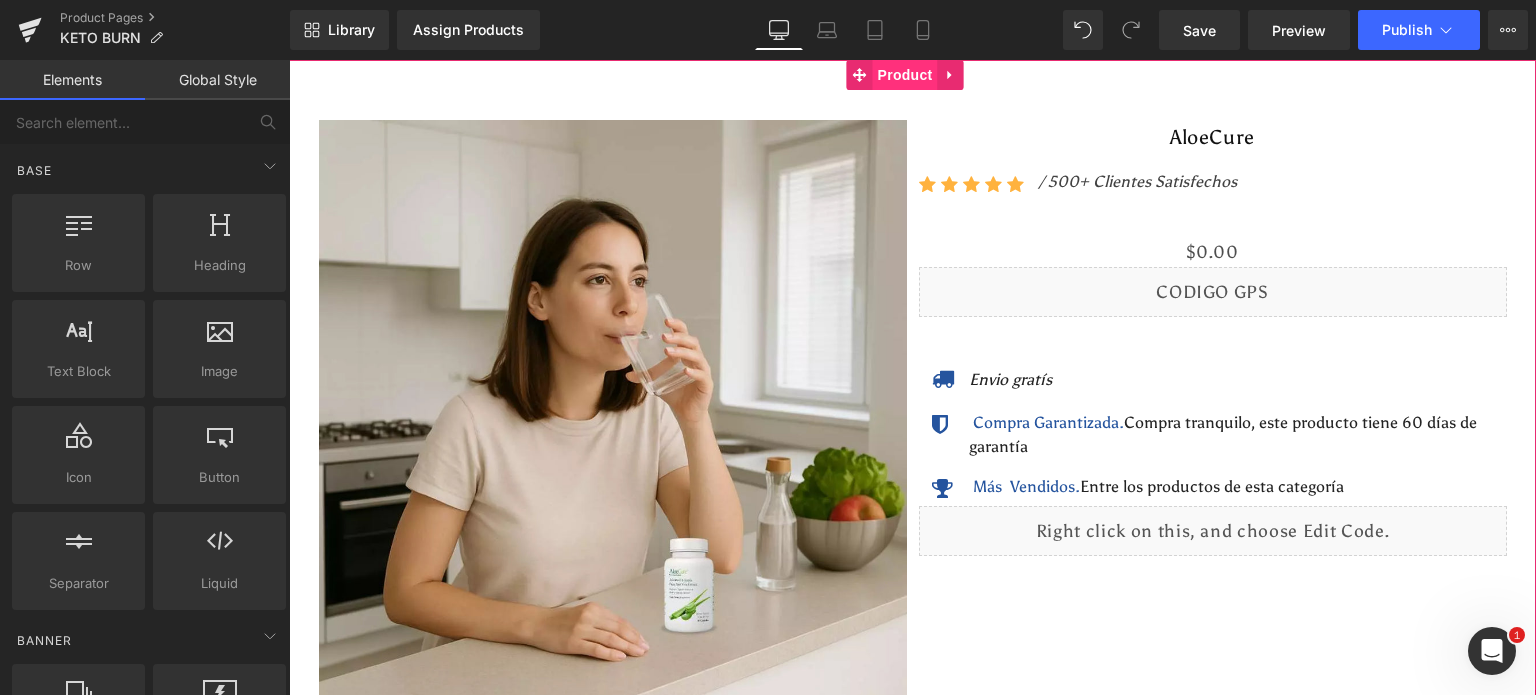 click on "Product" at bounding box center (905, 75) 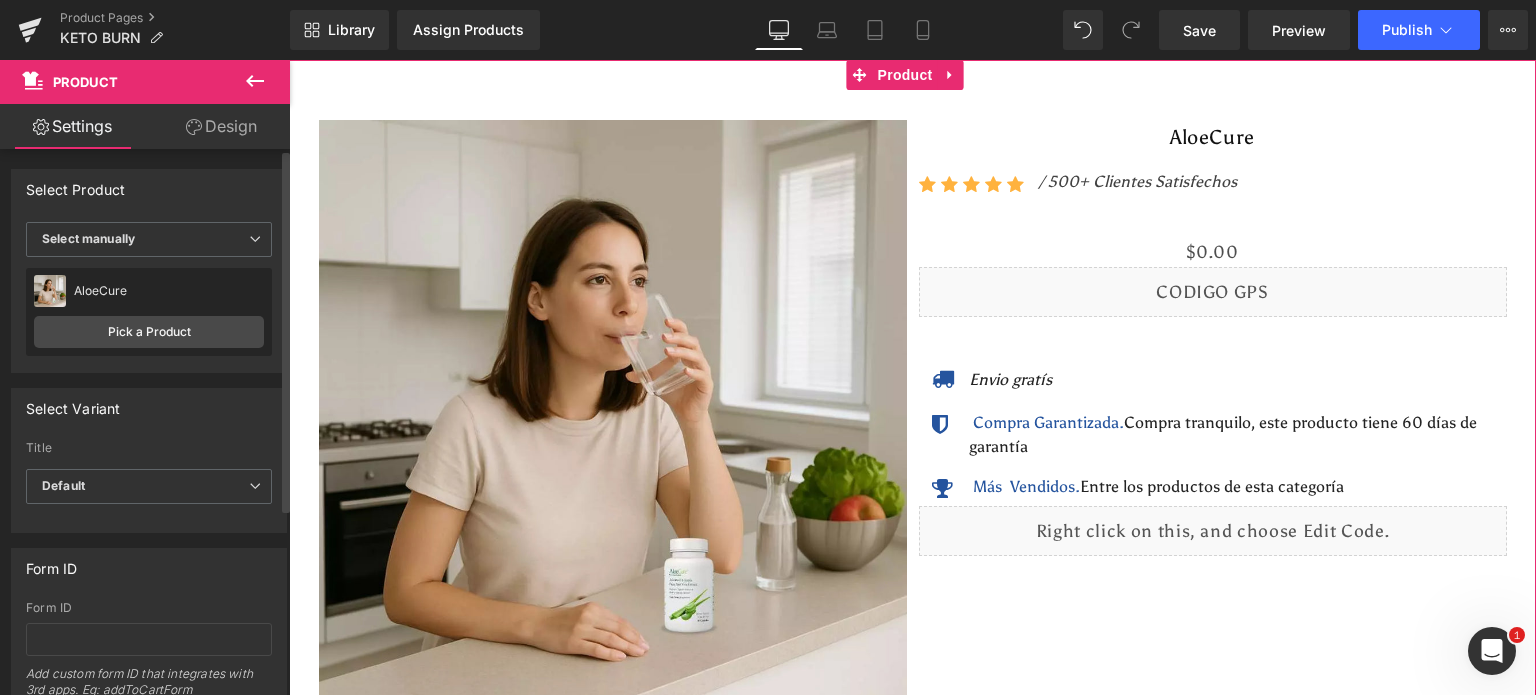 click on "AloeCure AloeCure Pick a Product" at bounding box center [149, 312] 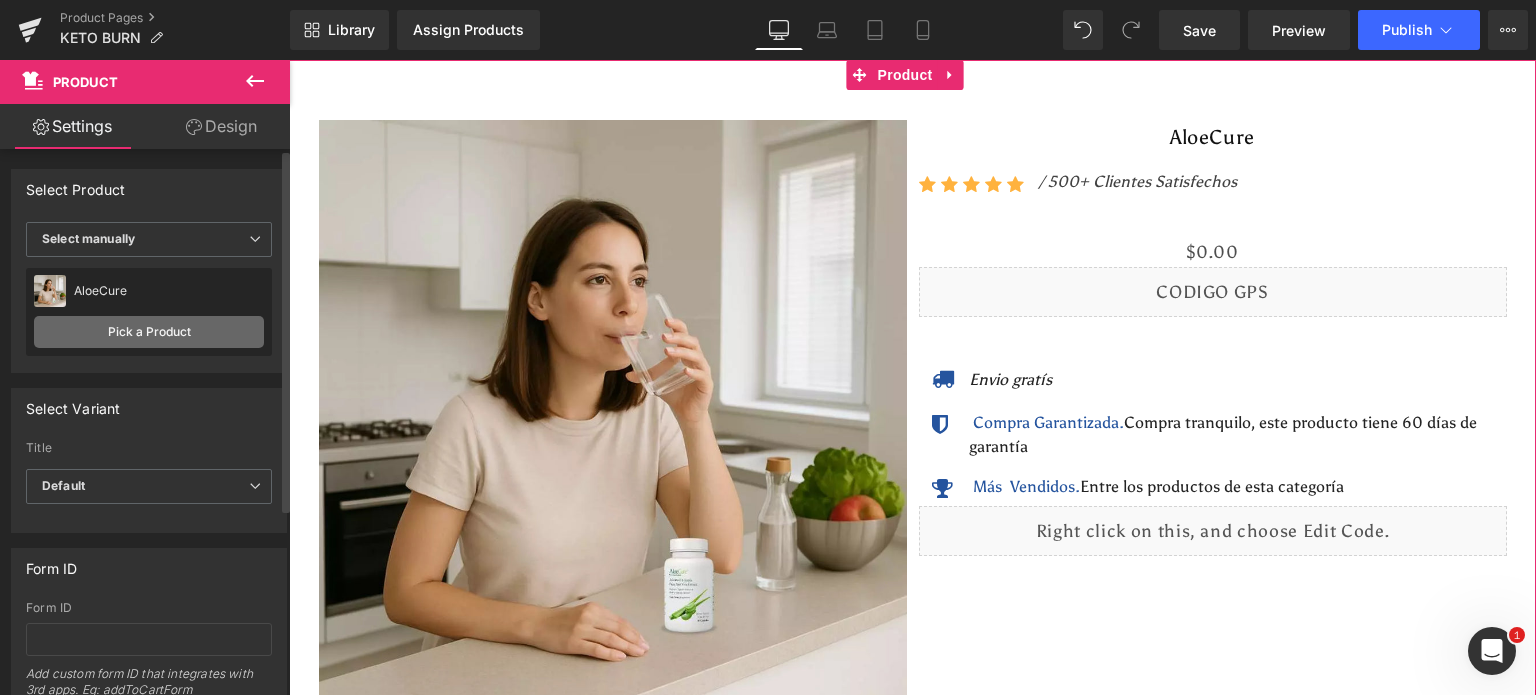 click on "Pick a Product" at bounding box center (149, 332) 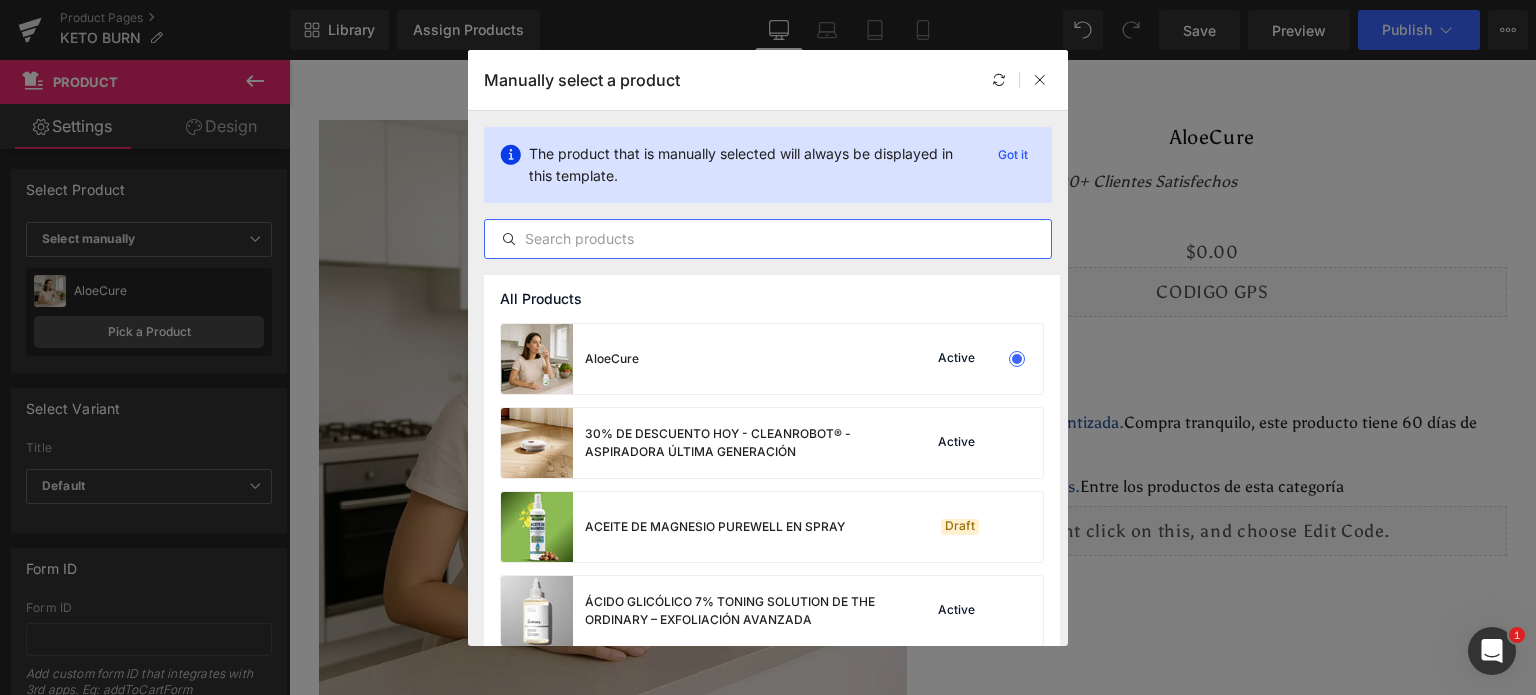 click at bounding box center [768, 239] 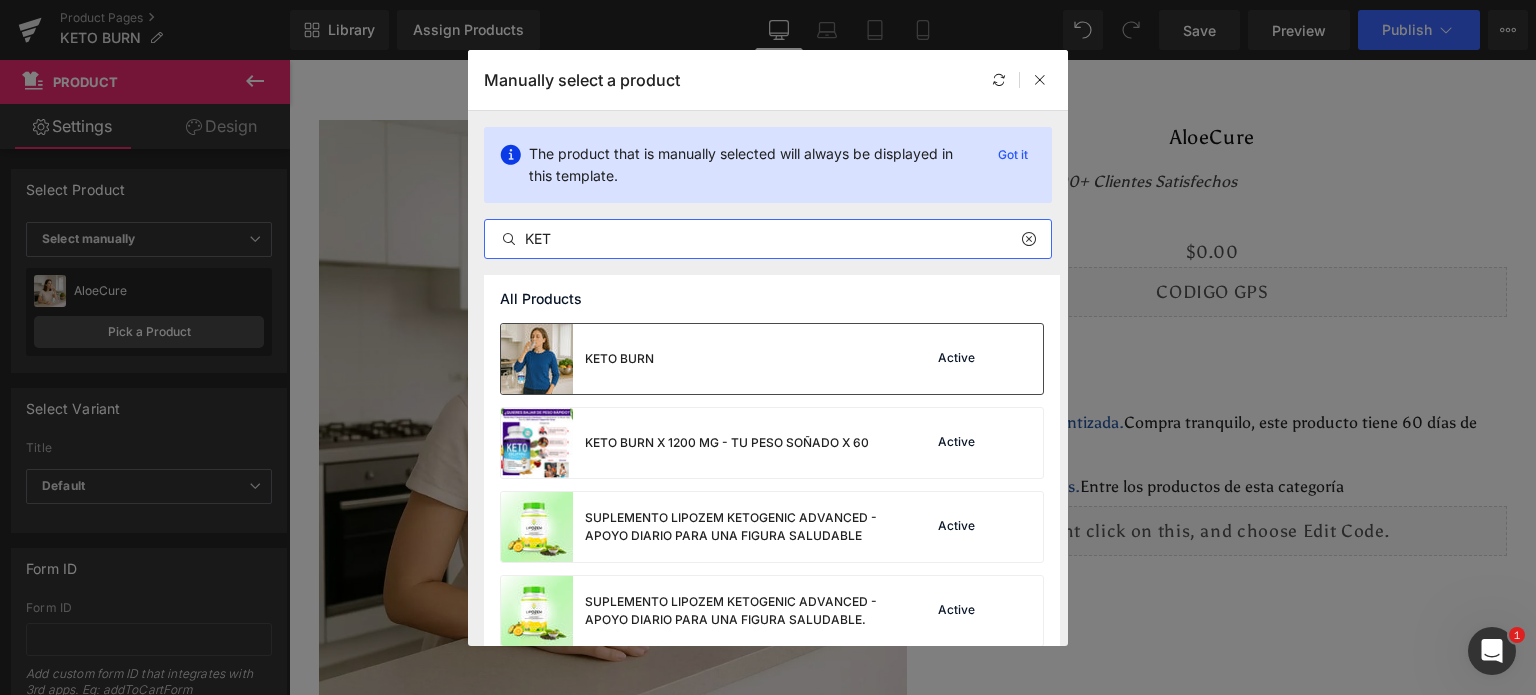 type on "KET" 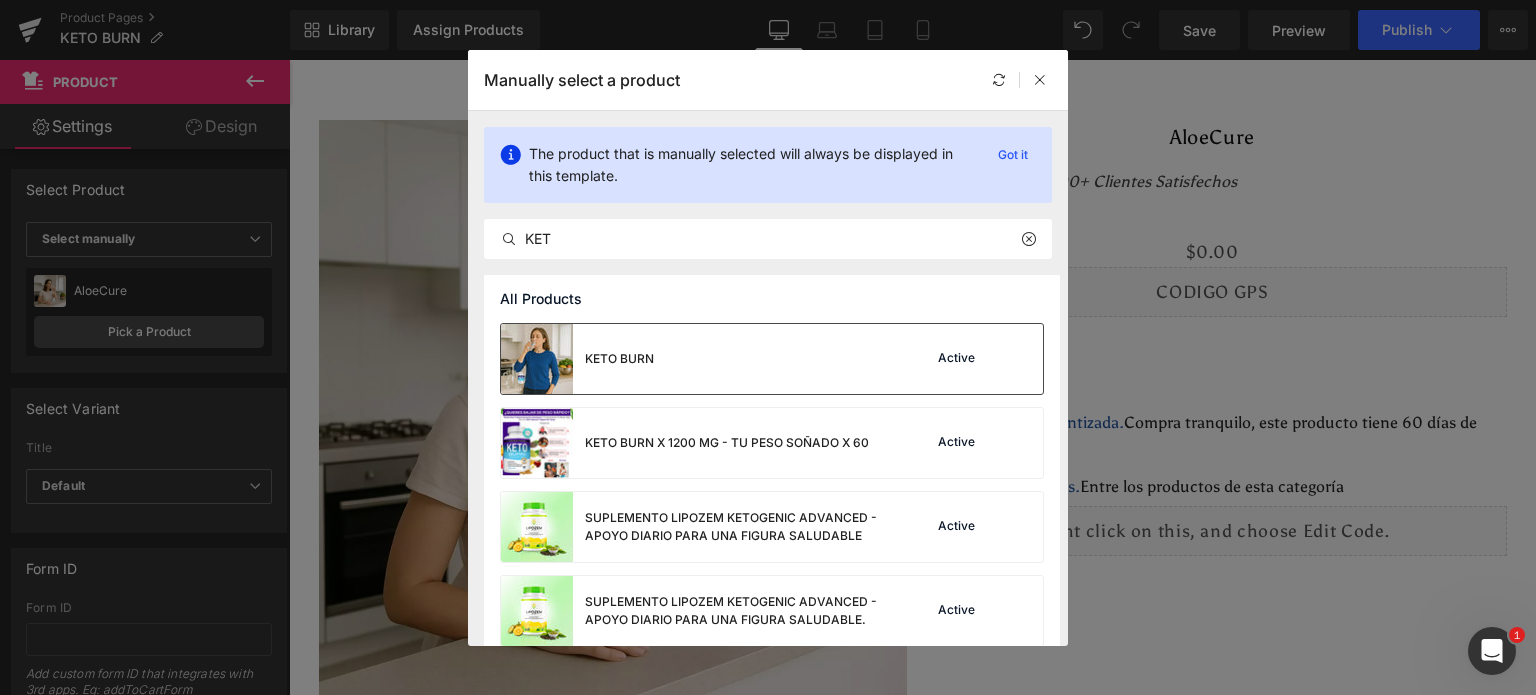 click on "KETO BURN Active" at bounding box center (772, 359) 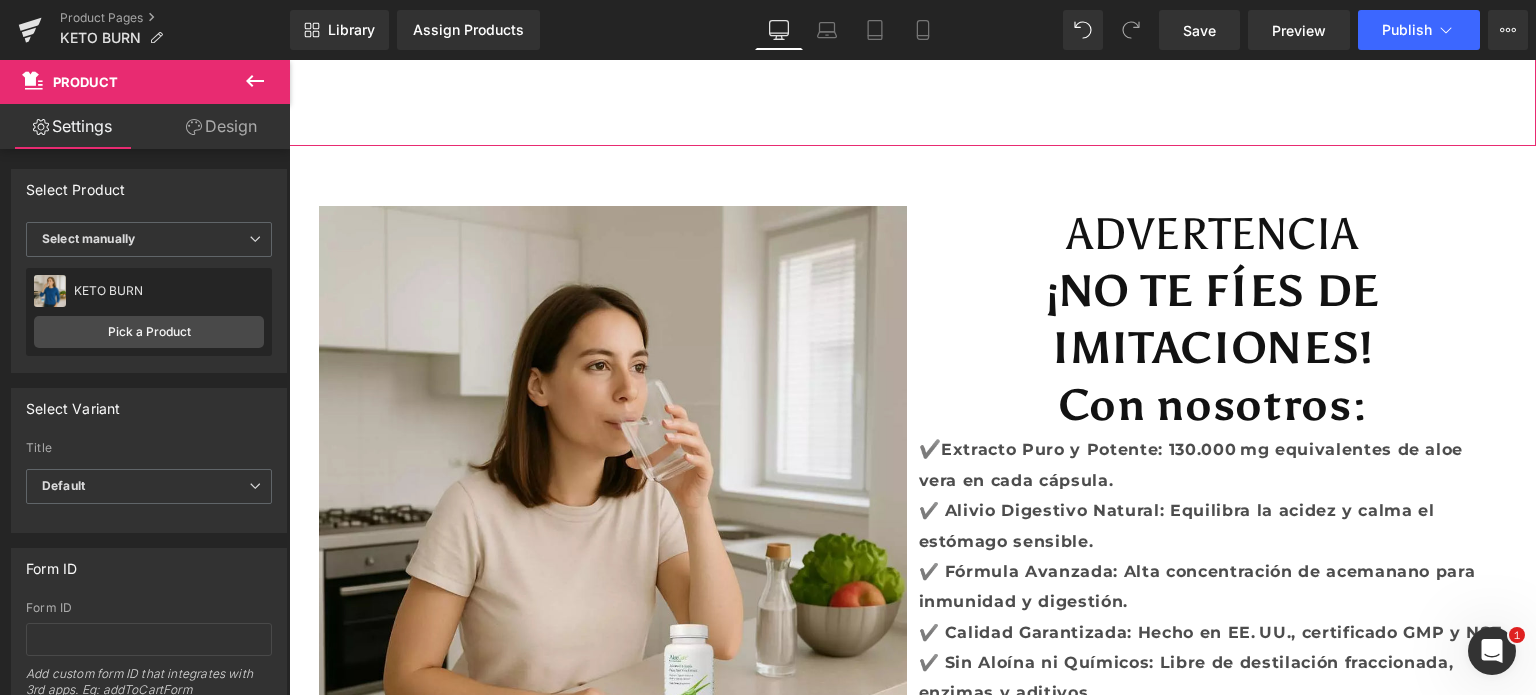 scroll, scrollTop: 1400, scrollLeft: 0, axis: vertical 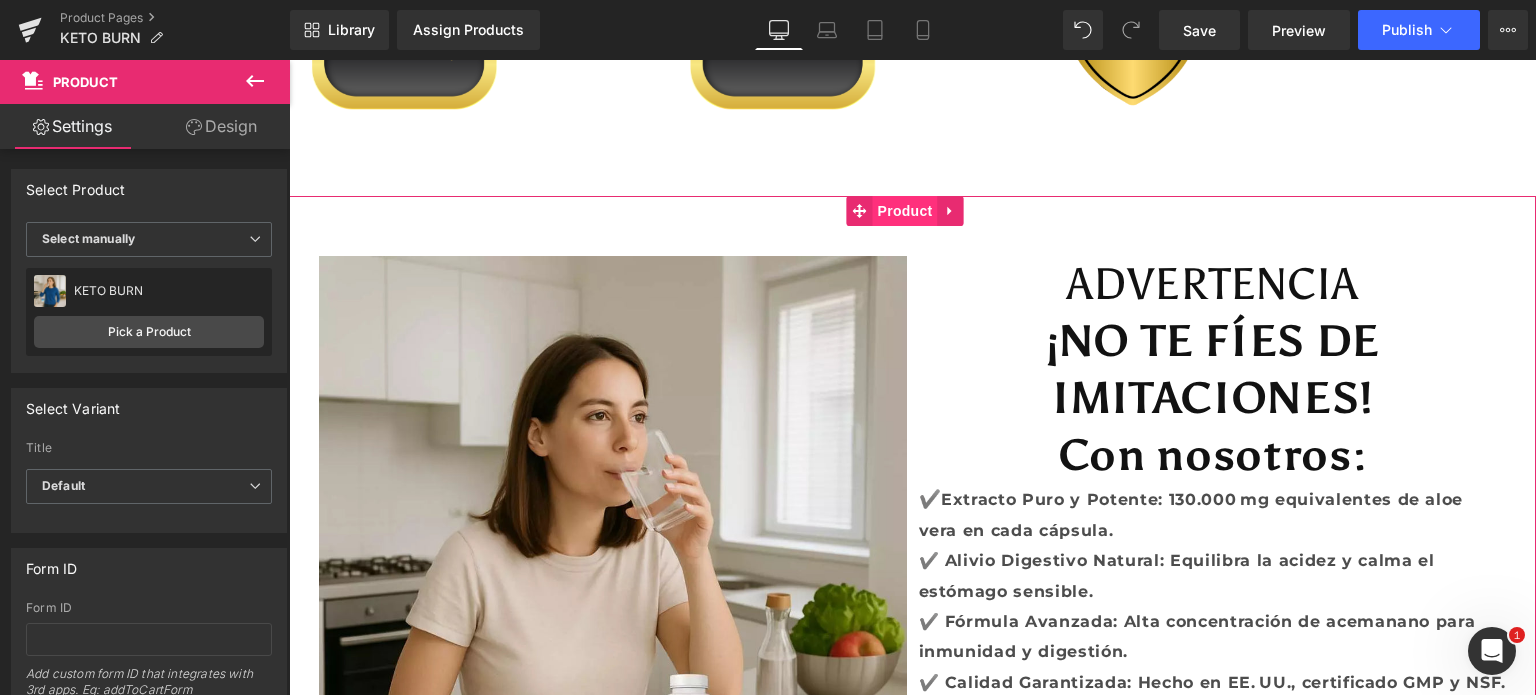 click on "Product" at bounding box center (905, 211) 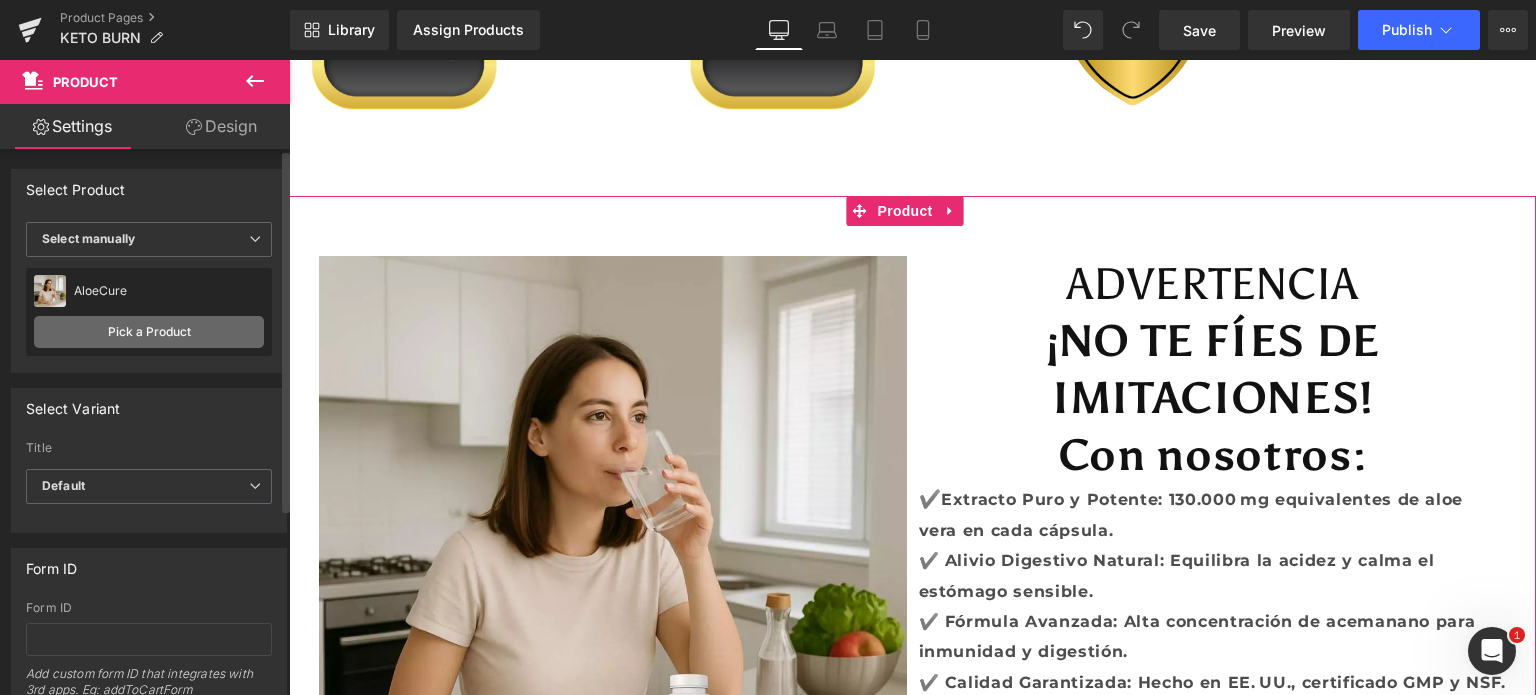 click on "Pick a Product" at bounding box center (149, 332) 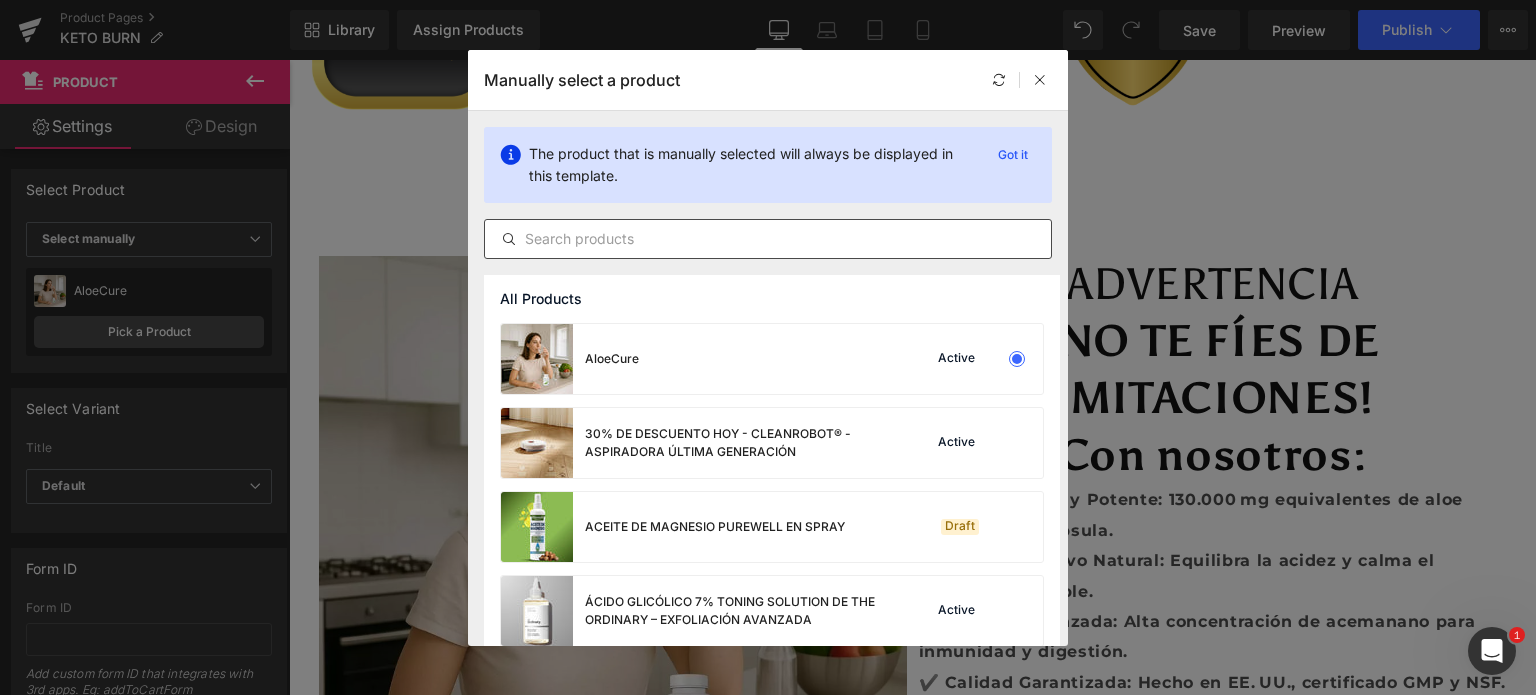 click at bounding box center [768, 239] 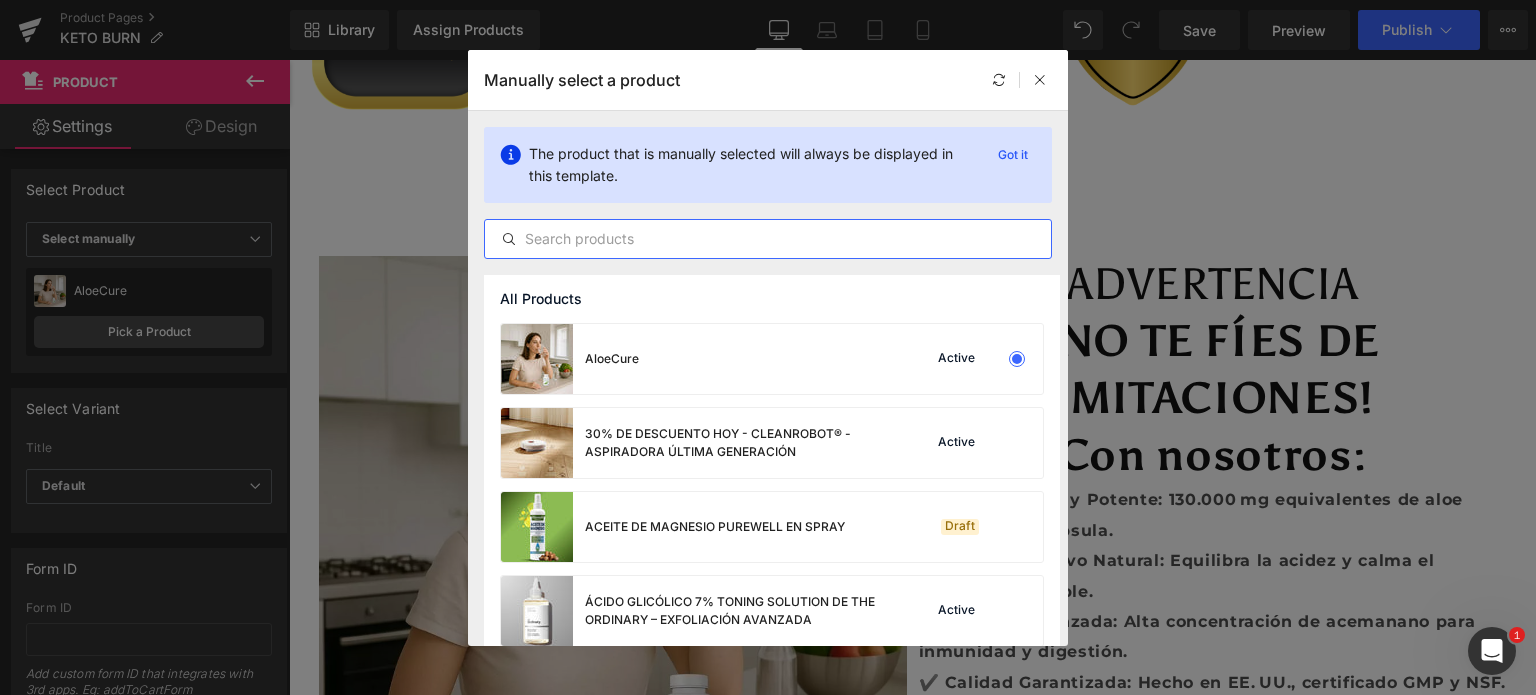 click at bounding box center (768, 239) 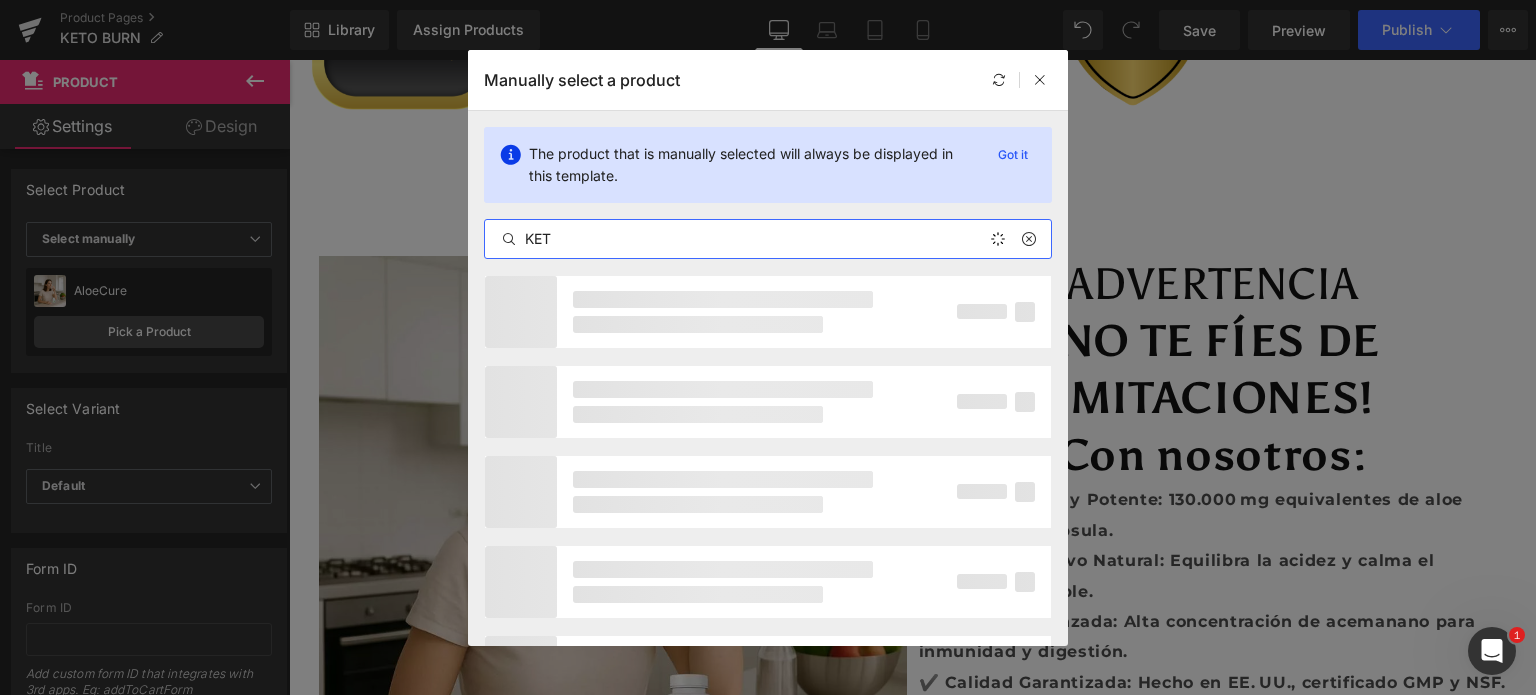 click on "KET" at bounding box center (768, 239) 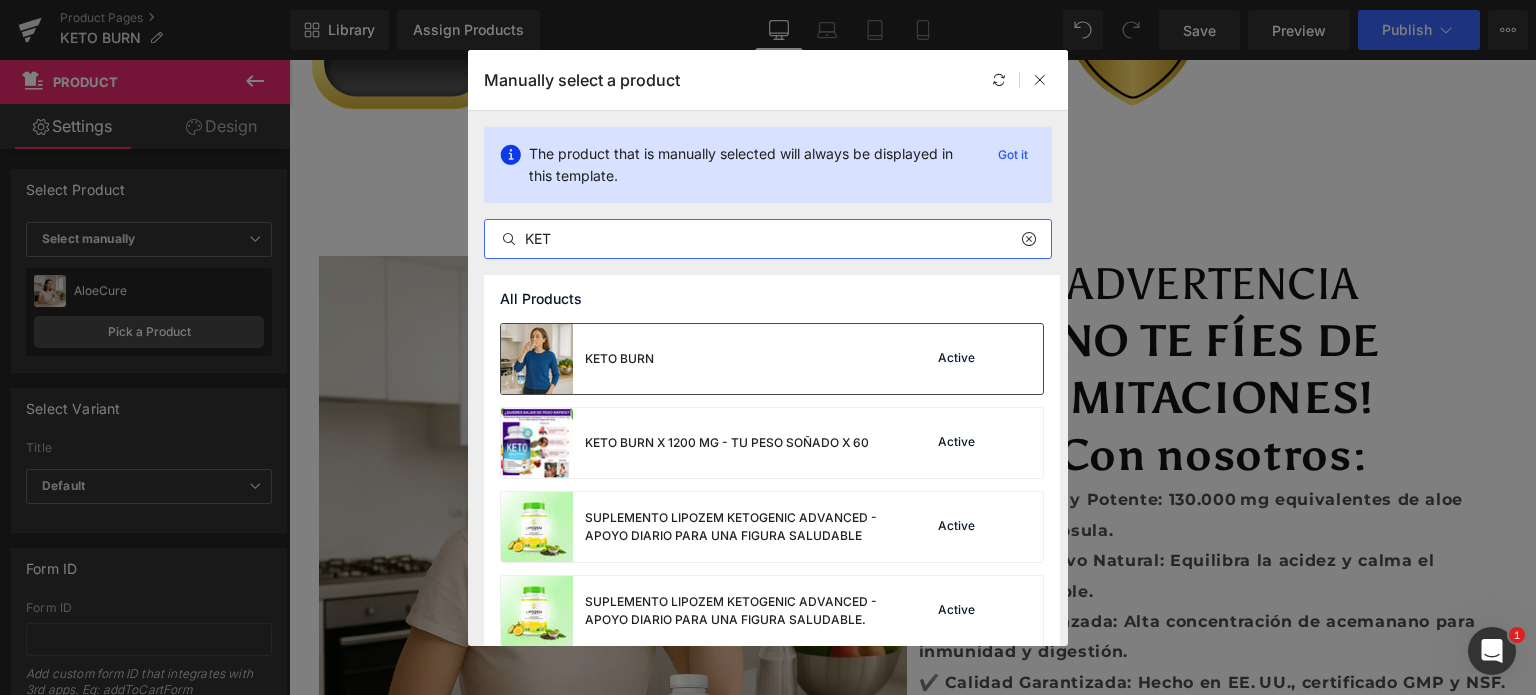 type on "KET" 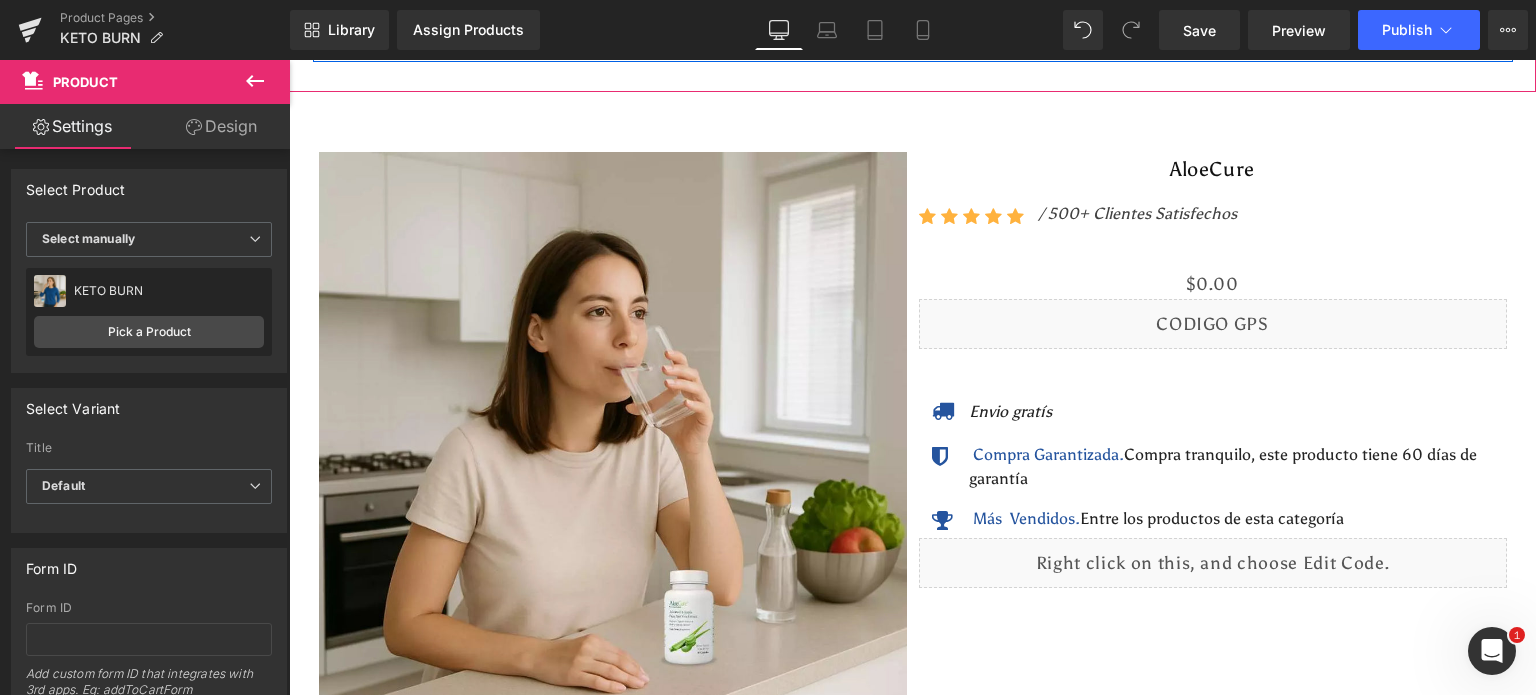 scroll, scrollTop: 2400, scrollLeft: 0, axis: vertical 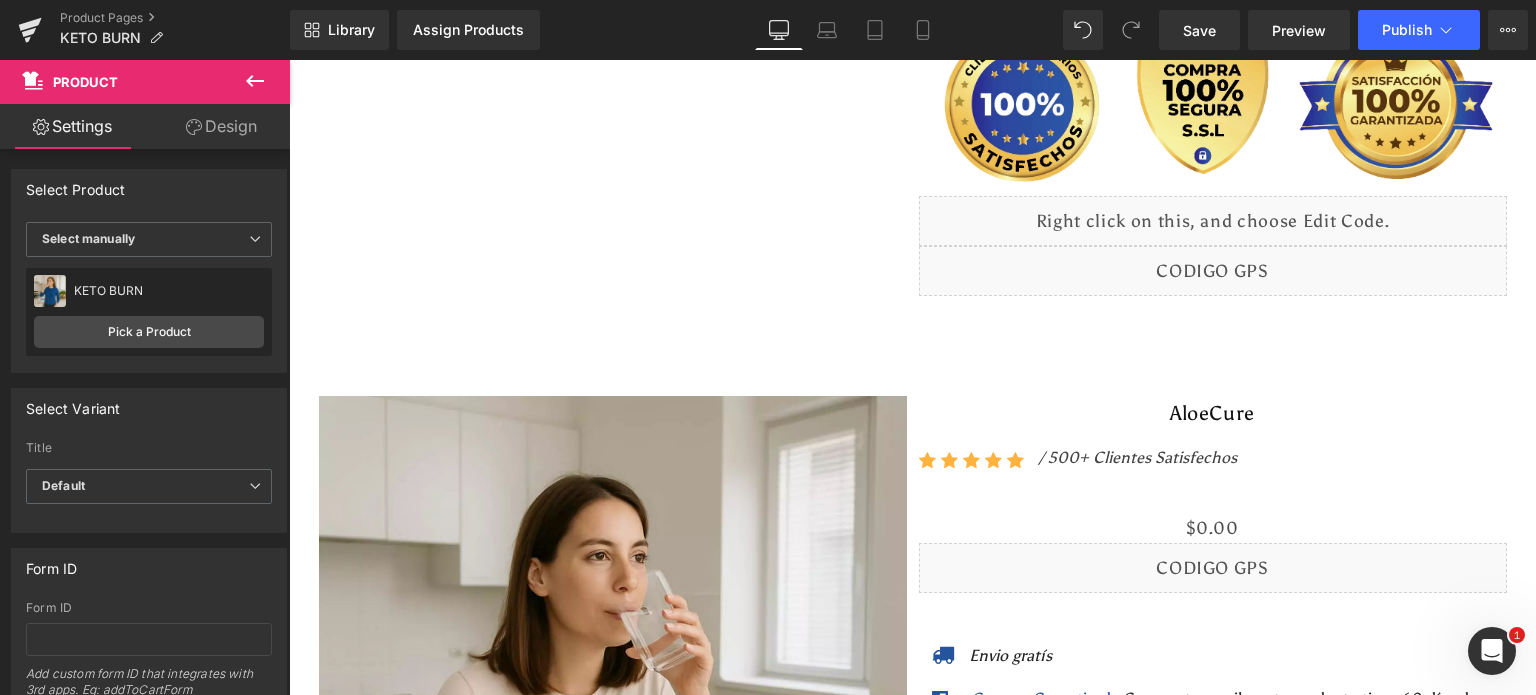 click on "Sale Off
(P) Image
‹ ›" at bounding box center [913, 746] 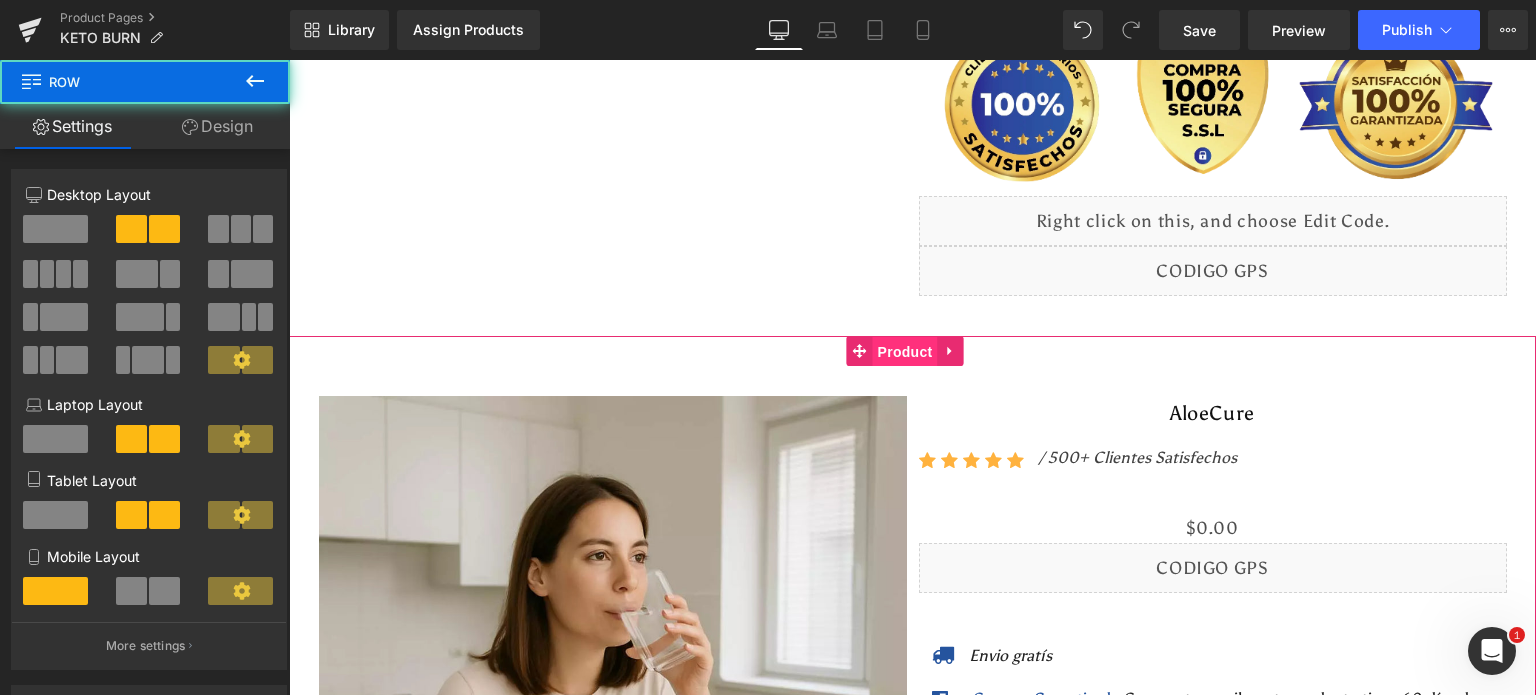 click on "Product" at bounding box center (905, 352) 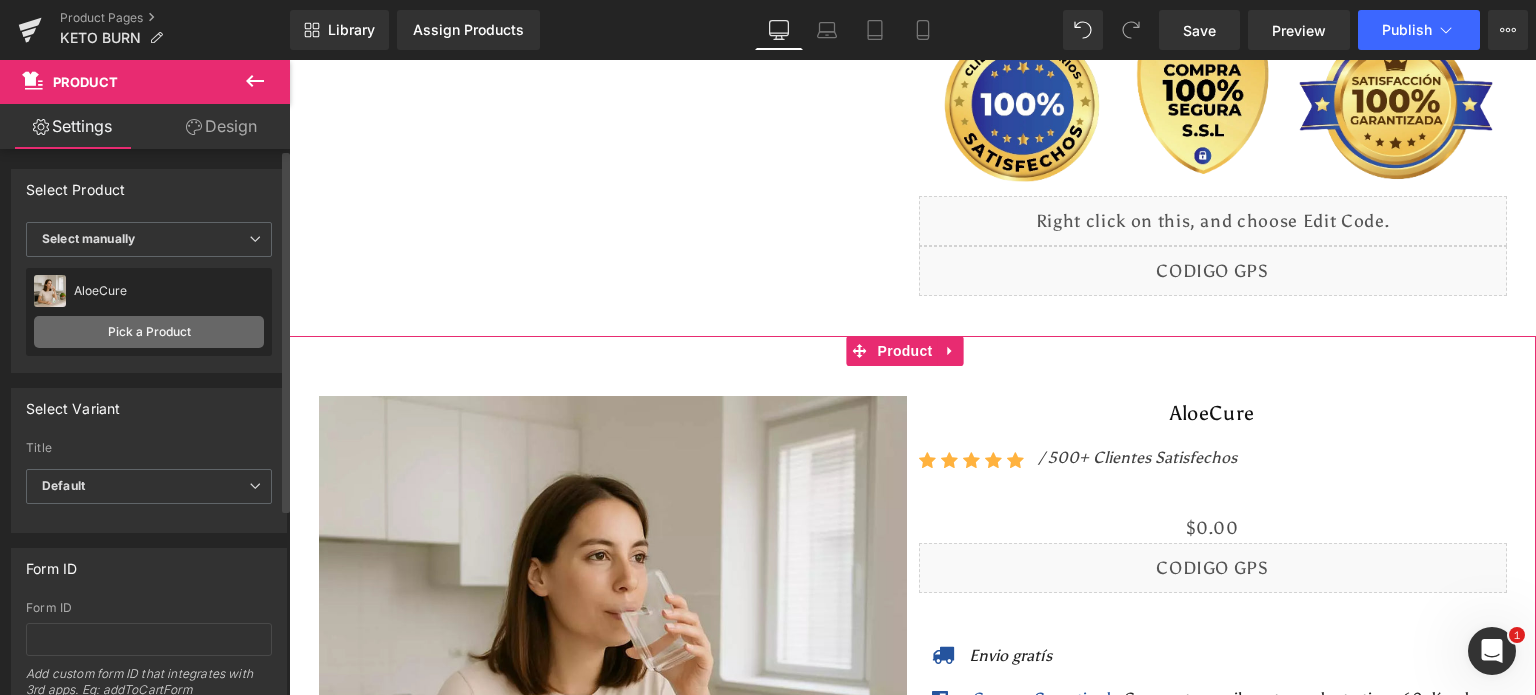 click on "Pick a Product" at bounding box center [149, 332] 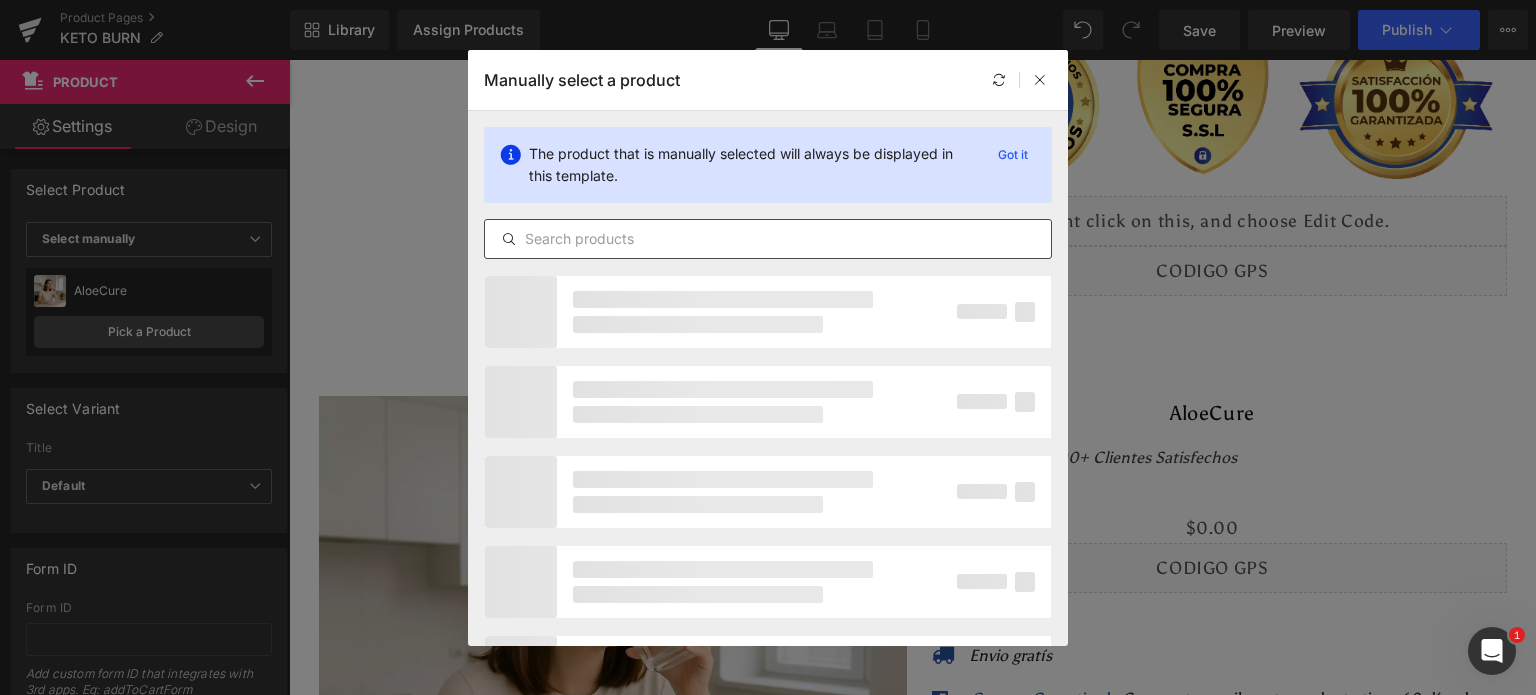 click at bounding box center [768, 239] 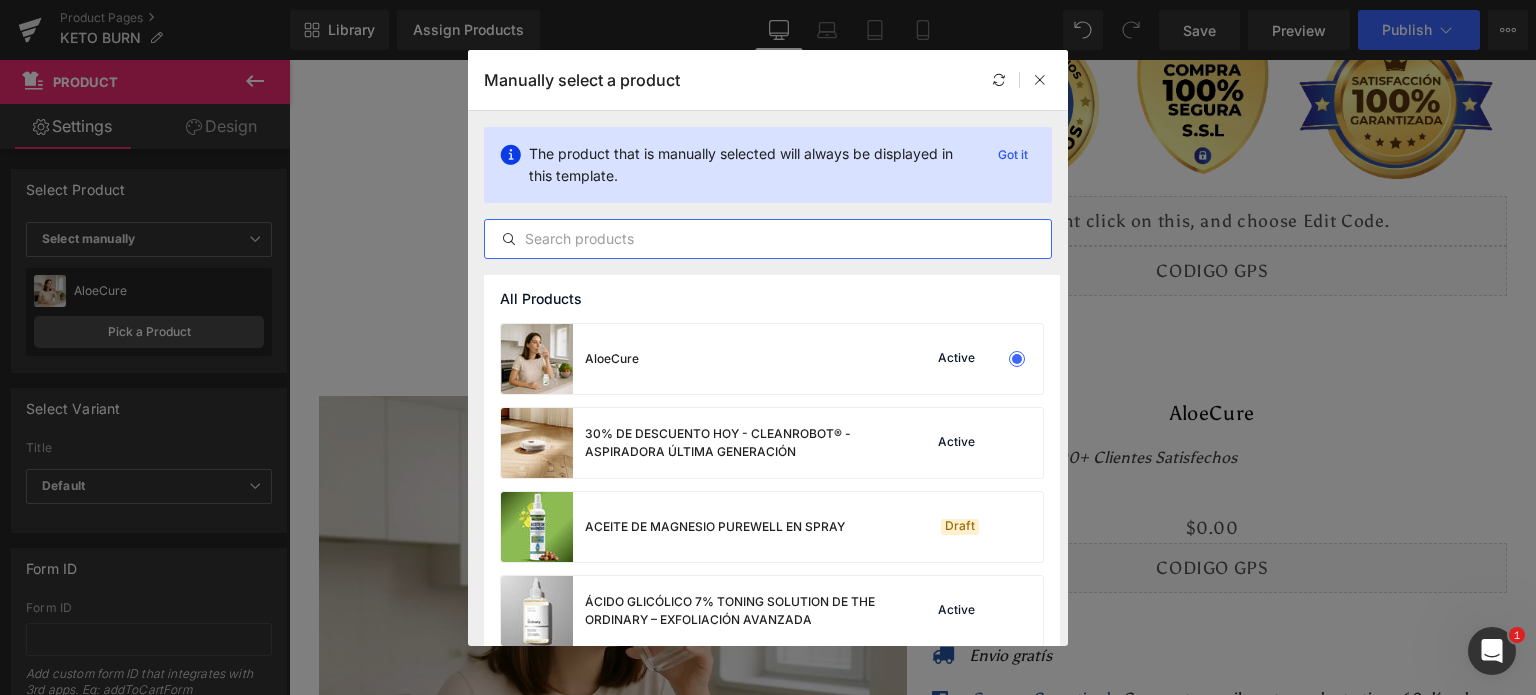 click at bounding box center (768, 239) 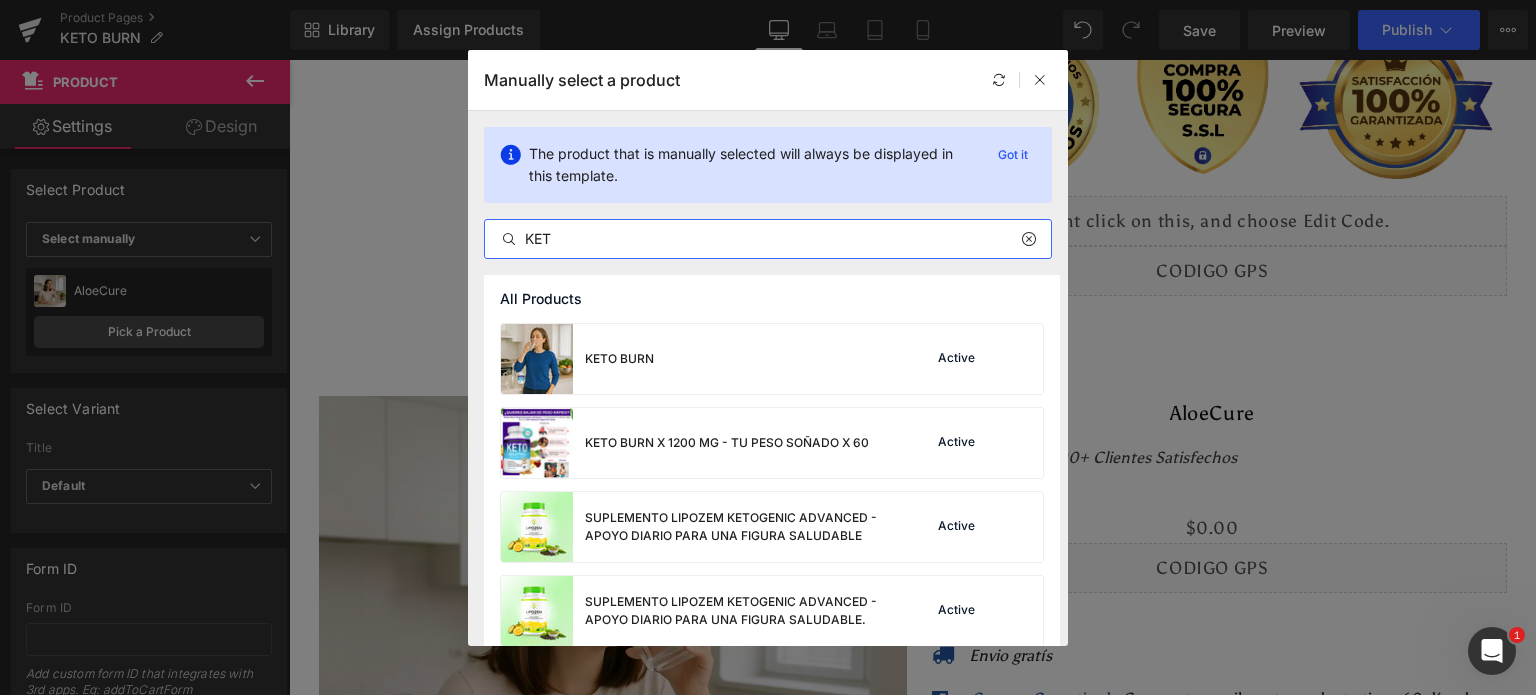 type on "KET" 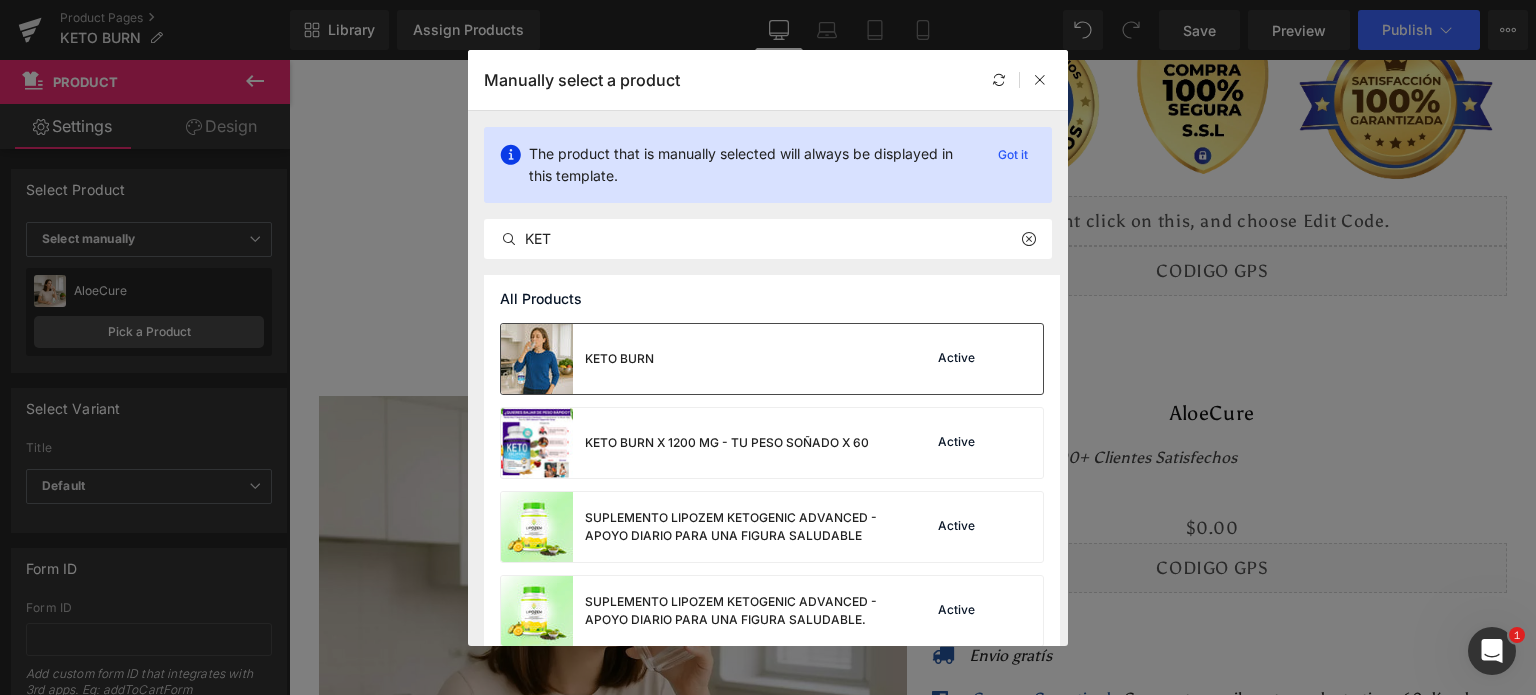 click at bounding box center (537, 359) 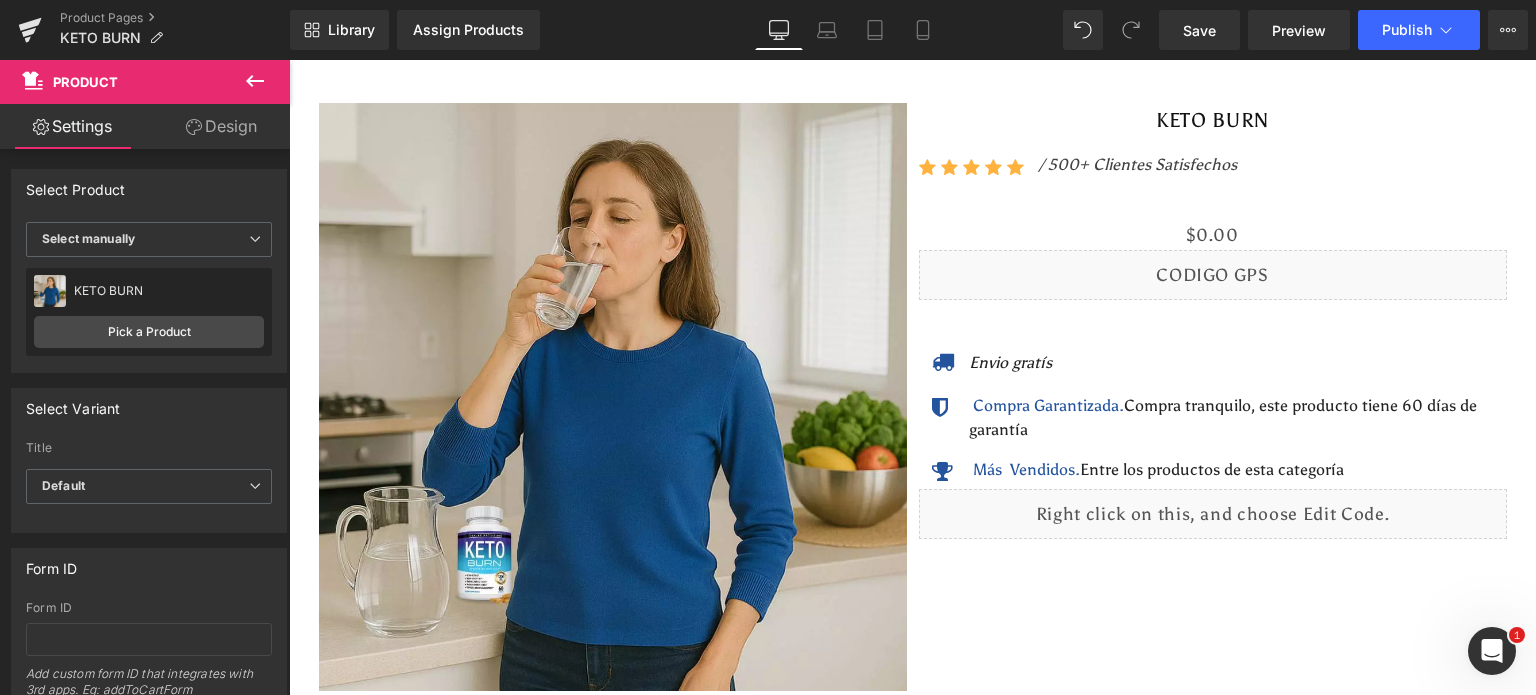 scroll, scrollTop: 0, scrollLeft: 0, axis: both 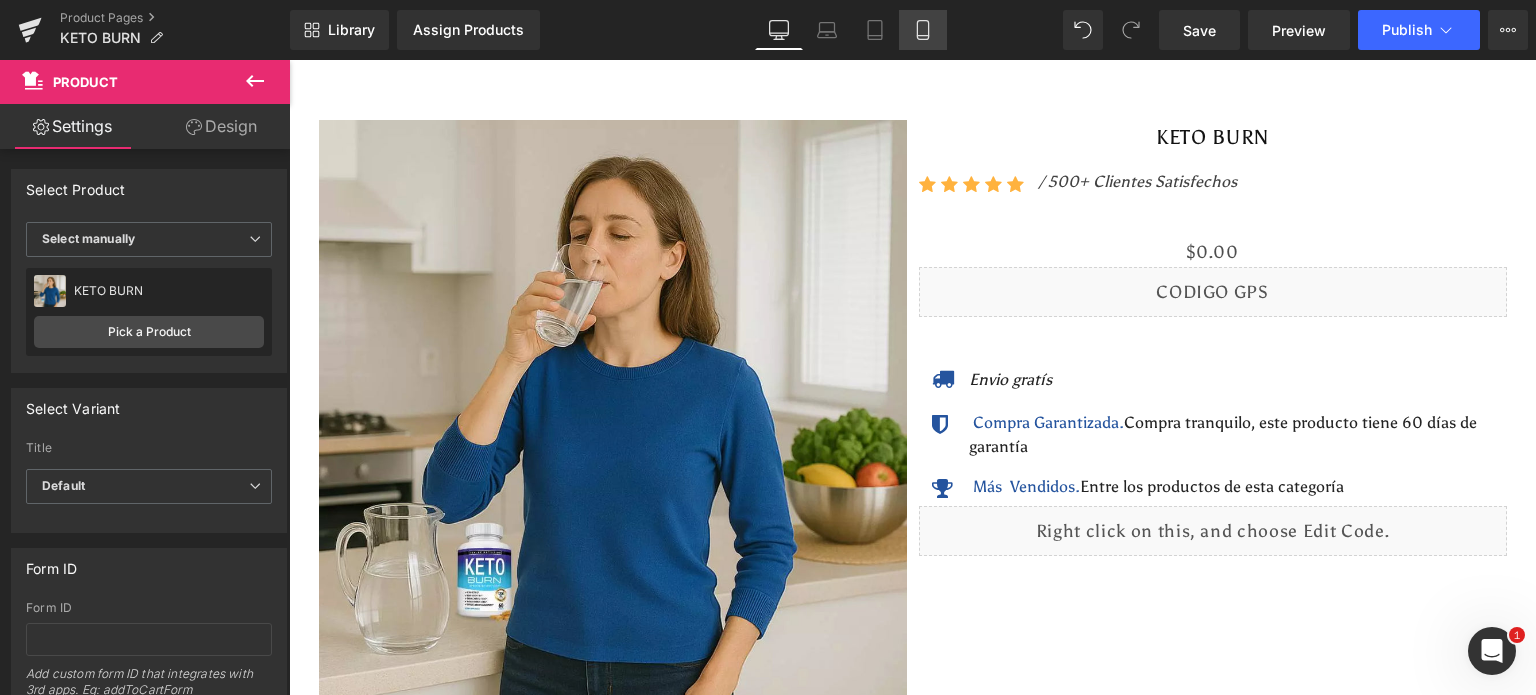 click 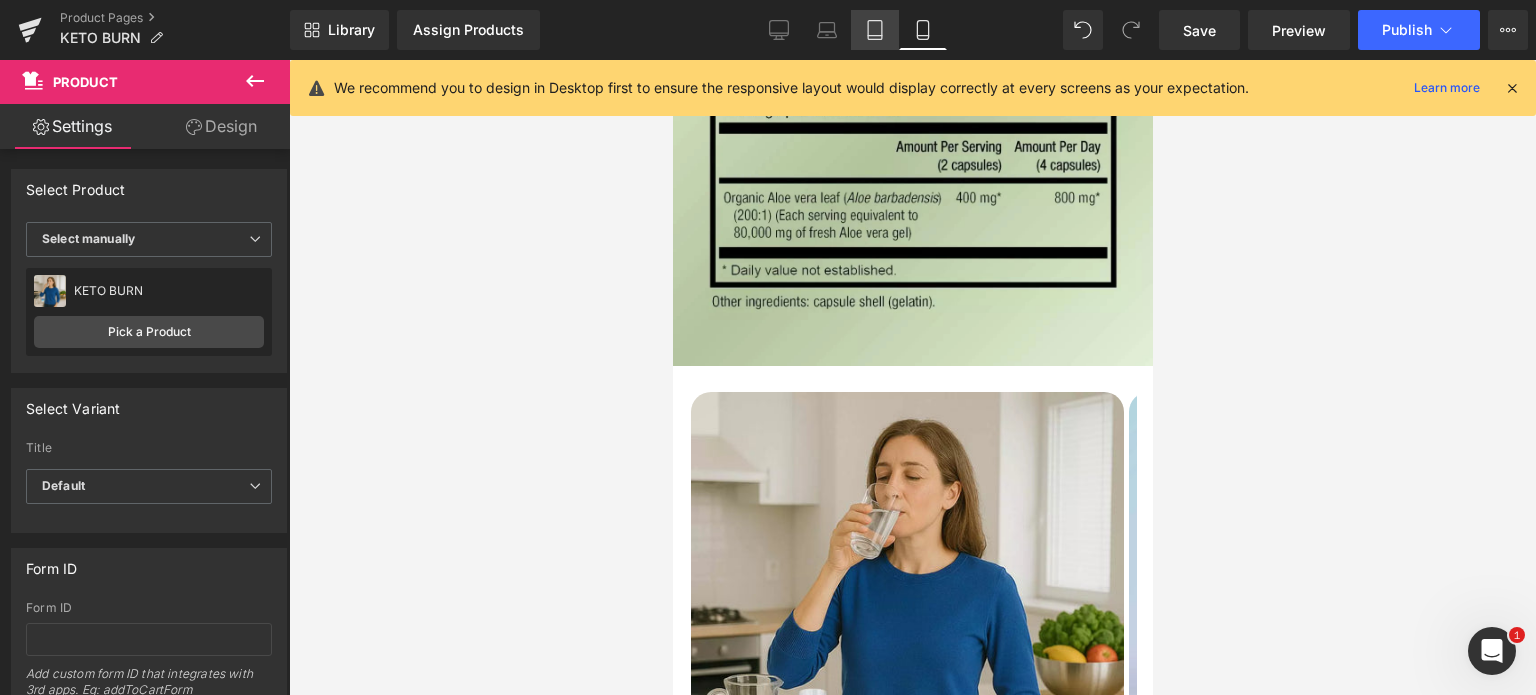 click 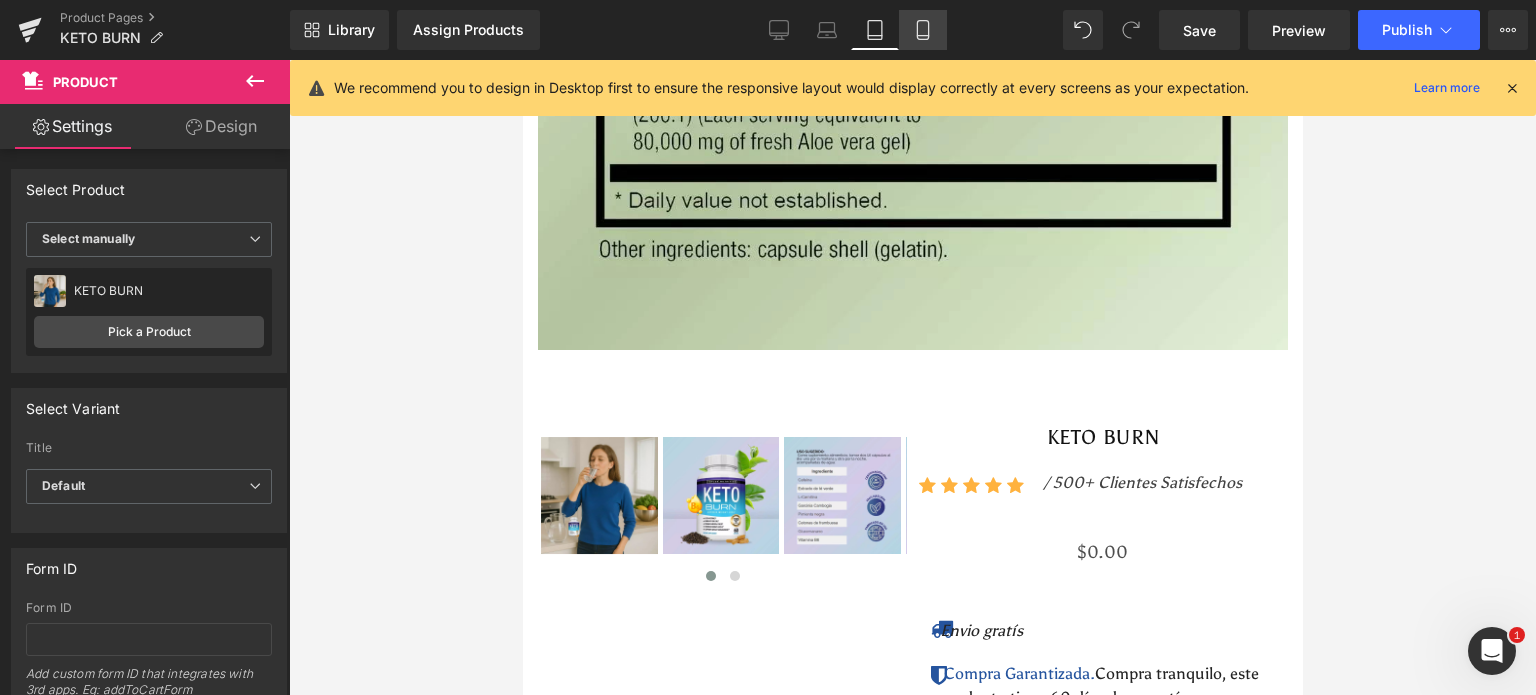 click 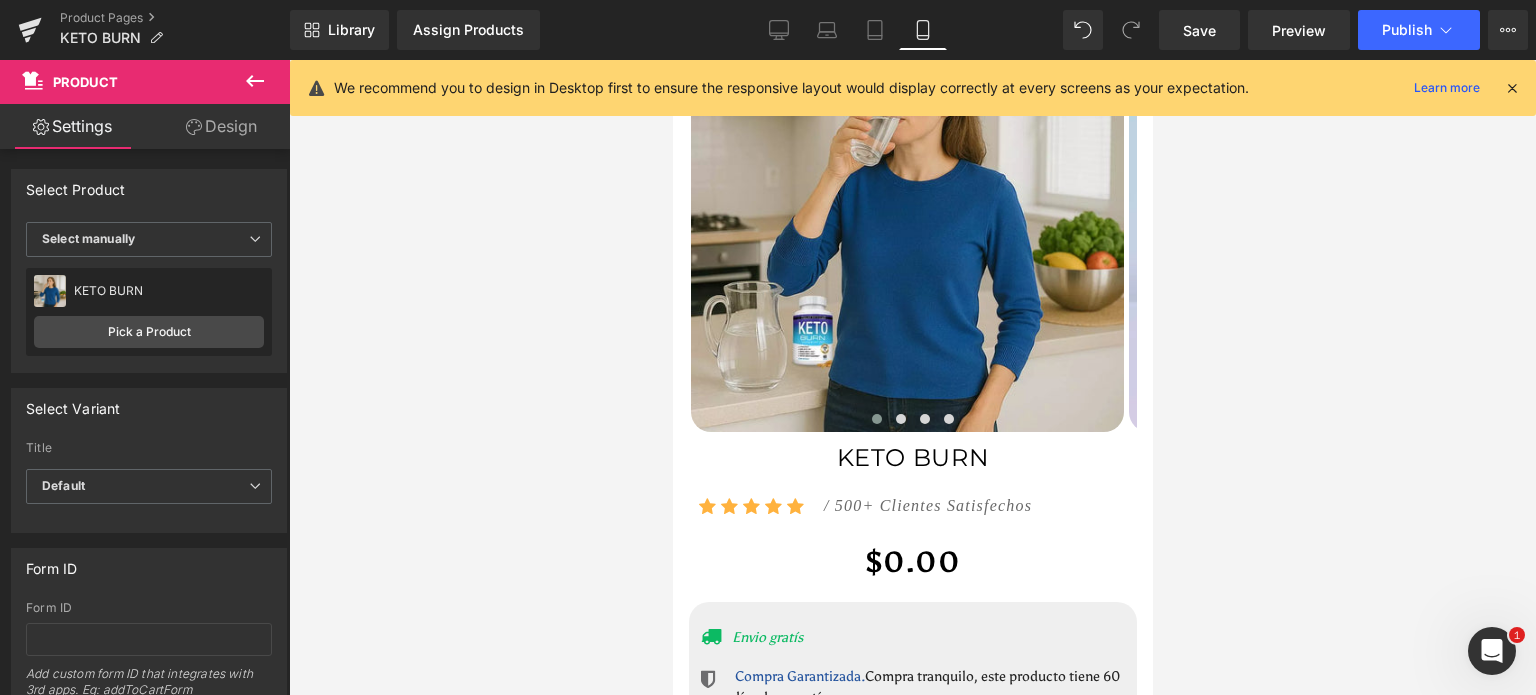 scroll, scrollTop: 0, scrollLeft: 0, axis: both 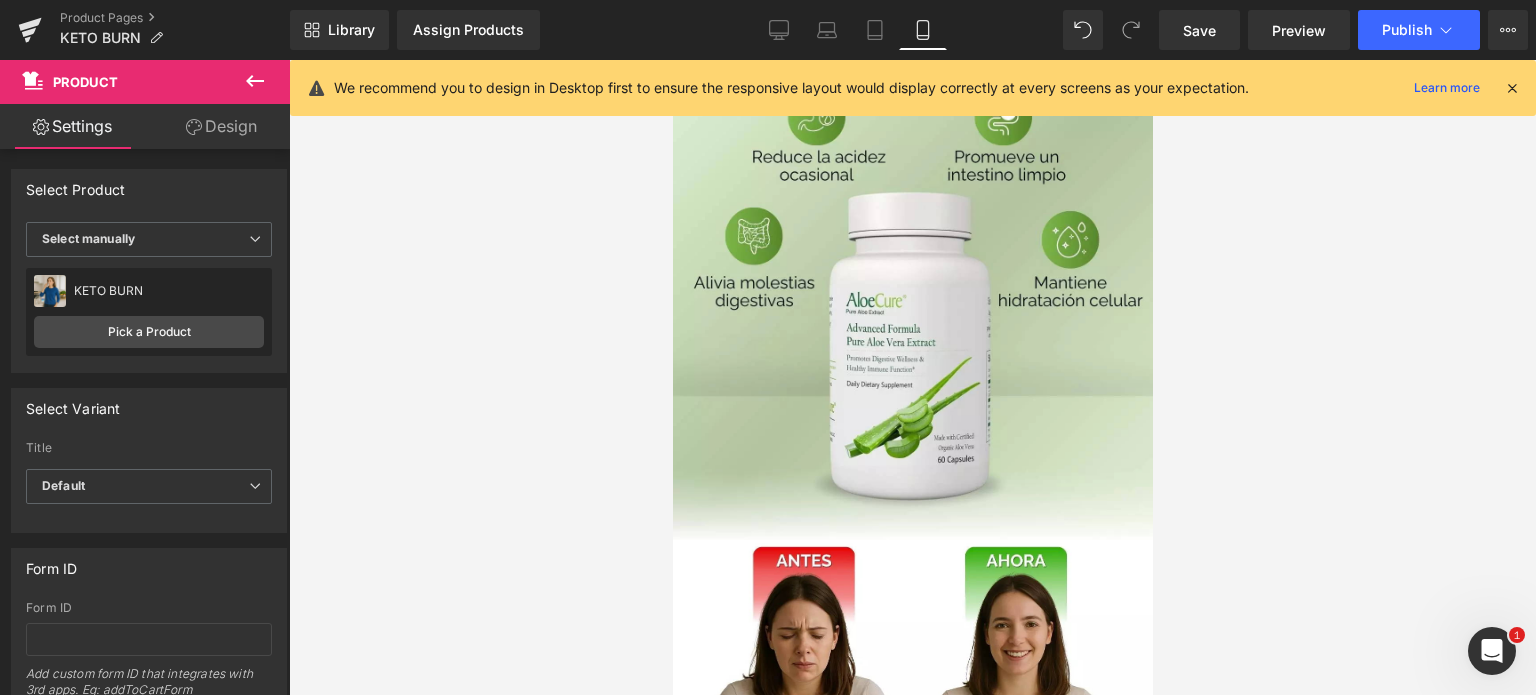 click at bounding box center [912, 300] 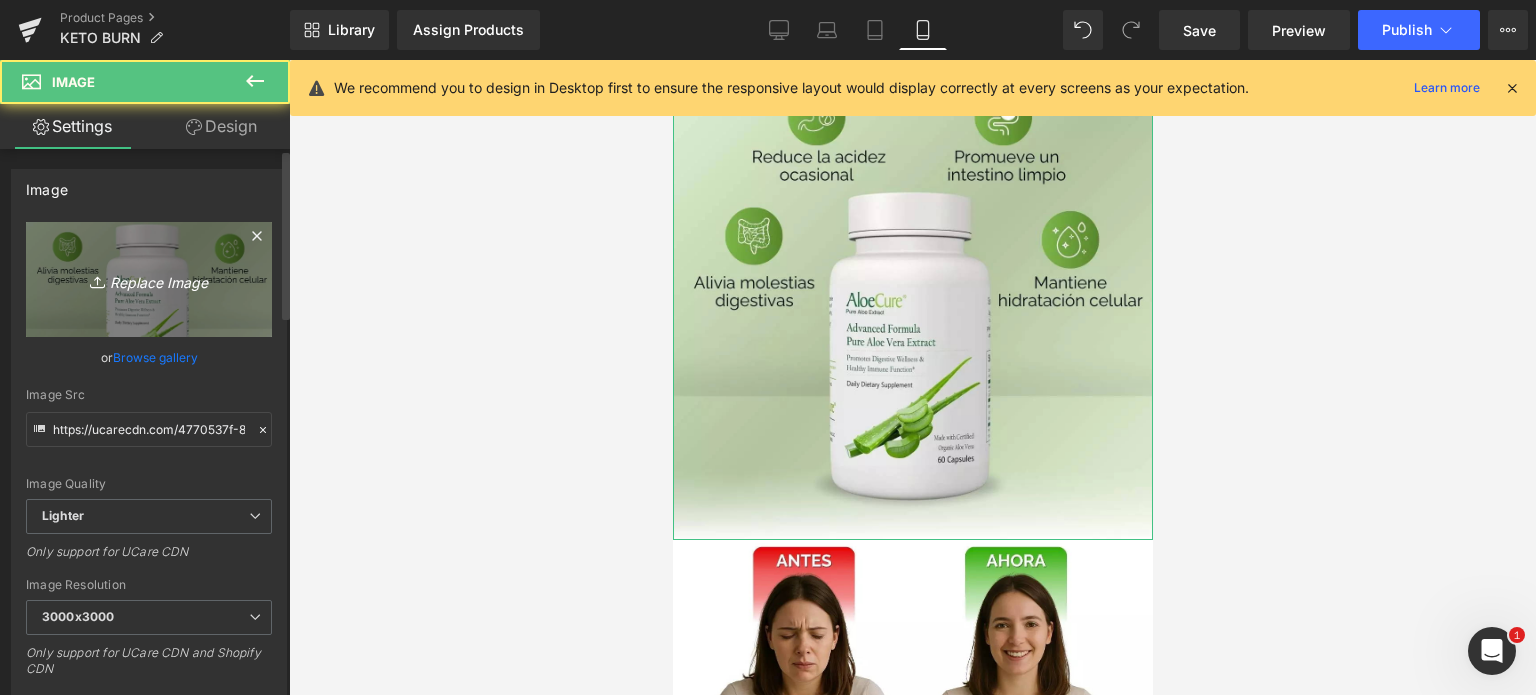 click on "Replace Image" at bounding box center [149, 279] 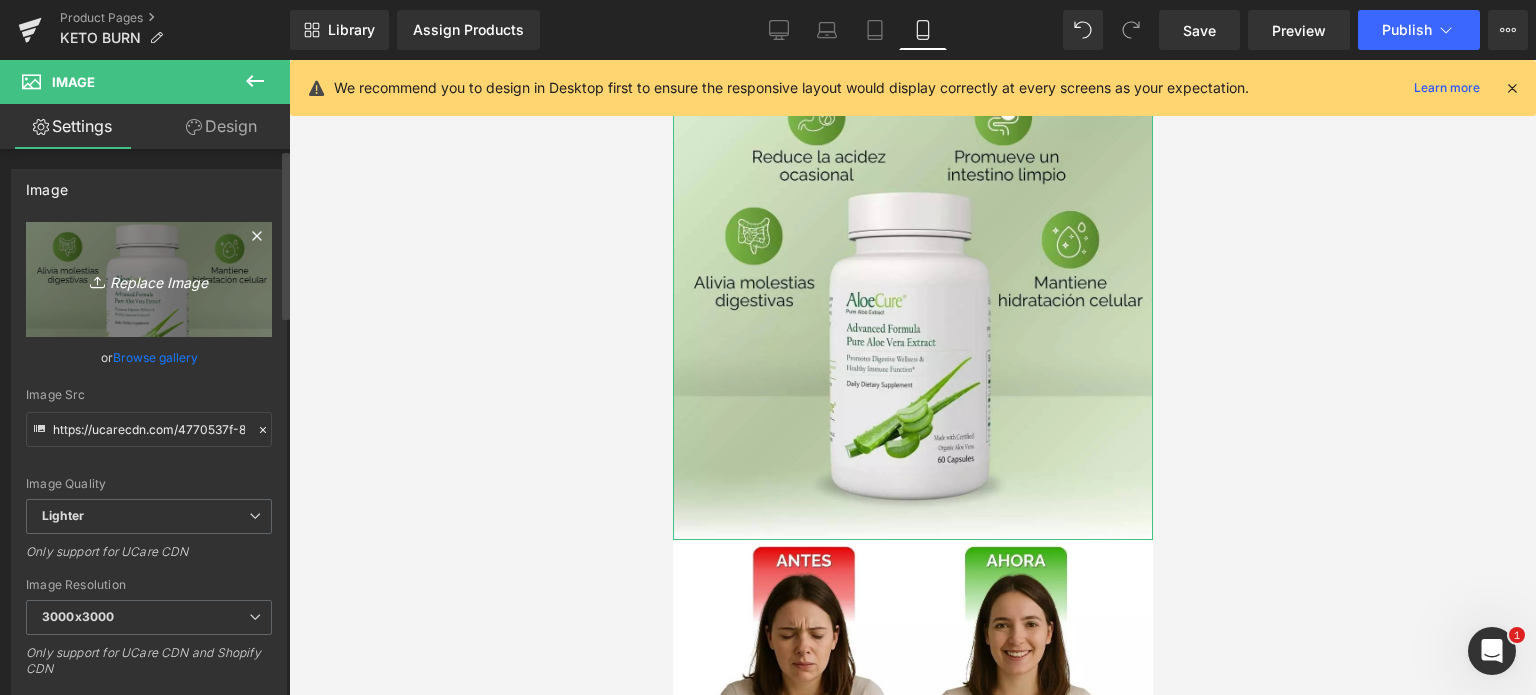 type on "C:\fakepath\[FILENAME]" 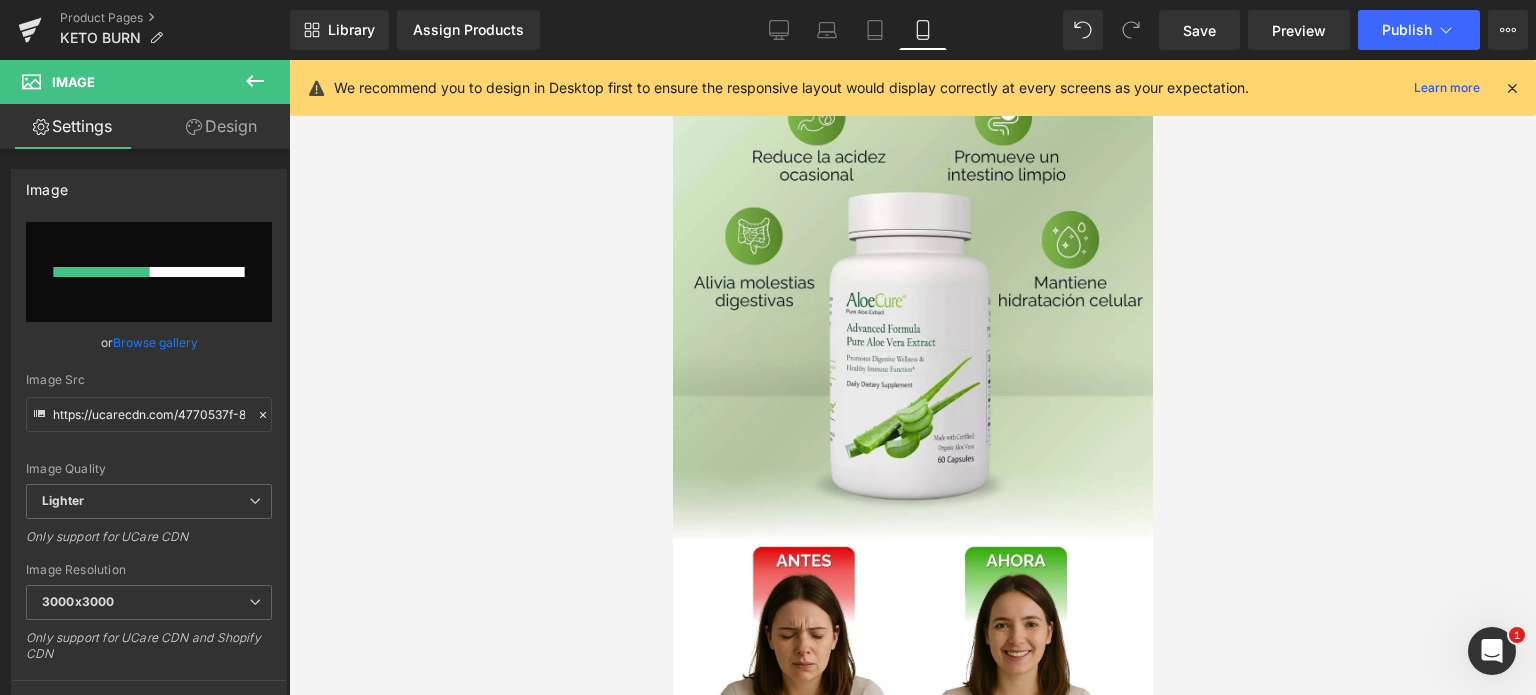 type 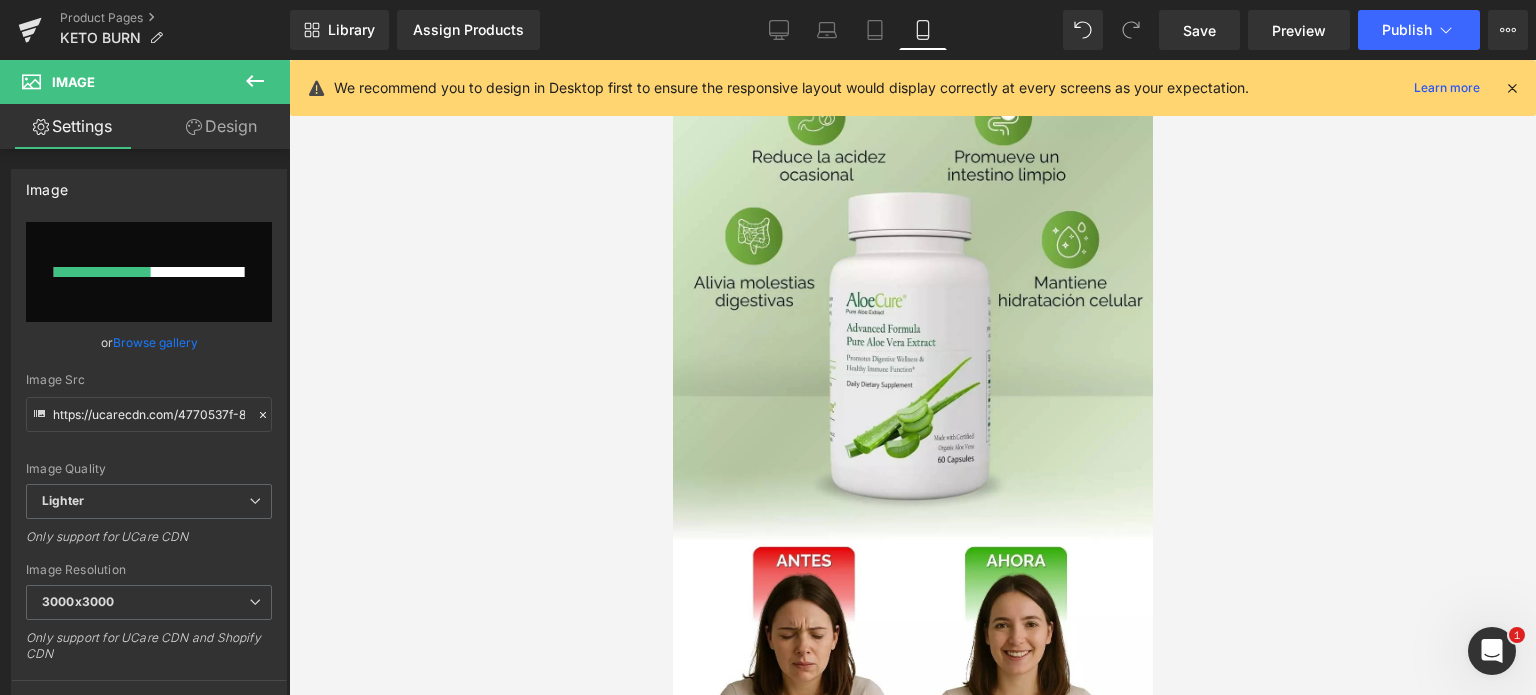 click at bounding box center [1512, 88] 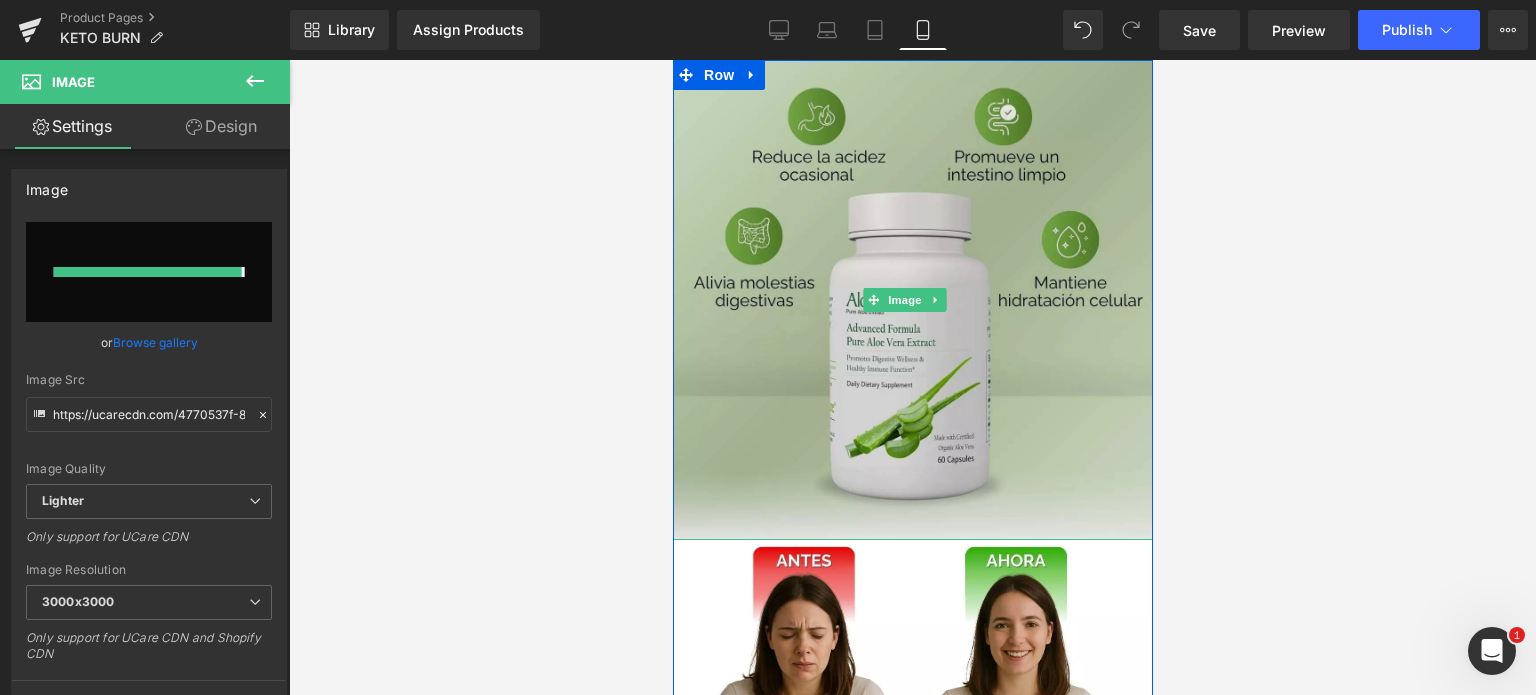 type on "https://ucarecdn.com/d04bbbff-0f4a-4f2b-86aa-6e023c84da18/-/format/auto/-/preview/3000x3000/-/quality/lighter/AnyConv.com__1080[REDACTED]1080 MONTOYA.webp" 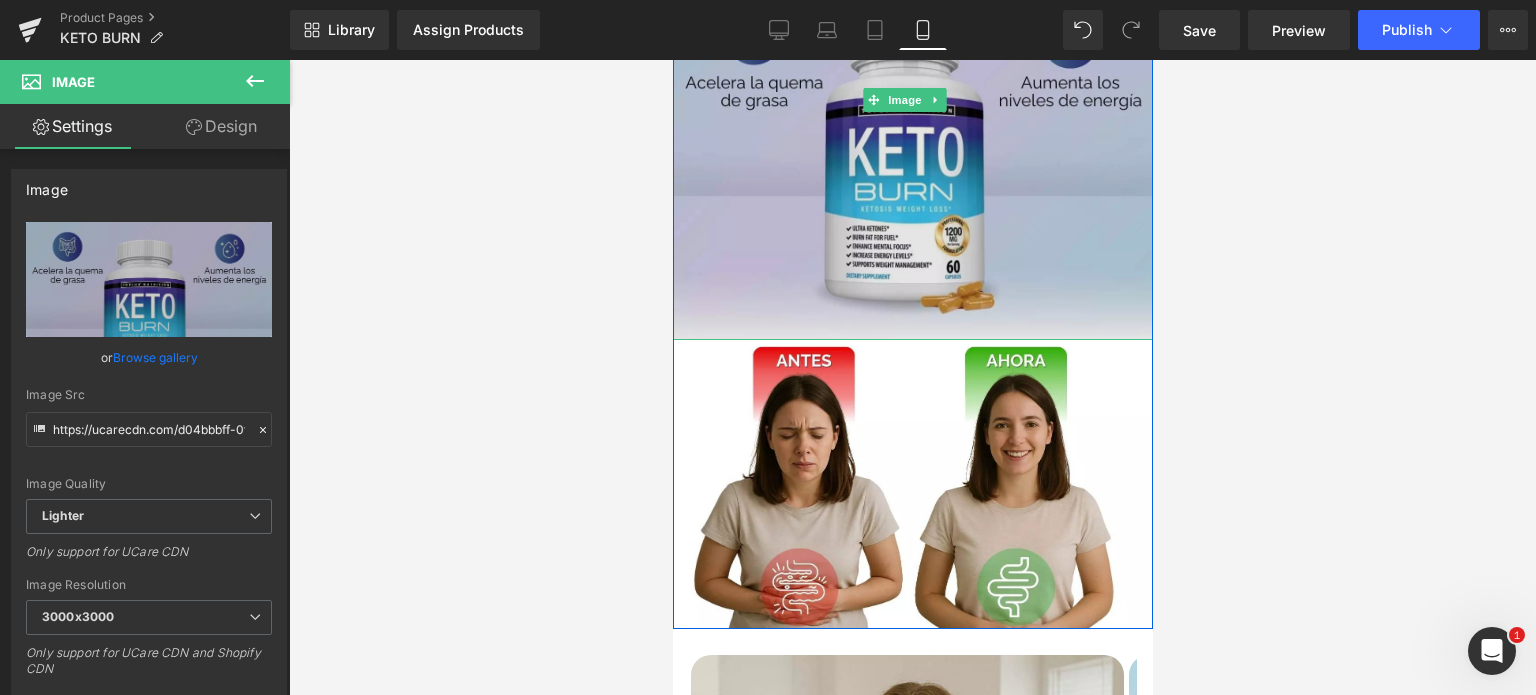 scroll, scrollTop: 400, scrollLeft: 0, axis: vertical 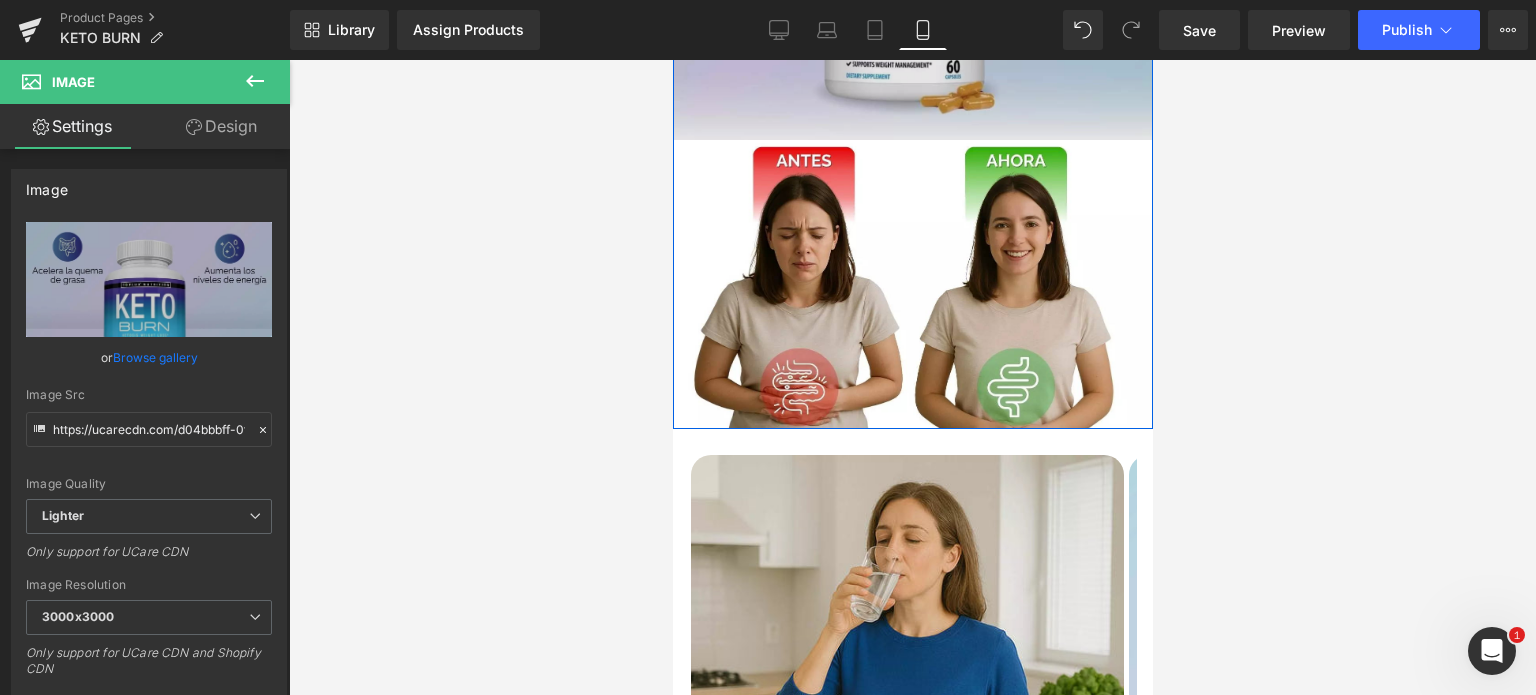 click at bounding box center [912, 284] 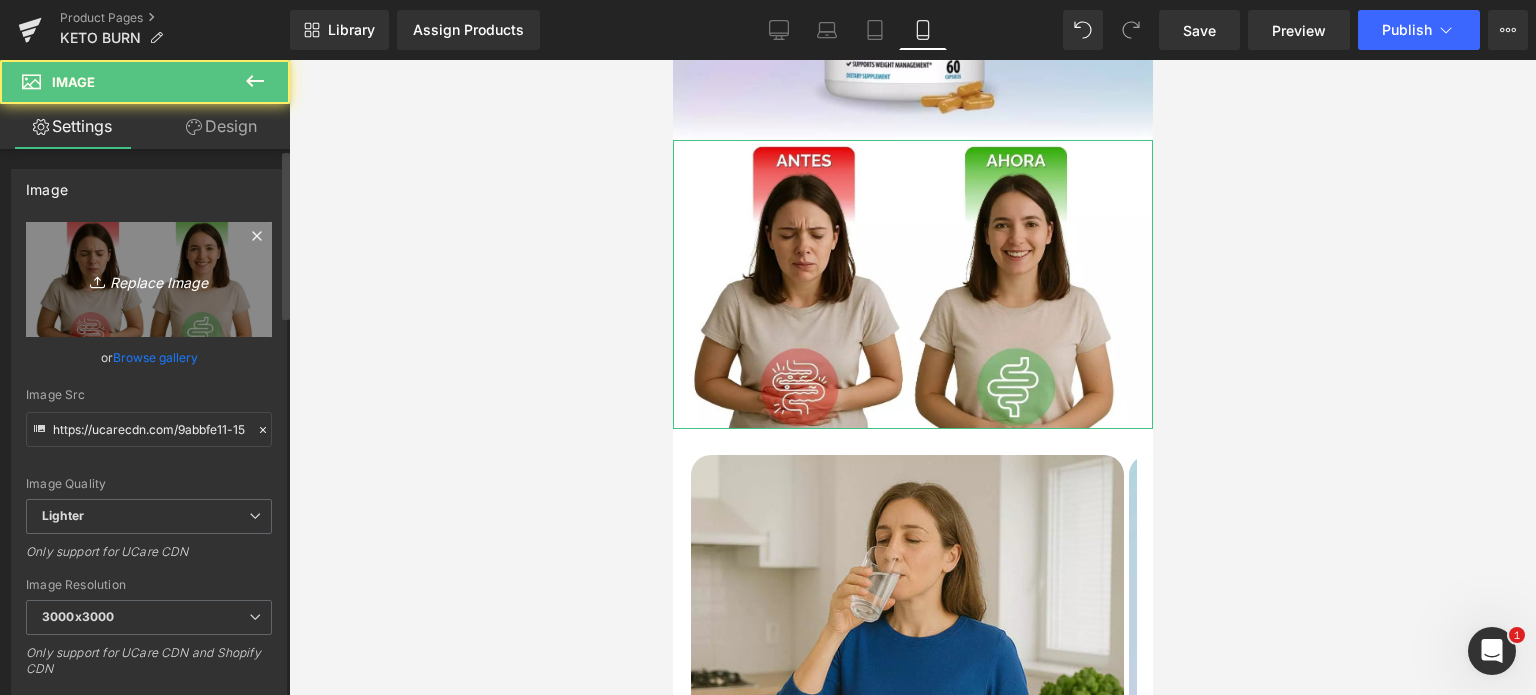 click on "Replace Image" at bounding box center [149, 279] 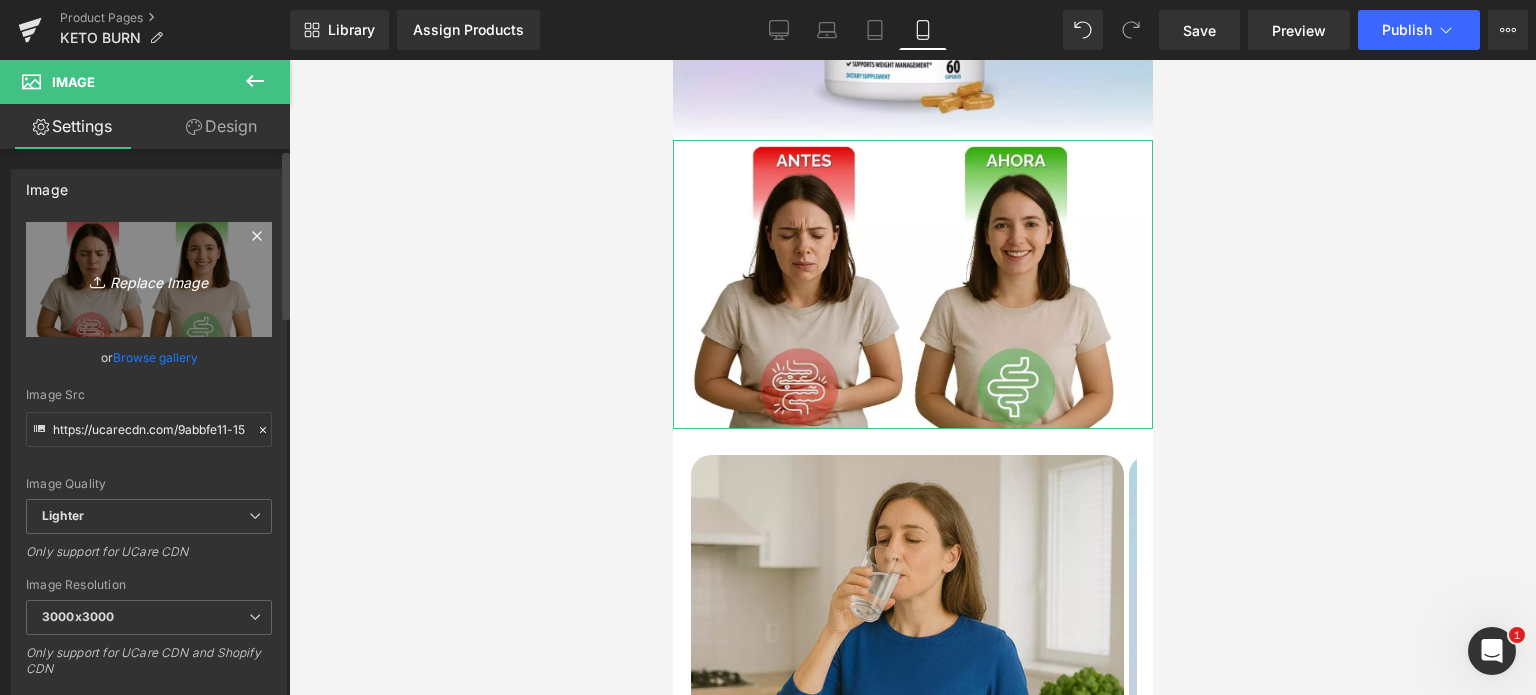 type on "C:\fakepath\[FILENAME]" 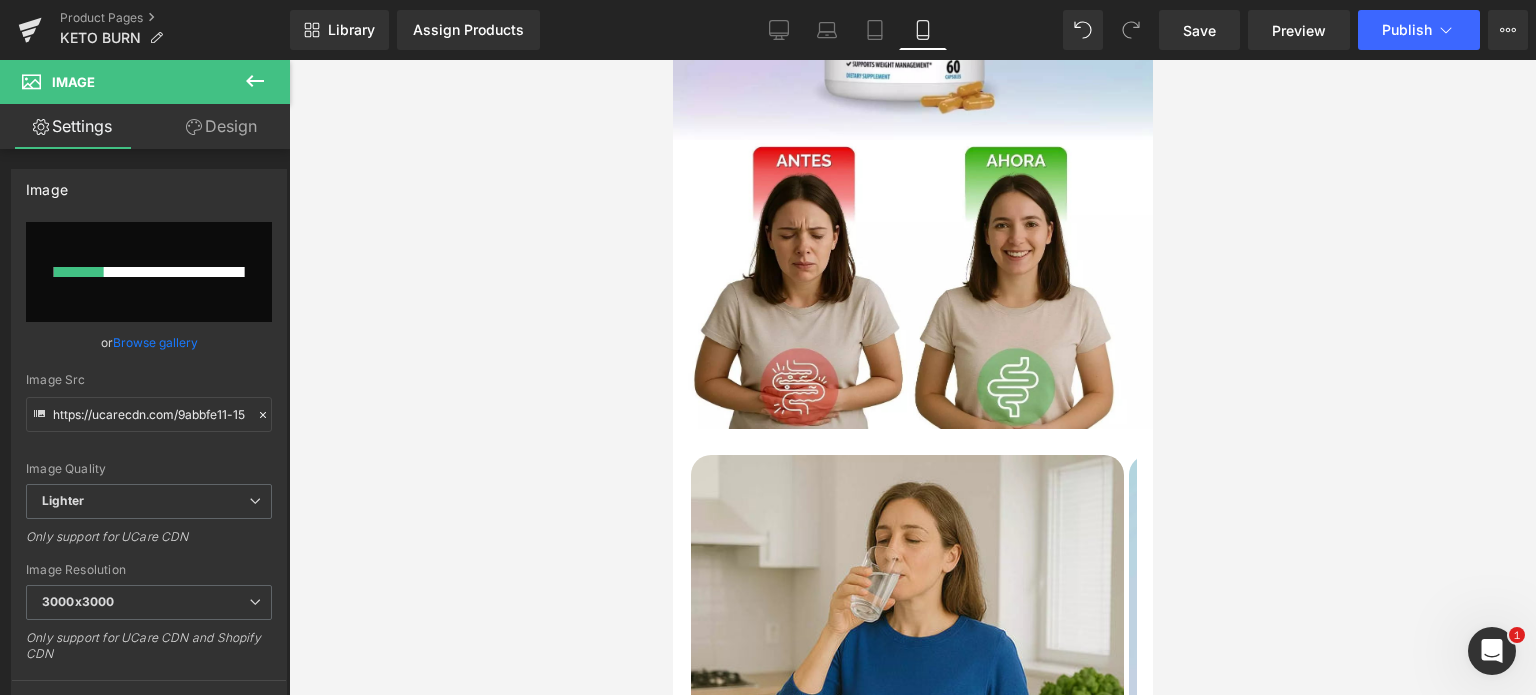 type 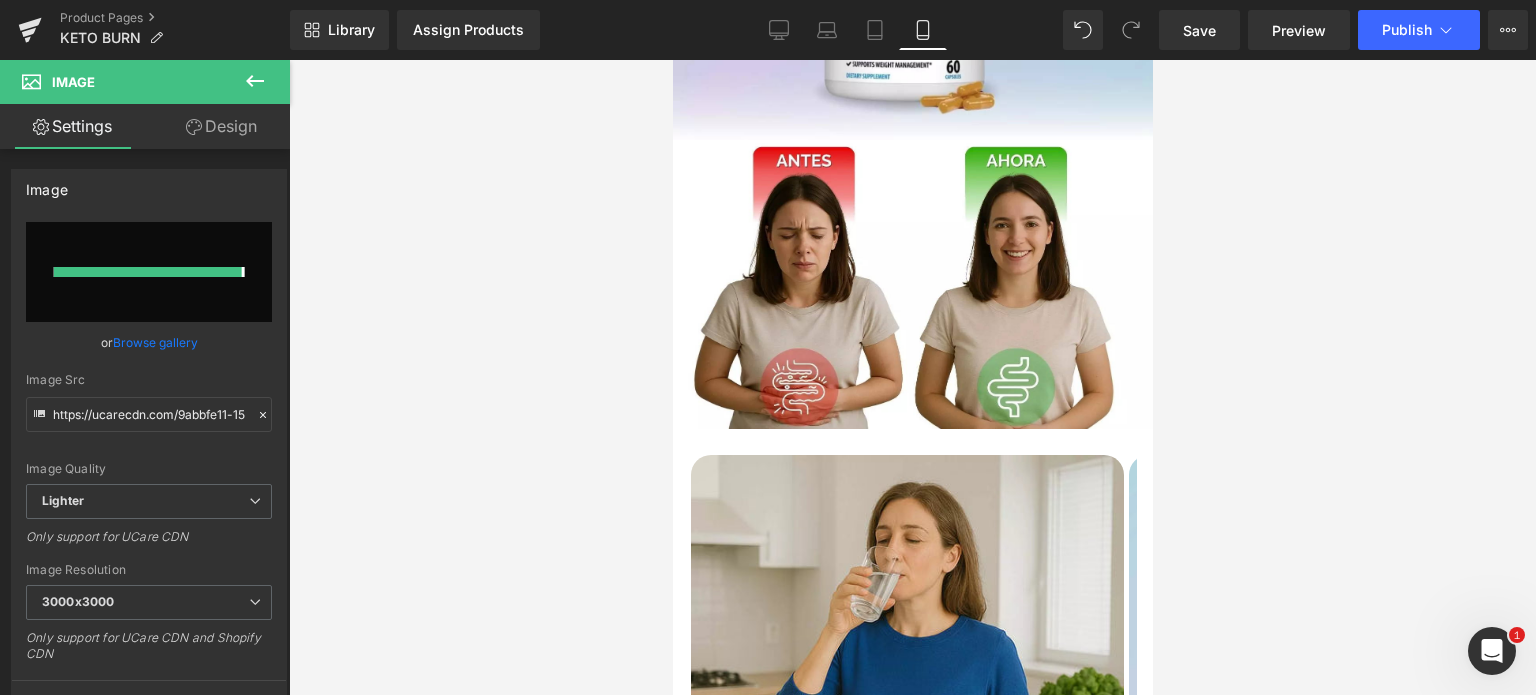 type on "https://ucarecdn.com/[ALPHANUMERIC_STRING]/-/format/auto/-/preview/3000x3000/-/quality/lighter/AnyConv.com__ANTES Y DESPUÉS MONTOYA.webp" 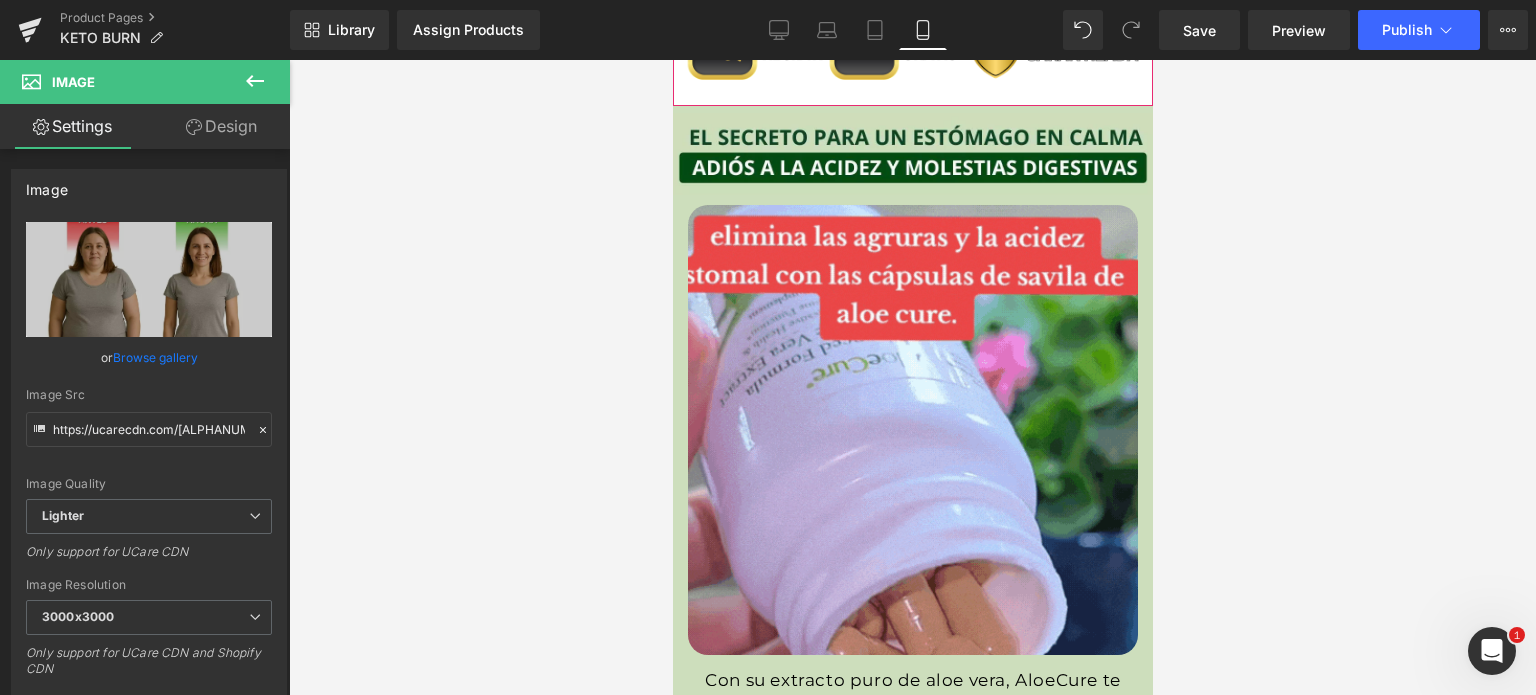 scroll, scrollTop: 2000, scrollLeft: 0, axis: vertical 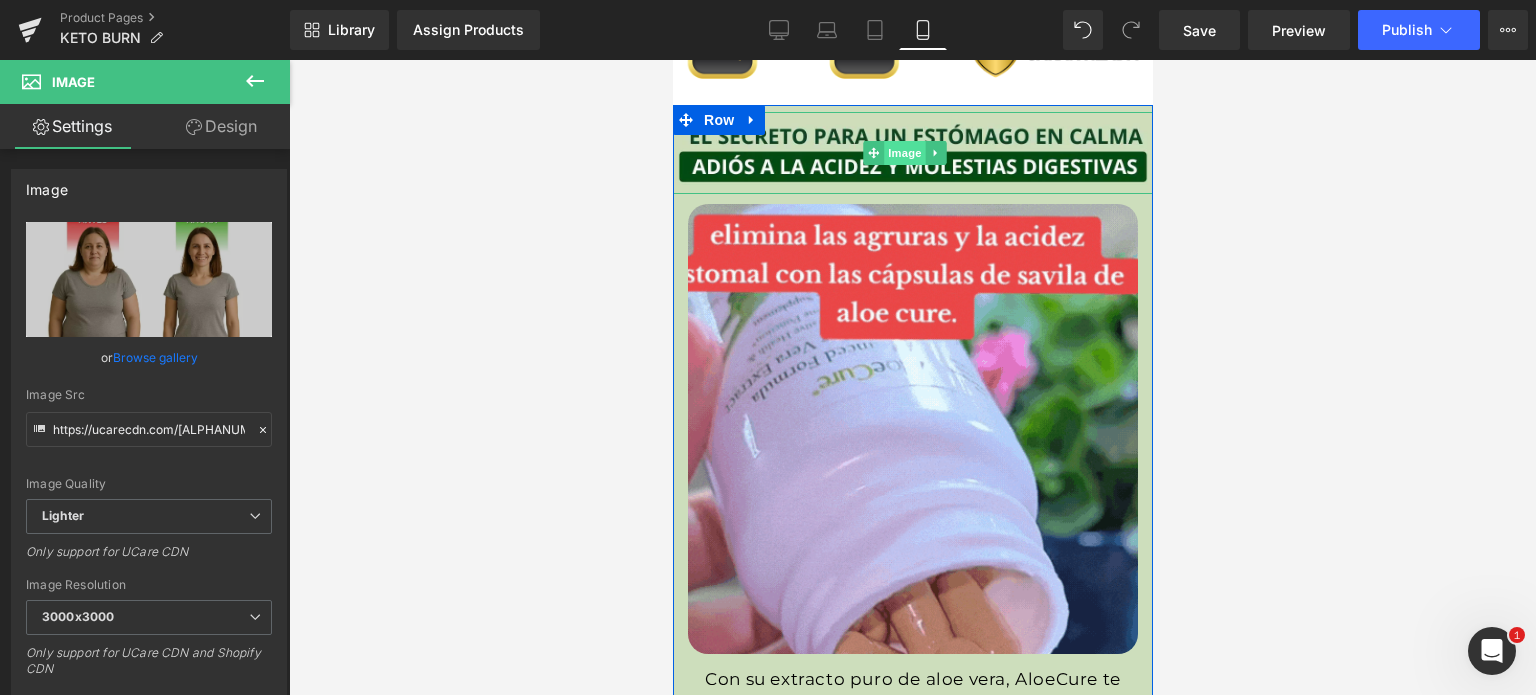 click on "Image" at bounding box center (905, 153) 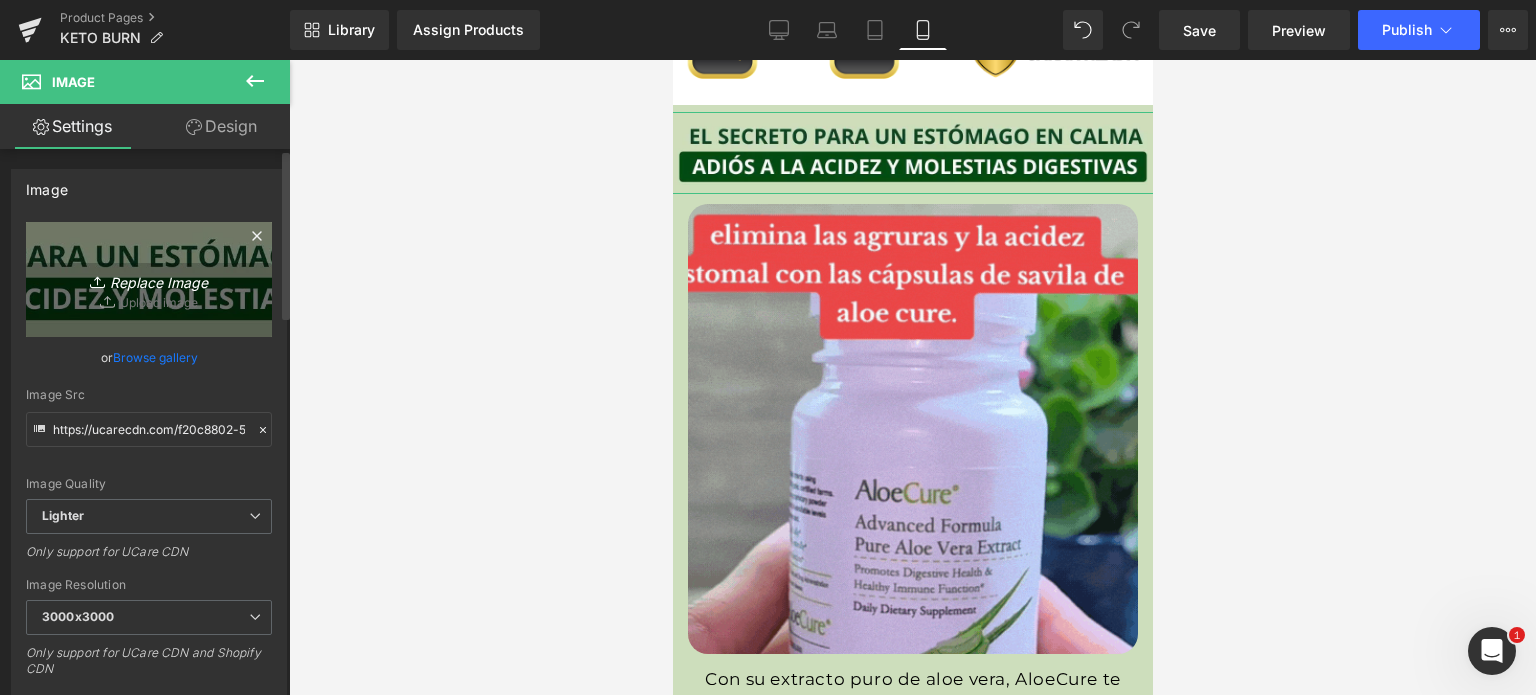 click on "Replace Image" at bounding box center (149, 279) 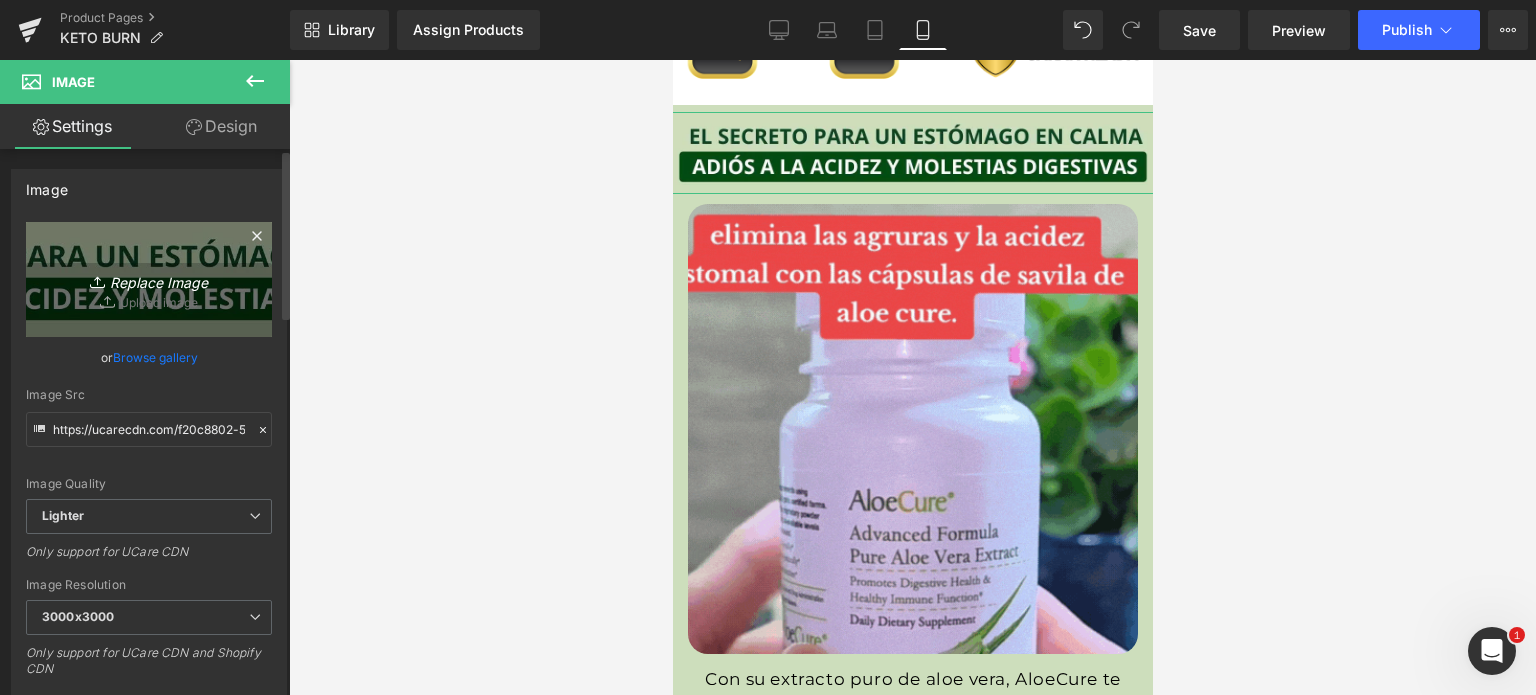 type on "C:\fakepath\[FILENAME]" 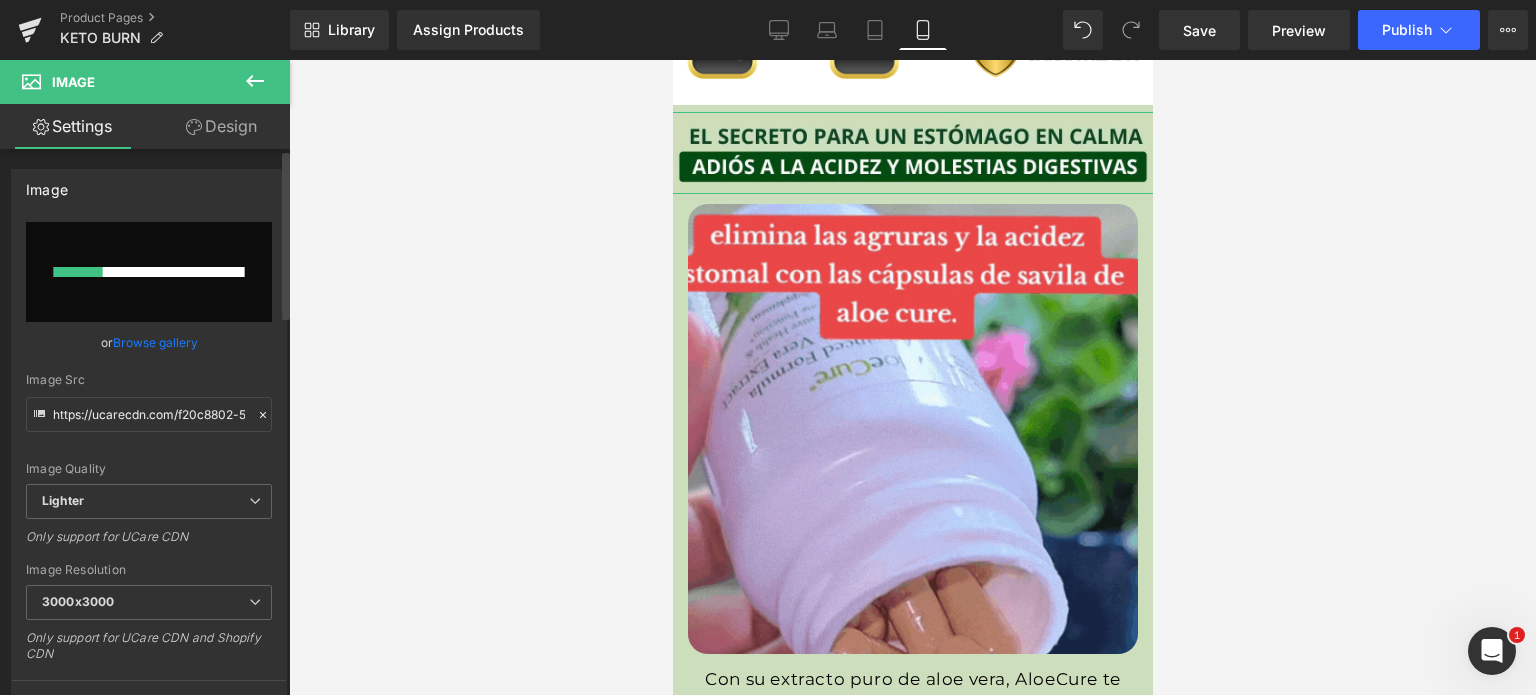 type 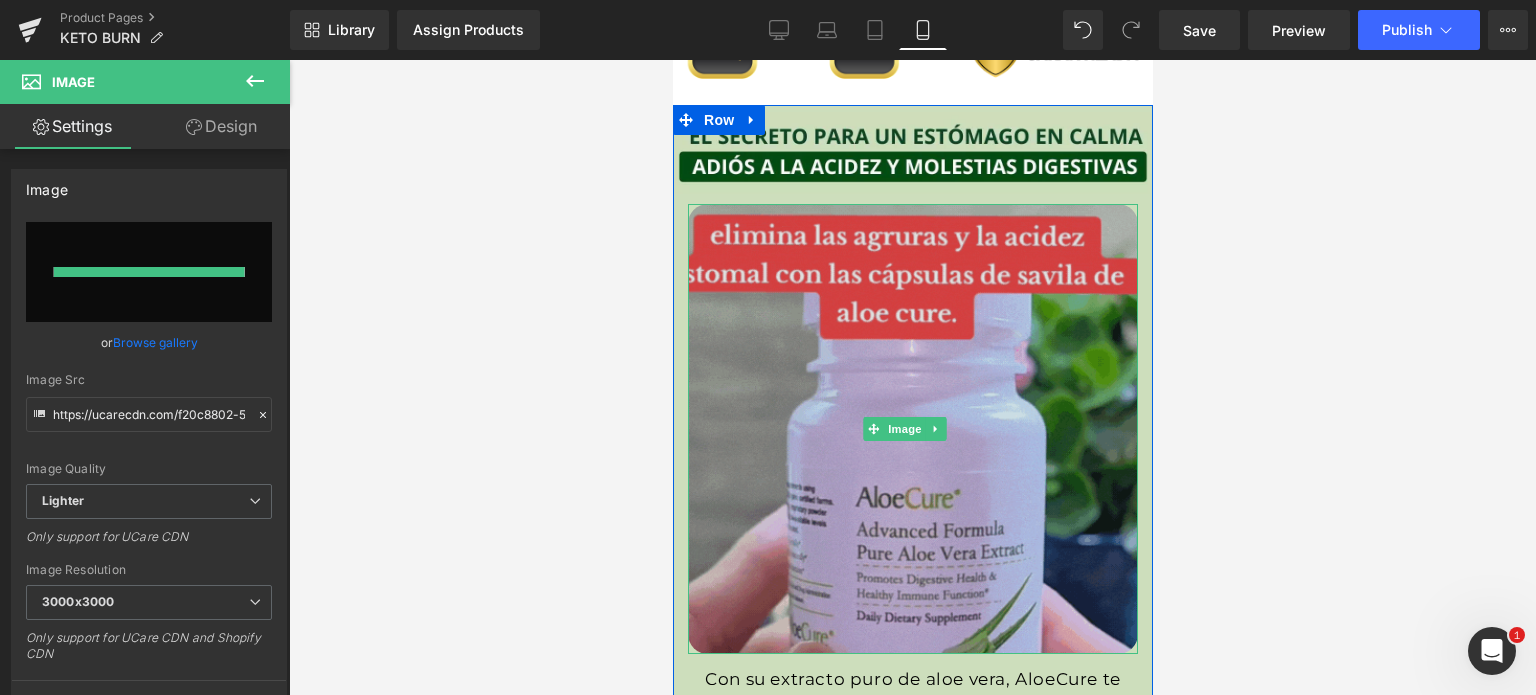 type on "https://ucarecdn.com/24312764-e7a8-42db-9f9e-15ad3f9c328e/-/format/auto/-/preview/3000x3000/-/quality/lighter/AnyConv.com__T%C3%8DTULOS%20MONTOYA.webp" 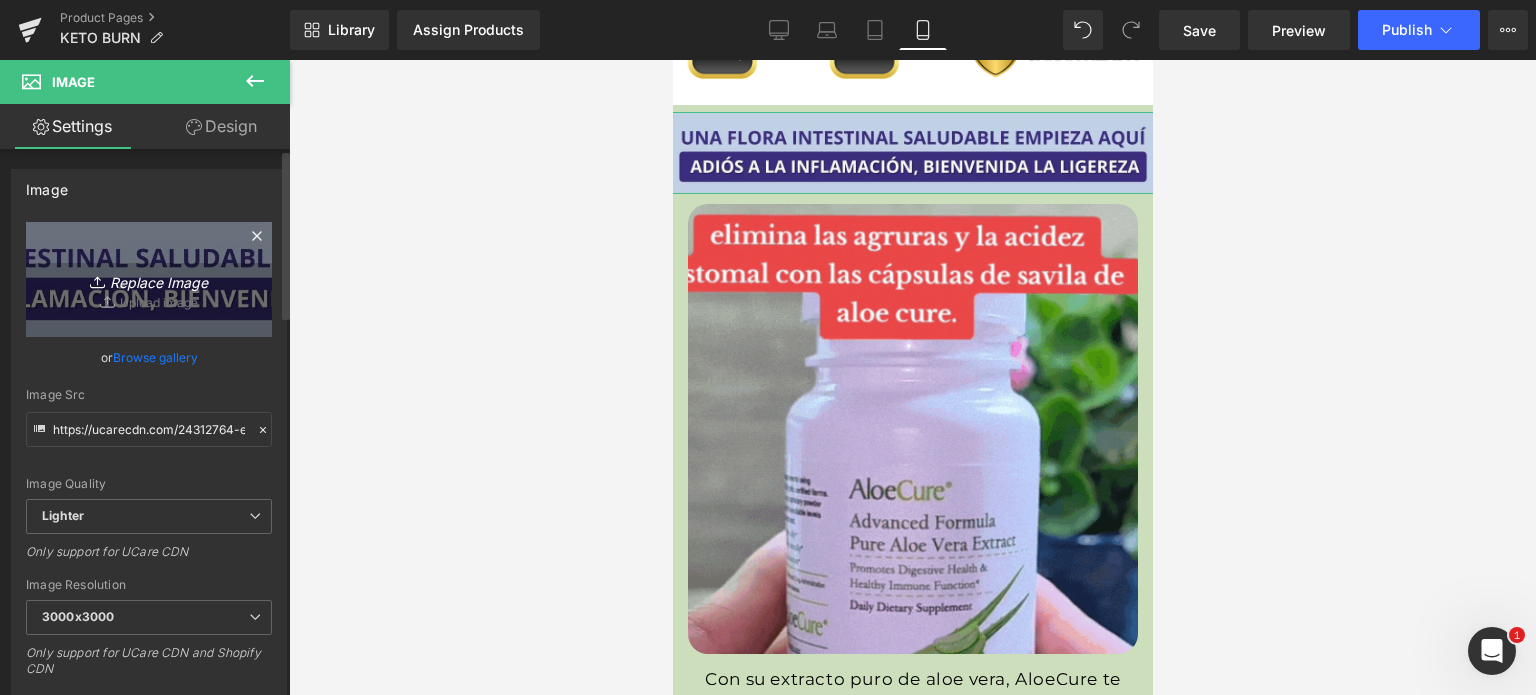 click on "Replace Image" at bounding box center (149, 279) 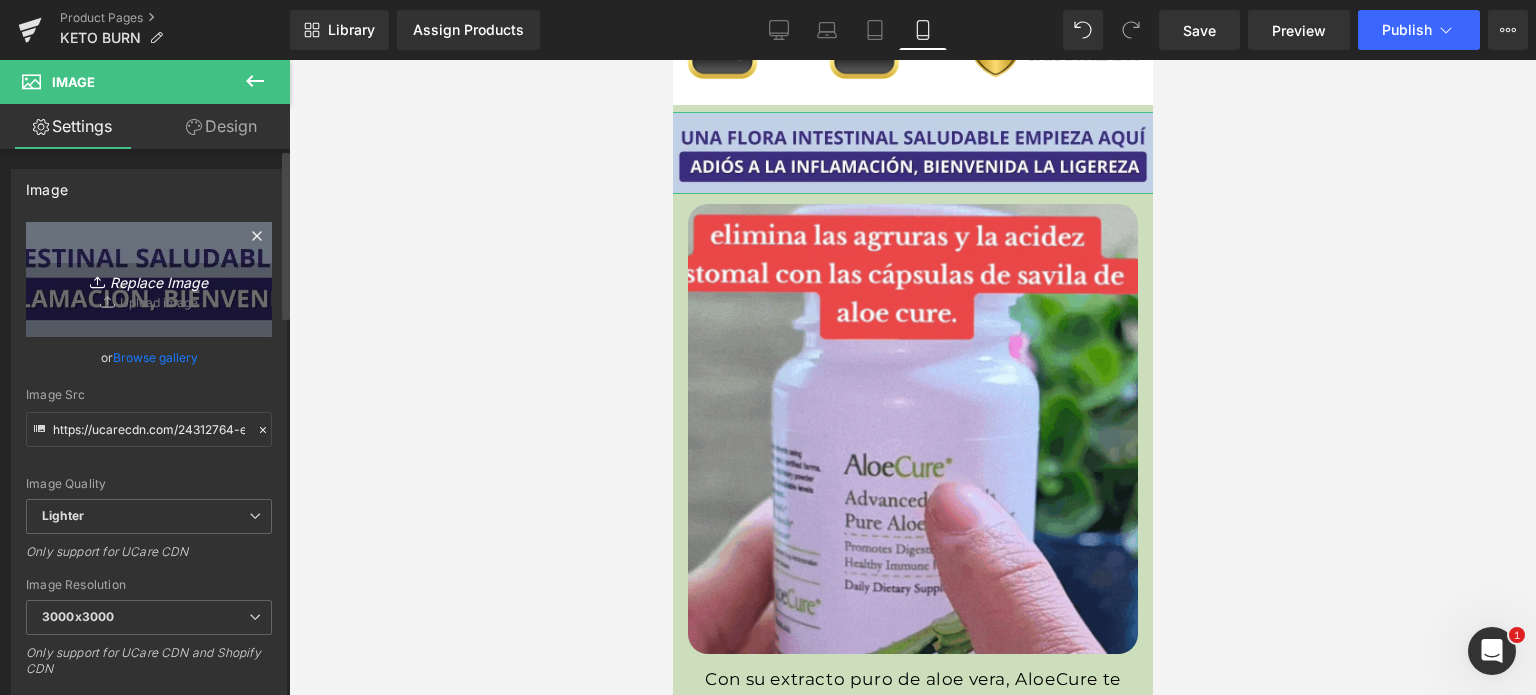 type on "C:\fakepath\AnyConv.com__TÍTULOS MONTOYA (1).webp" 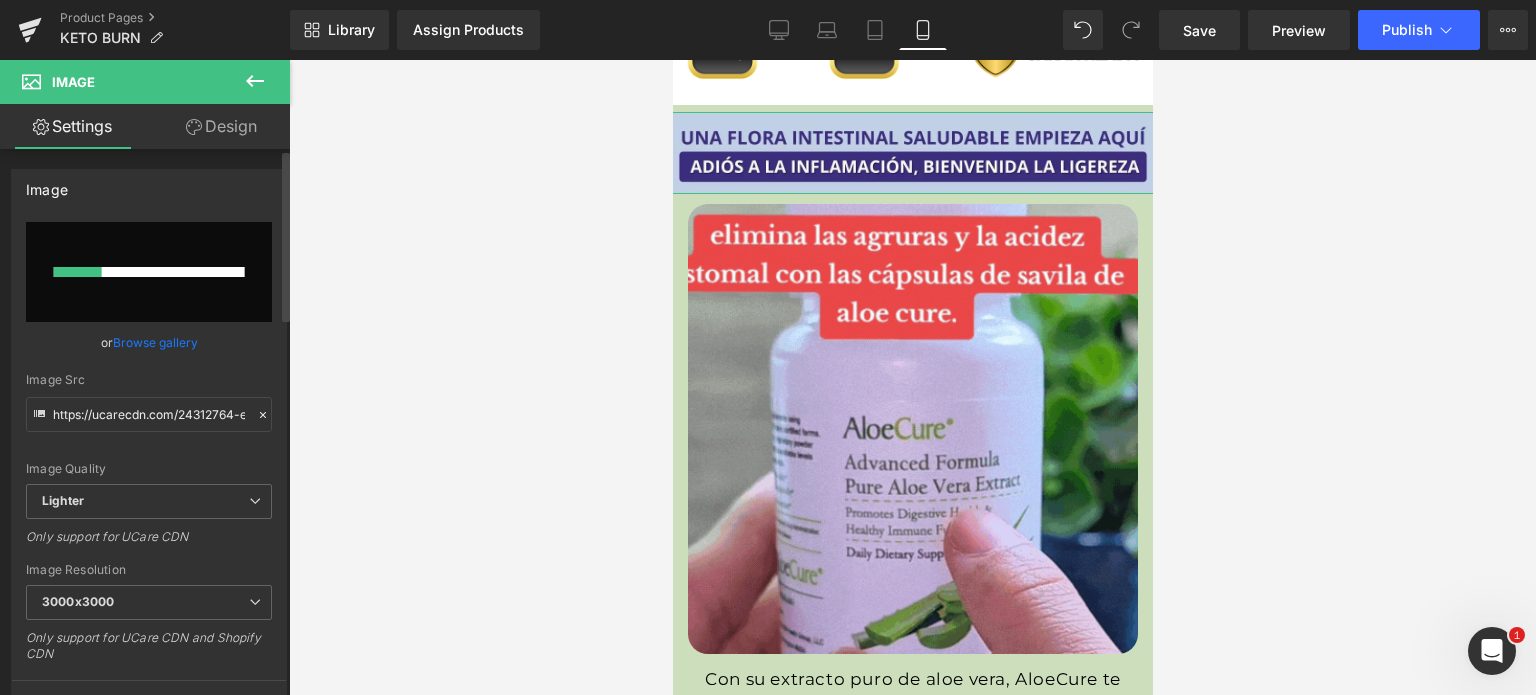 type 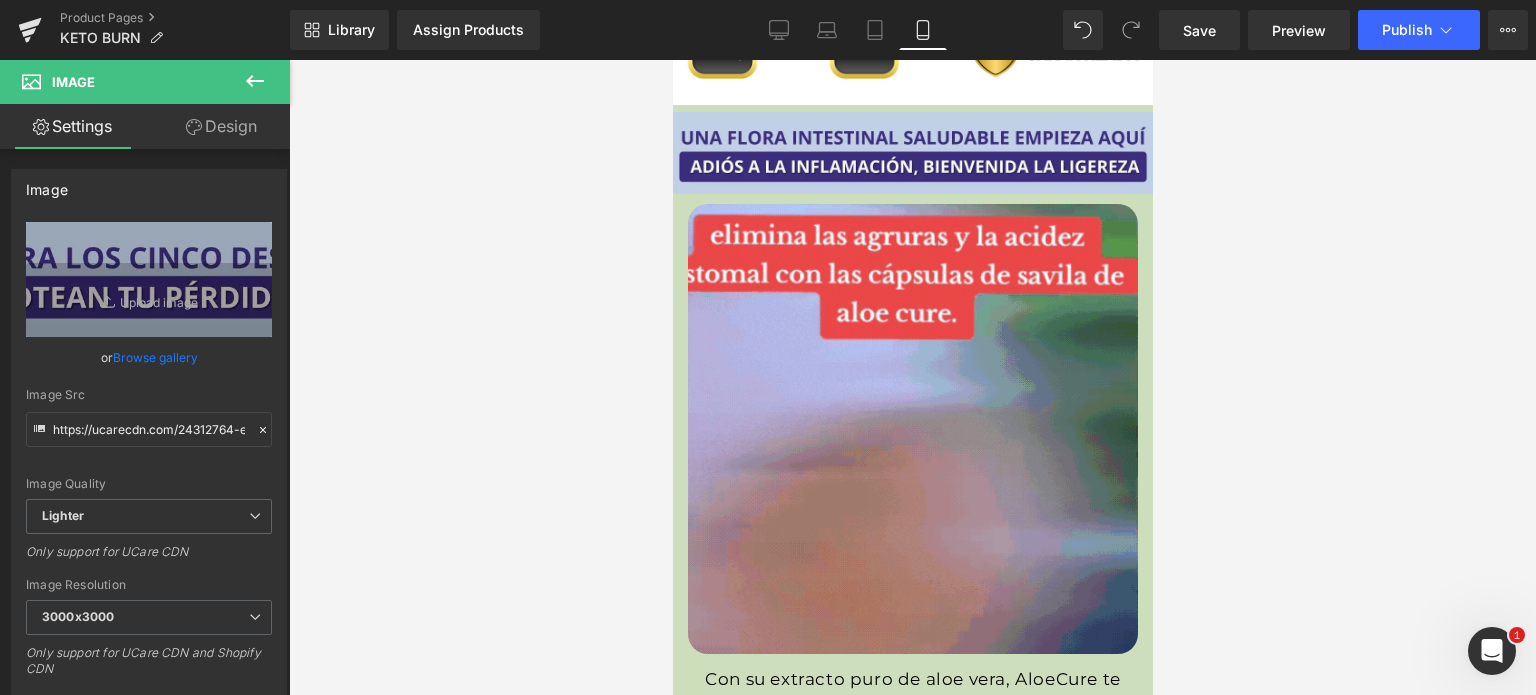 type on "https://ucarecdn.com/[ALPHANUMERIC_STRING]/-/format/auto/-/preview/3000x3000/-/quality/lighter/AnyConv.com__TÍTULOS MONTOYA _1_.webp" 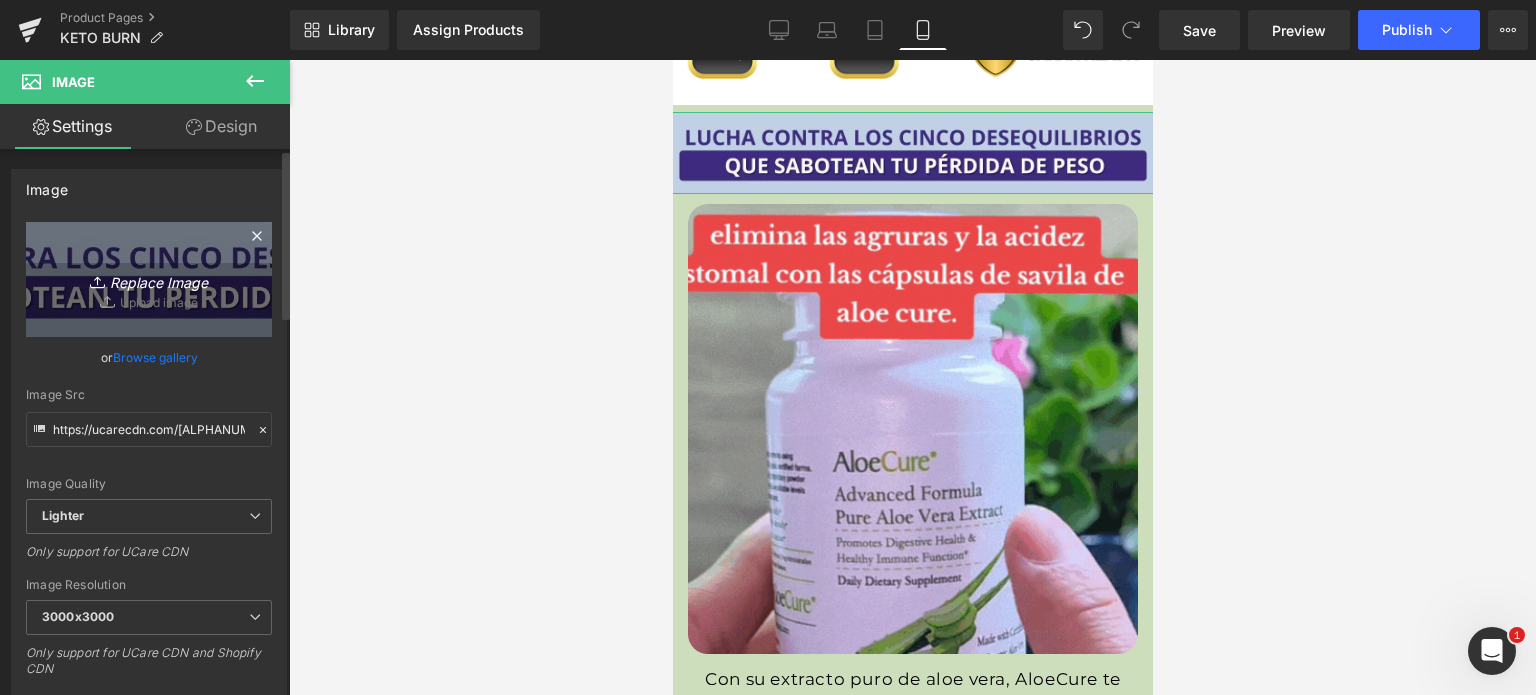 click on "Replace Image" at bounding box center [149, 279] 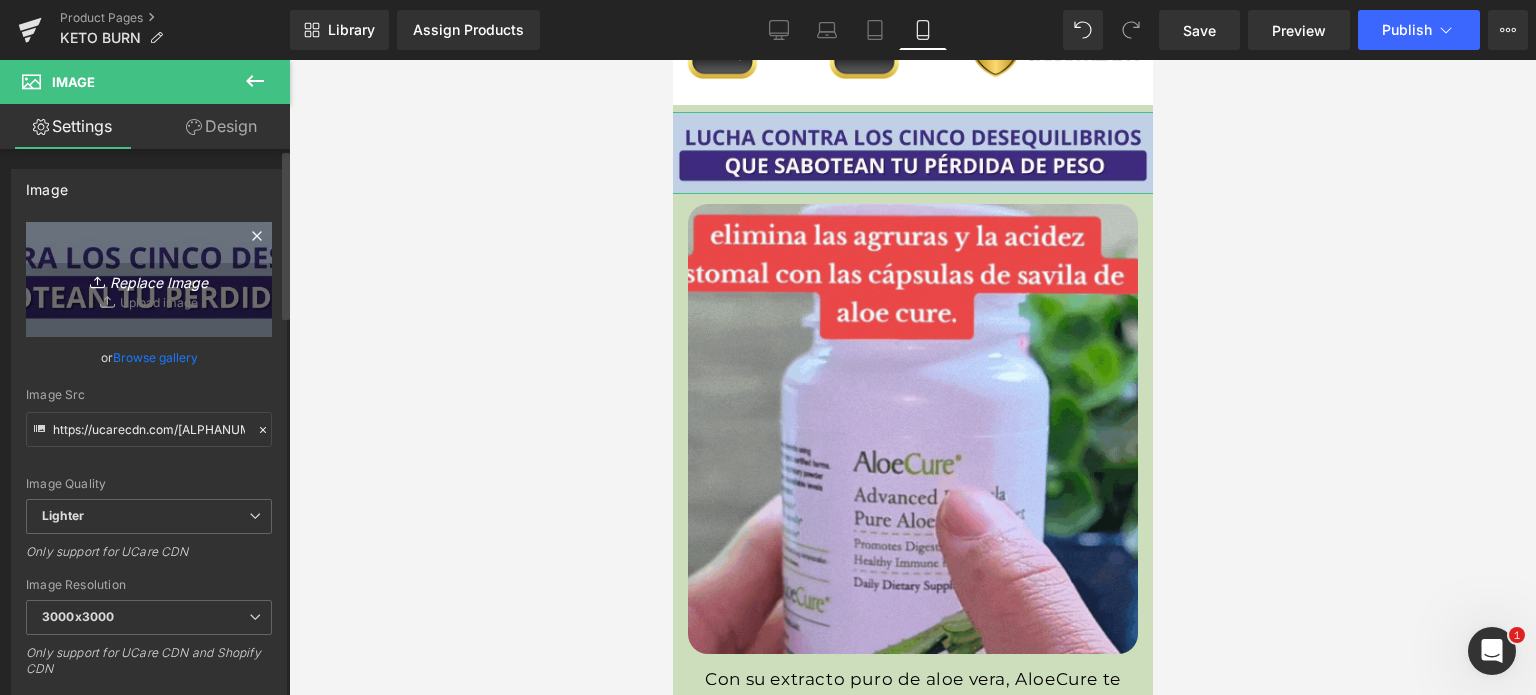 type on "C:\fakepath\AnyConv.com__TÍTULOS MONTOYA (2).webp" 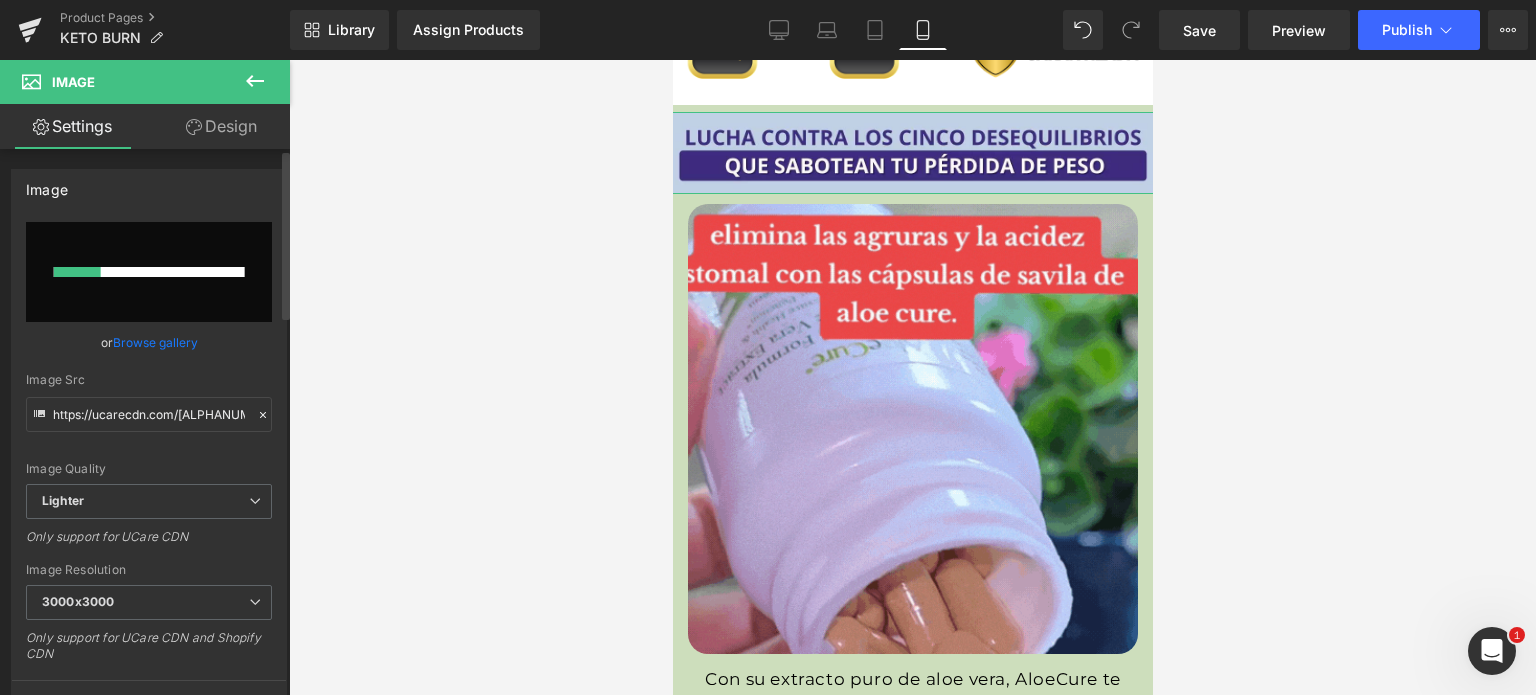 type 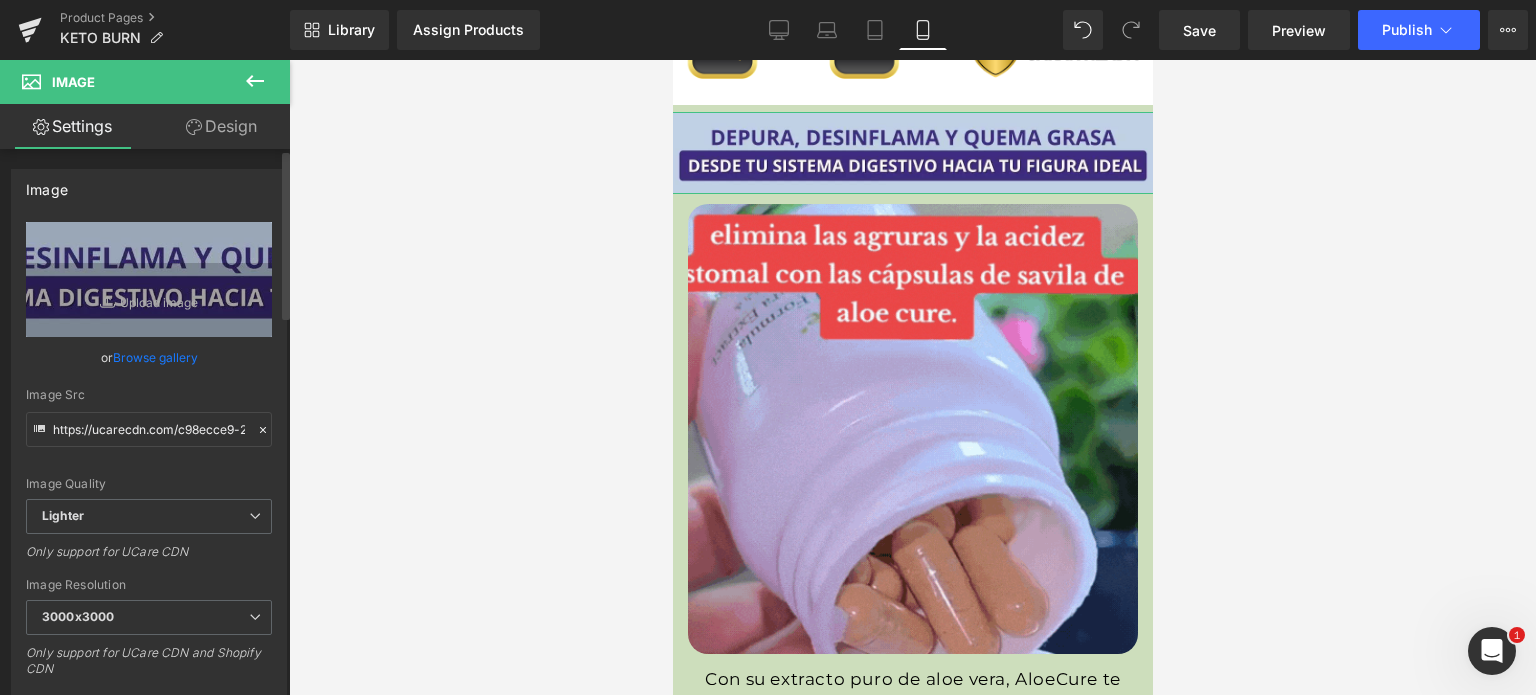 click on "Browse gallery" at bounding box center (155, 357) 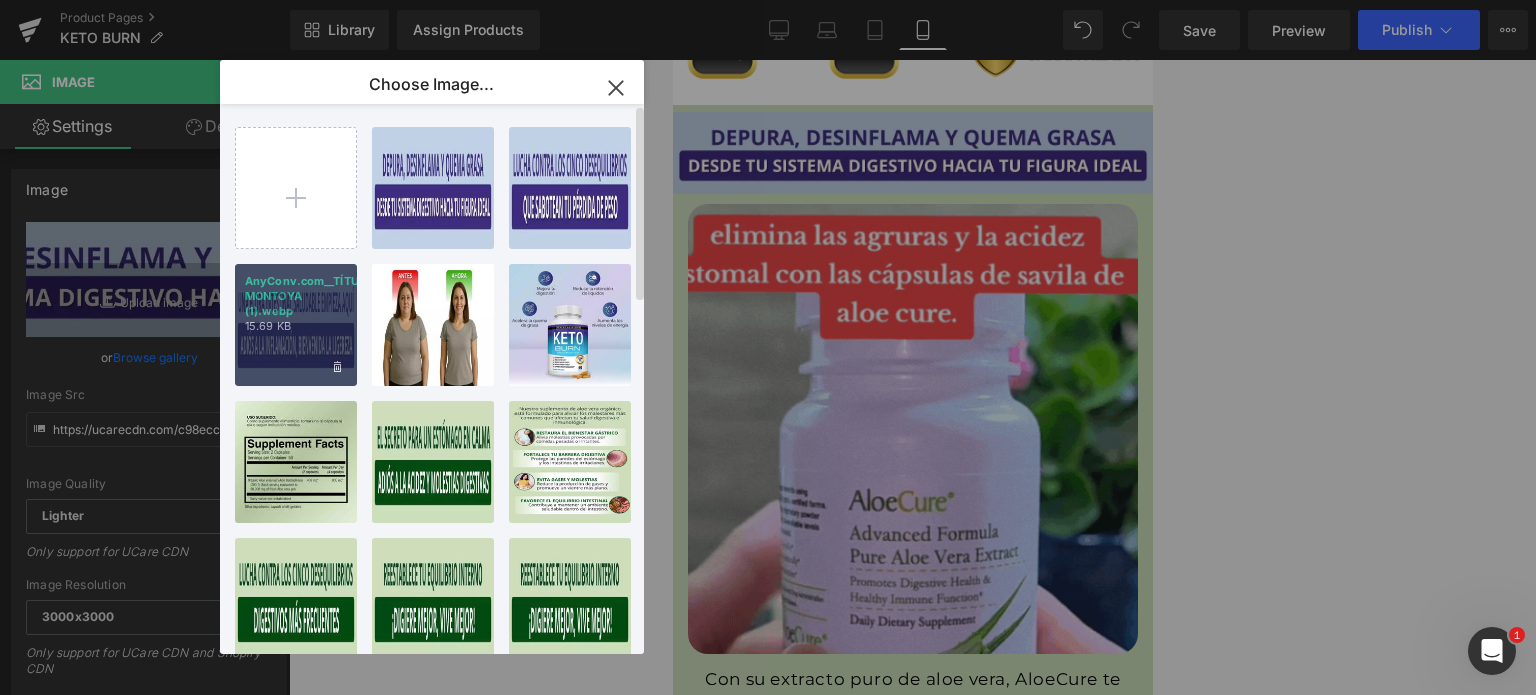 click on "AnyConv...OYA.webp 15.69 KB" at bounding box center (296, 325) 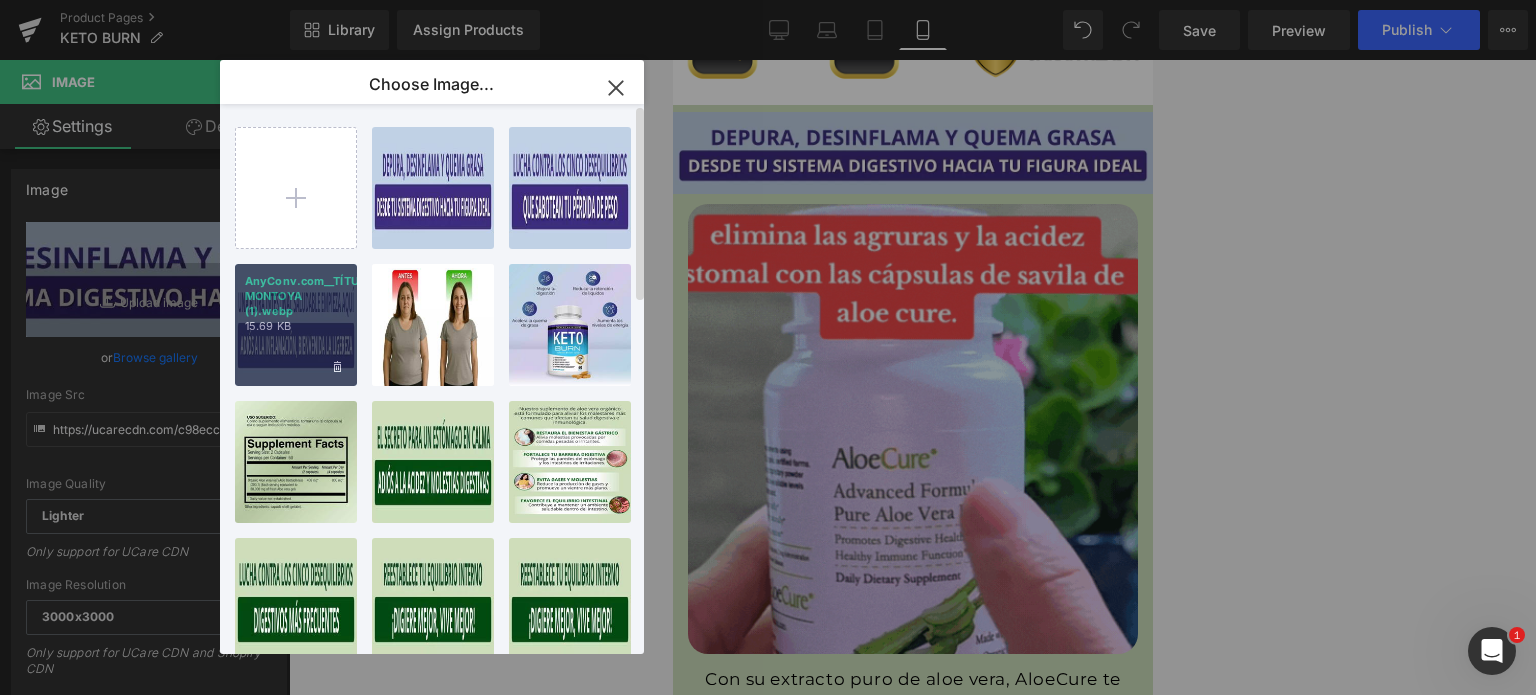 type on "https://ucarecdn.com/24312764-e7a8-42db-9f9e-15ad3f9c328e/-/format/auto/-/preview/3000x3000/-/quality/lighter/AnyConv.com__T%C3%8DTULOS%20MONTOYA.webp" 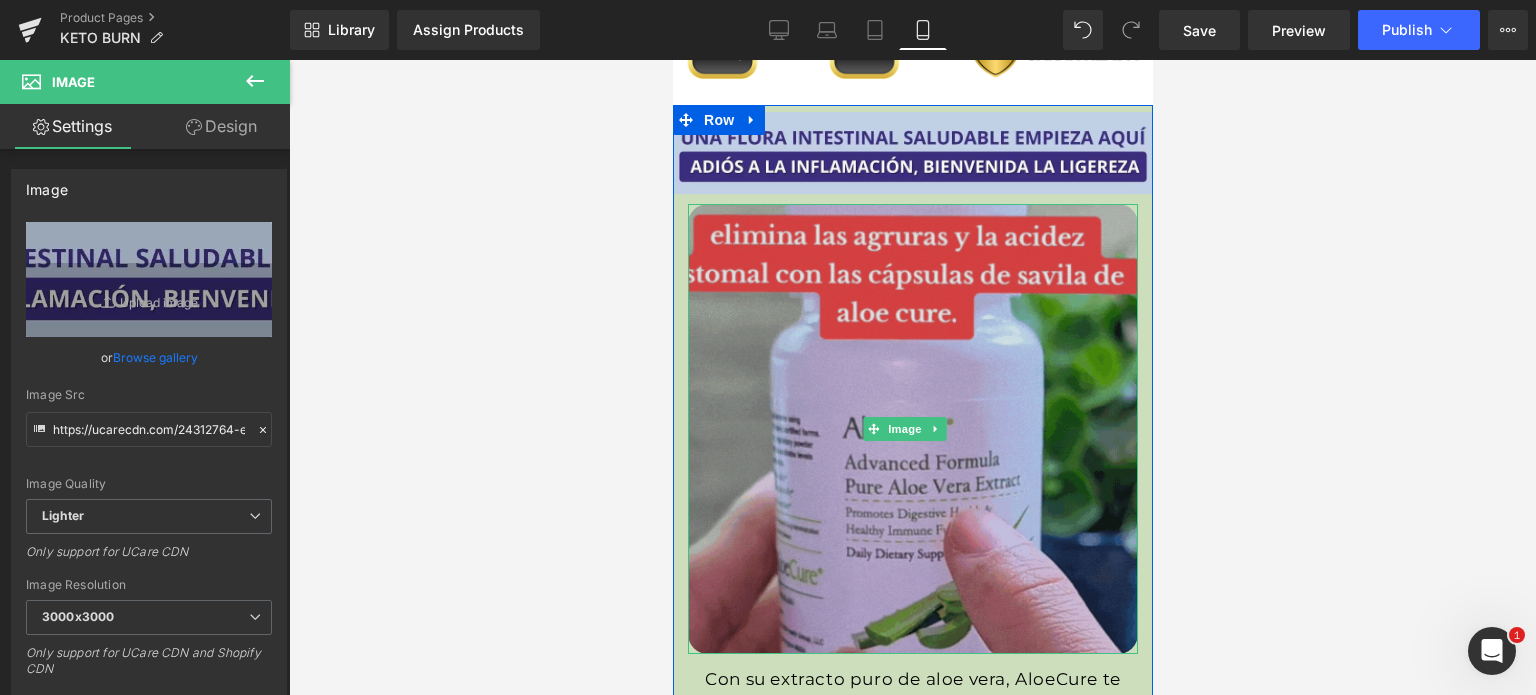 click at bounding box center [912, 429] 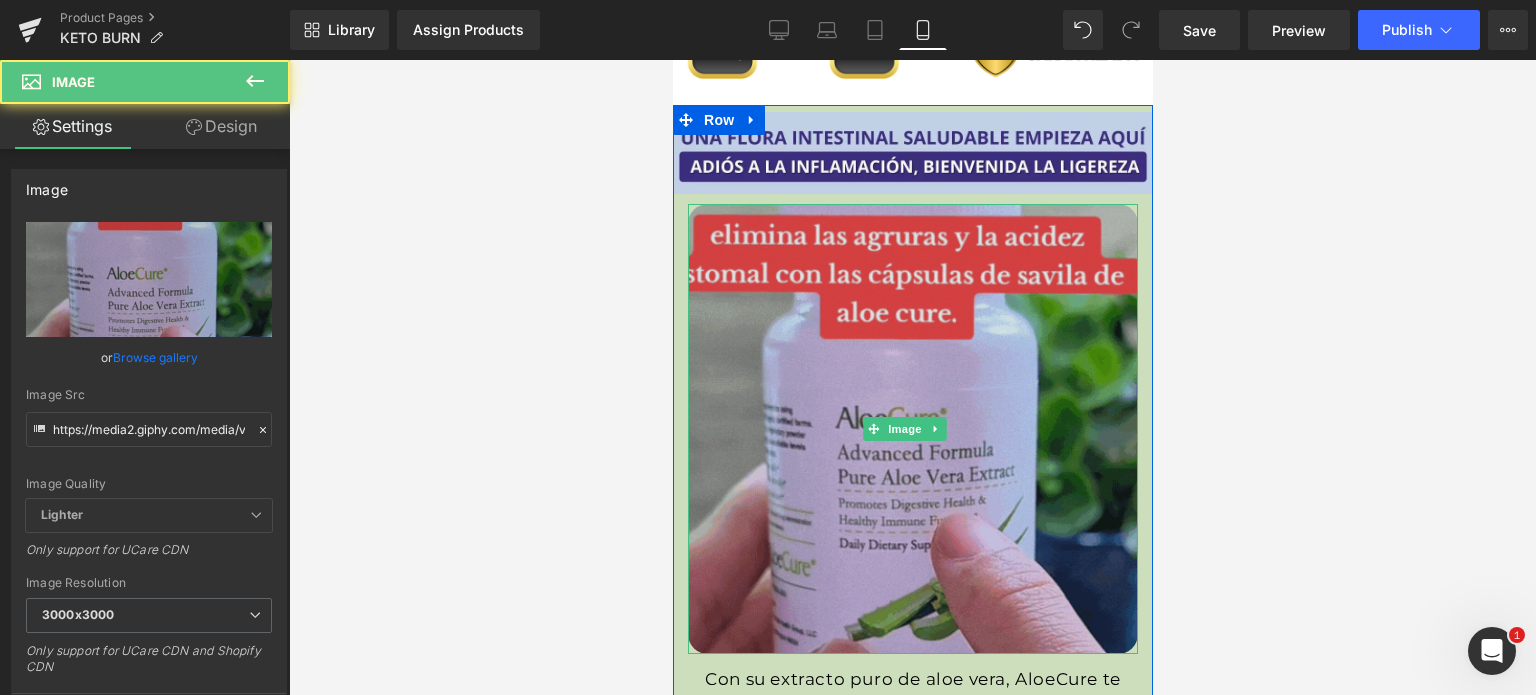 click at bounding box center [912, 429] 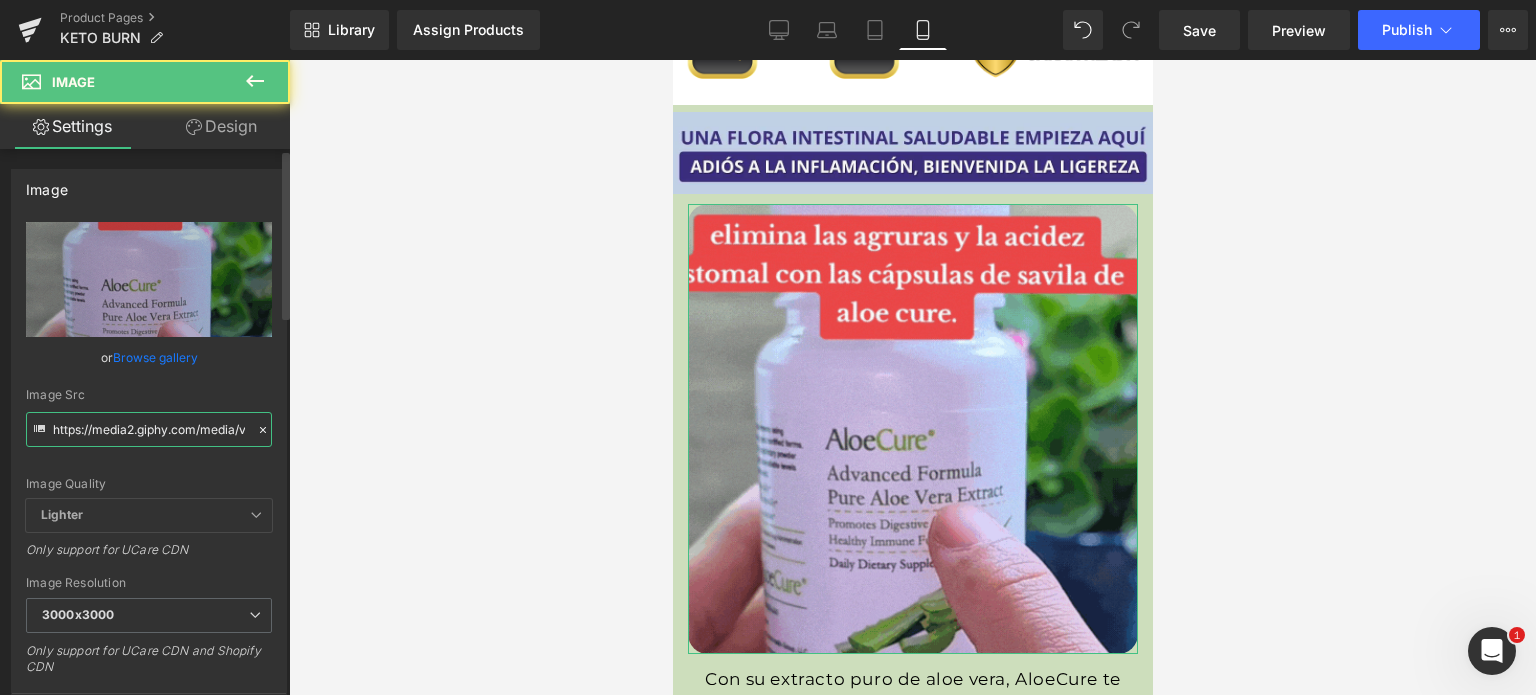 click on "https://media2.giphy.com/media/v1.Y2lkPTc5MGI3NjExYm85aWRweDQ5enV1M3g3NzU3N3hwZTNsNTV6Z2hhOXh2Nno2MDNmMCZlcD12MV9pbnRlcm5hbF9naWZfYnlfaWQmY3Q9Zw/kA390SdNhRuvvh1KpJ/giphy.gif" at bounding box center [149, 429] 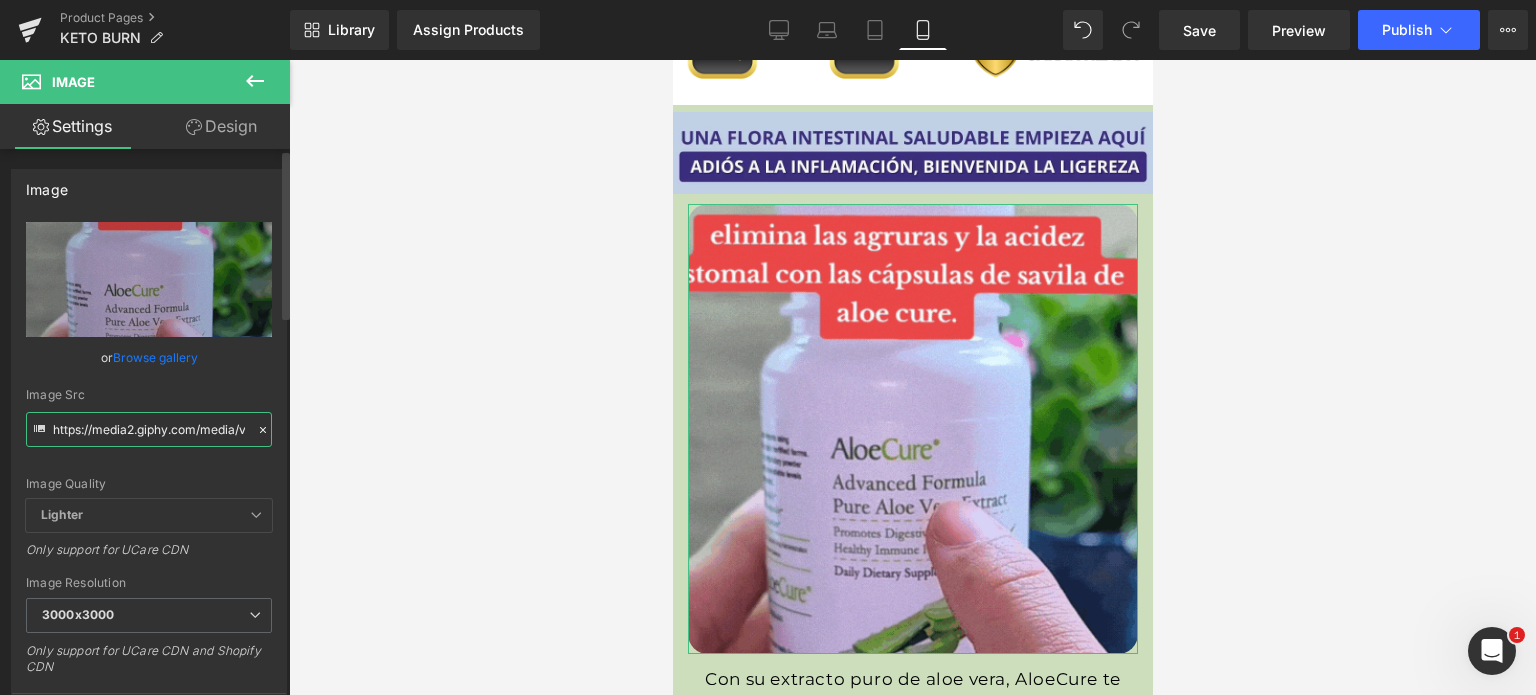 click on "https://media2.giphy.com/media/v1.Y2lkPTc5MGI3NjExYm85aWRweDQ5enV1M3g3NzU3N3hwZTNsNTV6Z2hhOXh2Nno2MDNmMCZlcD12MV9pbnRlcm5hbF9naWZfYnlfaWQmY3Q9Zw/kA390SdNhRuvvh1KpJ/giphy.gif" at bounding box center (149, 429) 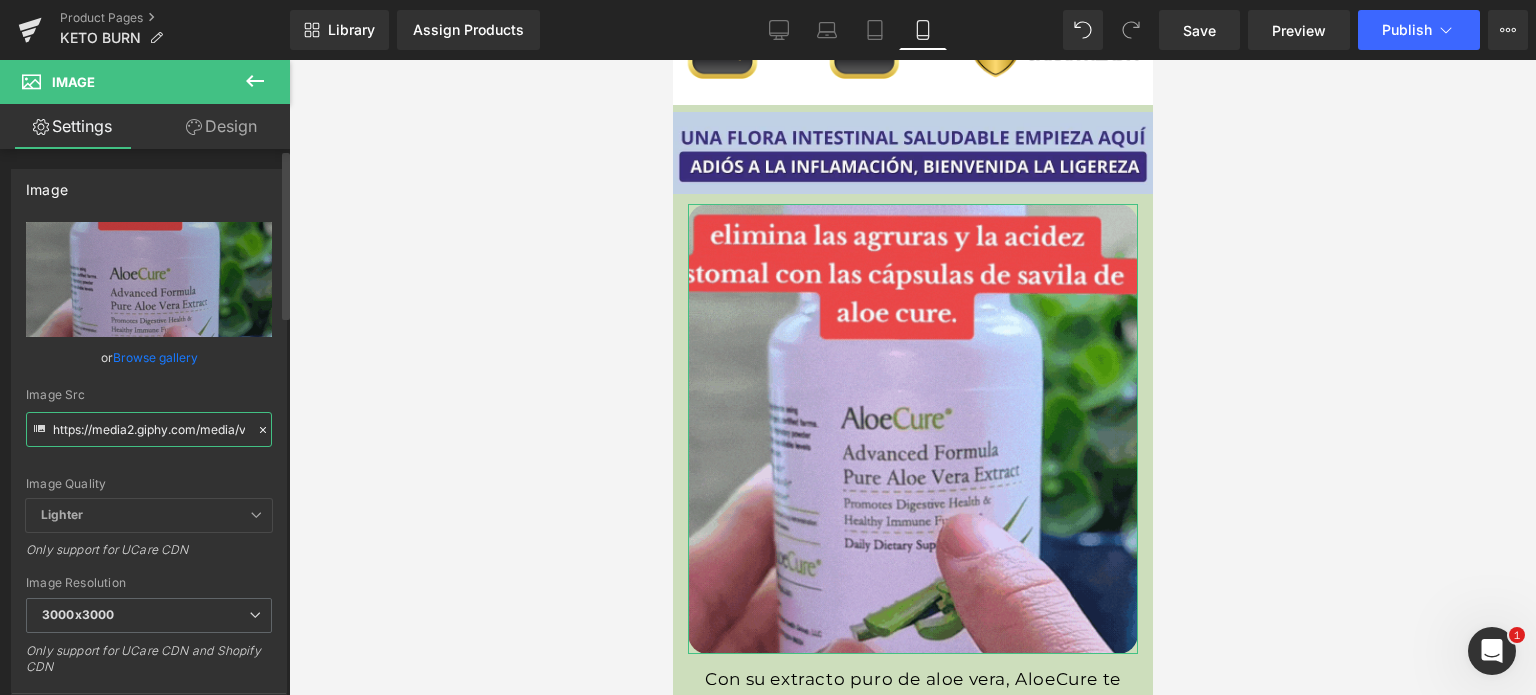 click on "https://media2.giphy.com/media/v1.Y2lkPTc5MGI3NjExYm85aWRweDQ5enV1M3g3NzU3N3hwZTNsNTV6Z2hhOXh2Nno2MDNmMCZlcD12MV9pbnRlcm5hbF9naWZfYnlfaWQmY3Q9Zw/kA390SdNhRuvvh1KpJ/giphy.gif" at bounding box center [149, 429] 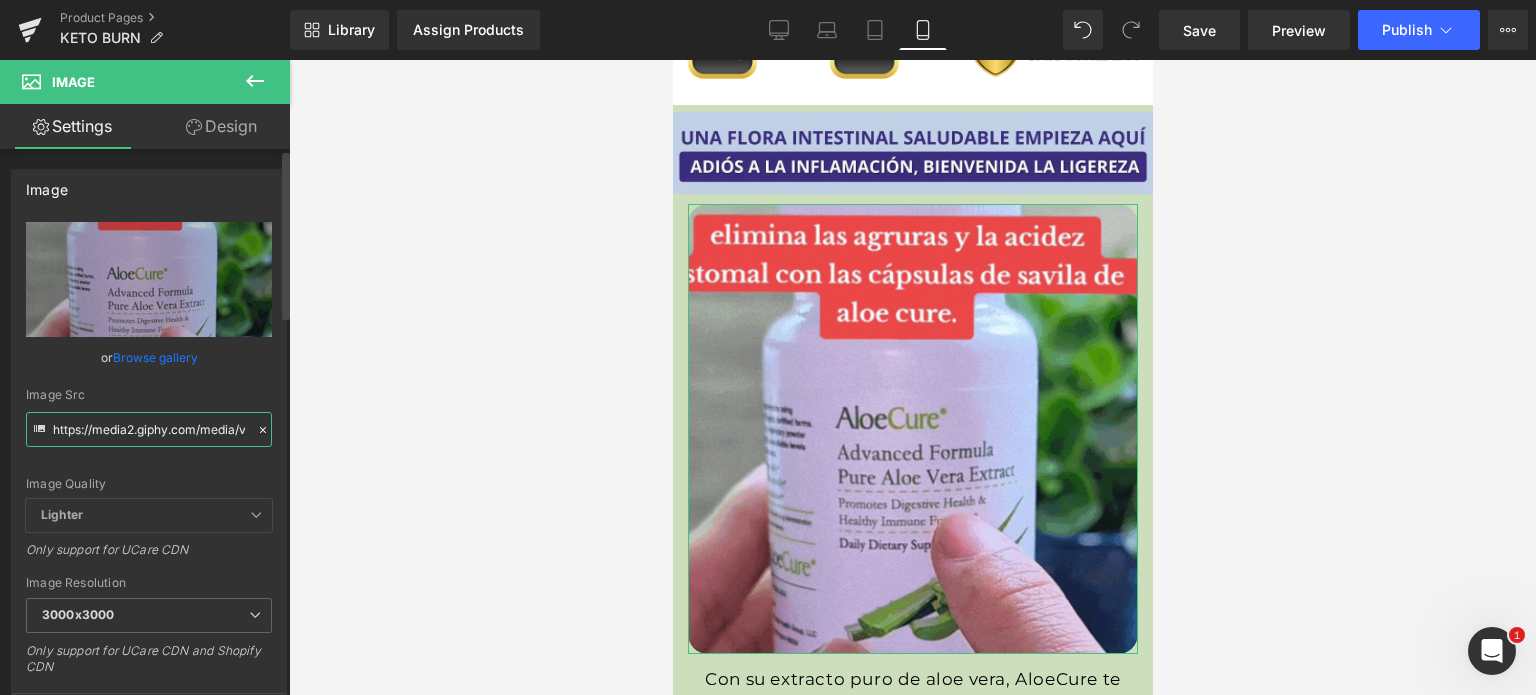 paste on "OGxmOG9panp6cXgwMTJpZDB3MDEzMHM3bWxtbzk1aHl2b3c1bnM1eCZlcD12MV9pbnRlcm5hbF9naWZfYnlfaWQmY3Q9Zw/RP6rHUDvvTJZvycSOq" 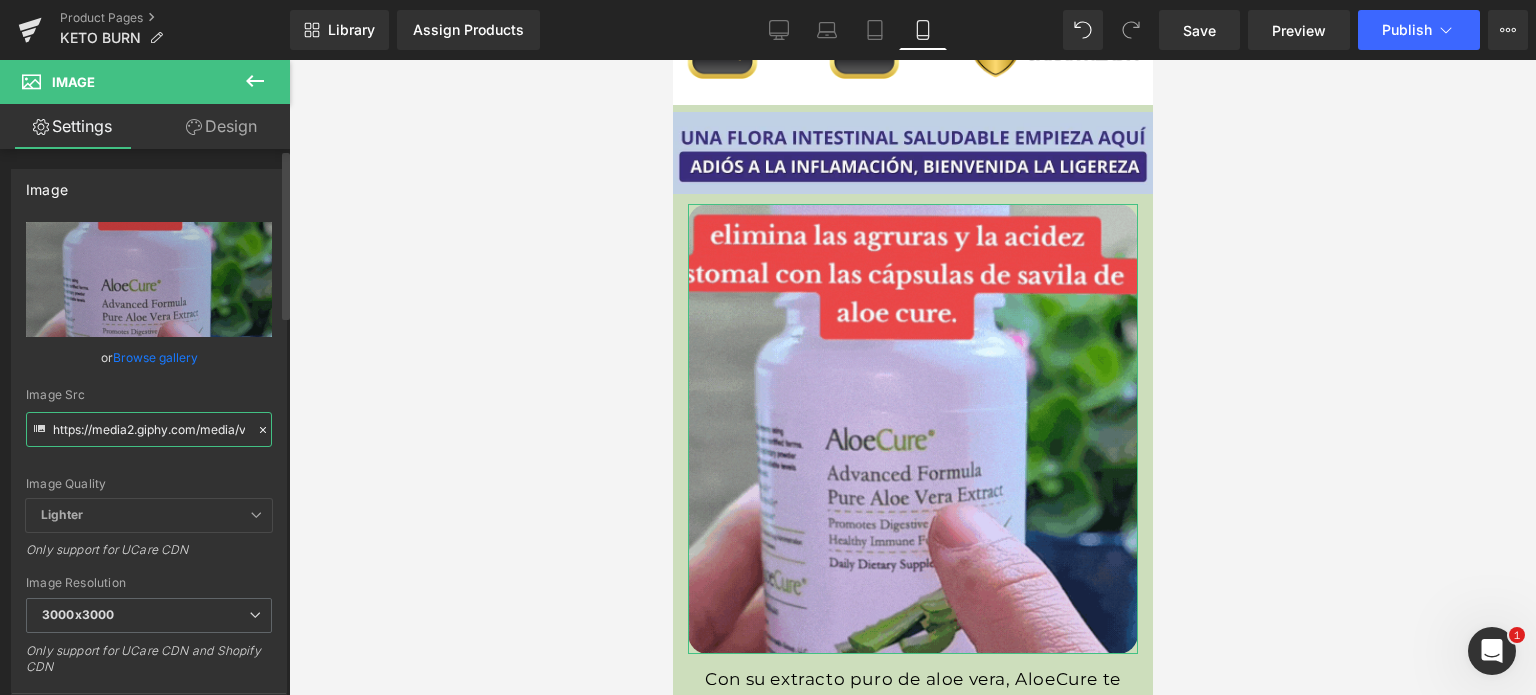 type on "https://media2.giphy.com/media/v1.Y2lkPTc5MGI3NjExOGxmOG9panp6cXgwMTJpZDB3MDEzMHM3bWxtbzk1aHl2b3c1bnM1eCZlcD12MV9pbnRlcm5hbF9naWZfYnlfaWQmY3Q9Zw/RP6rHUDvvTJZvycSOq/giphy.gif" 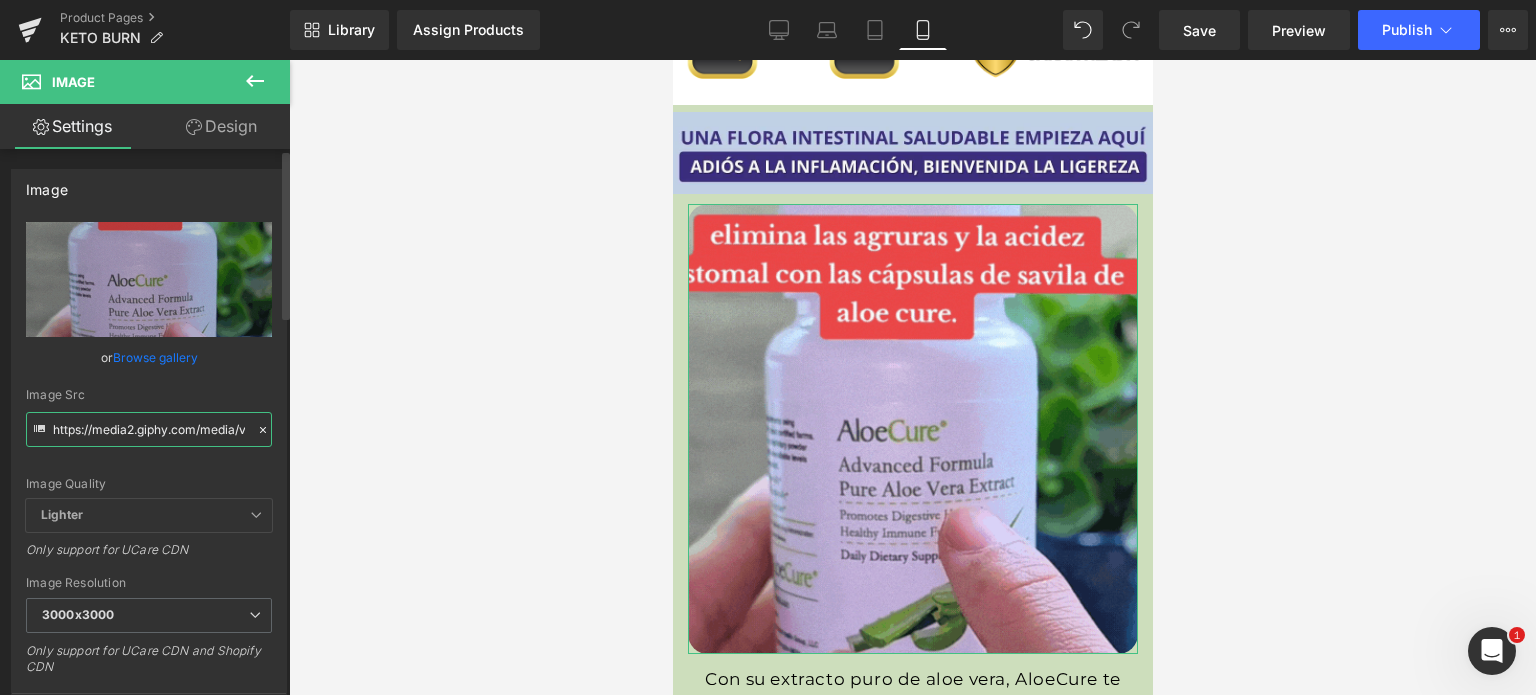 scroll, scrollTop: 0, scrollLeft: 1031, axis: horizontal 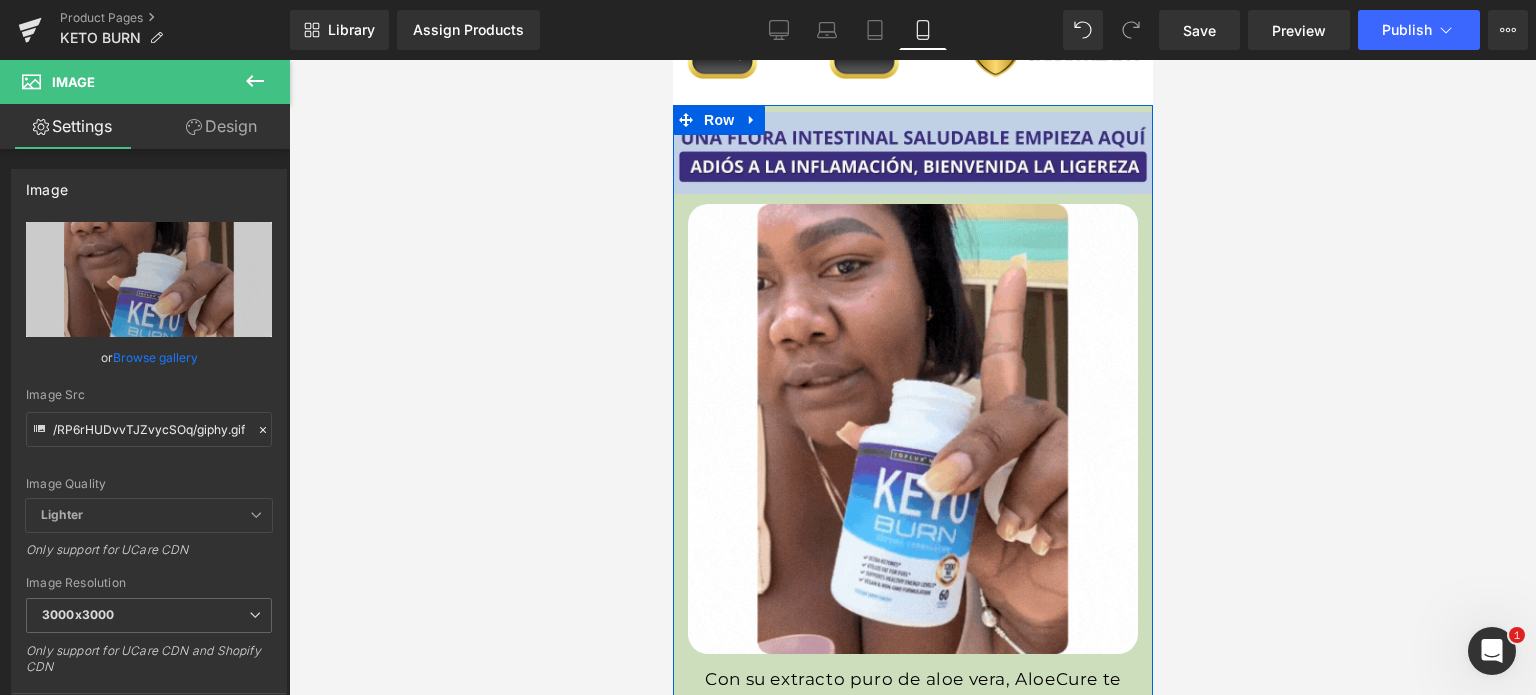 click on "Image Image Con su extracto puro de aloe vera, AloeCure te ayuda a equilibrar la acidez, calmar tu sistema digestivo y sentirte más ligera desde los primeros días. Ideal para quienes buscan aliviar molestias estomacales y mejorar su salud intestinal sin recurrir a químicos agresivos. Text Block Image Image" at bounding box center [912, 823] 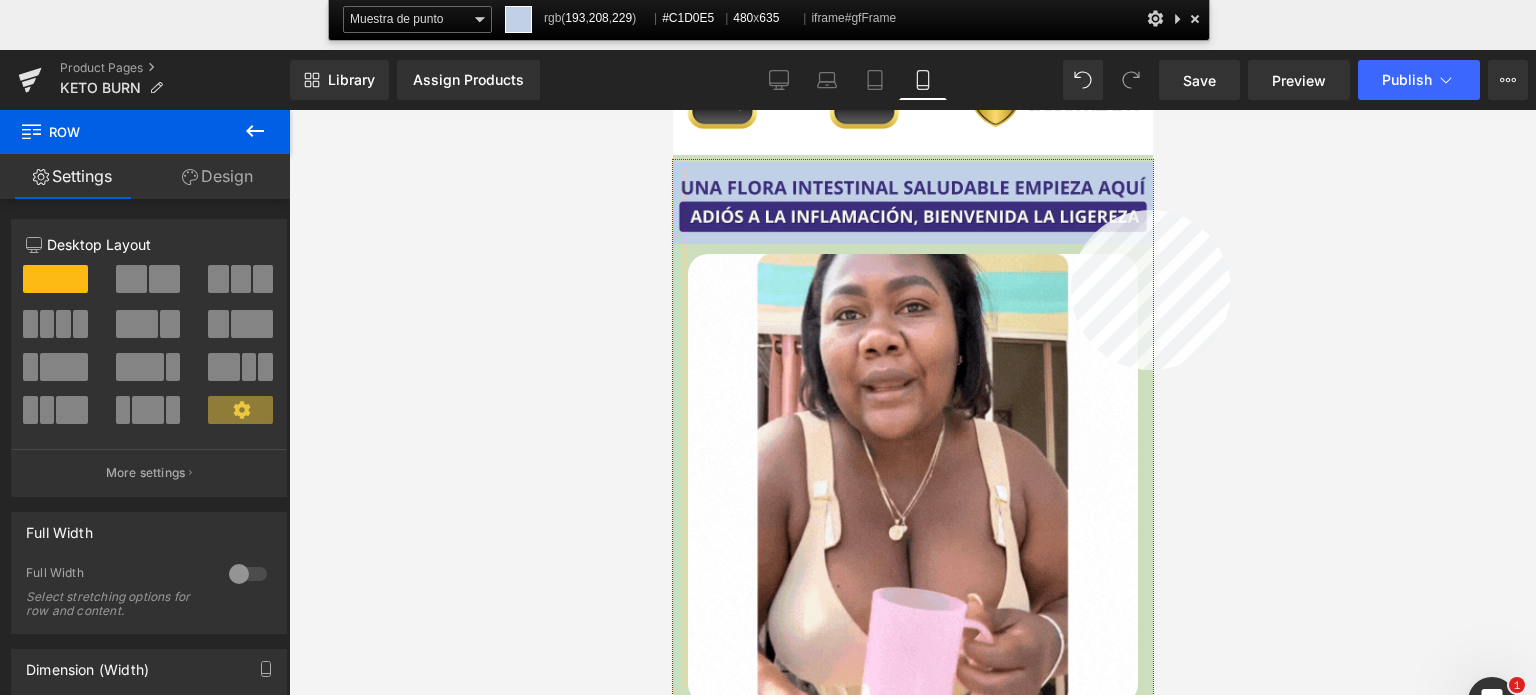 click at bounding box center [913, 477] 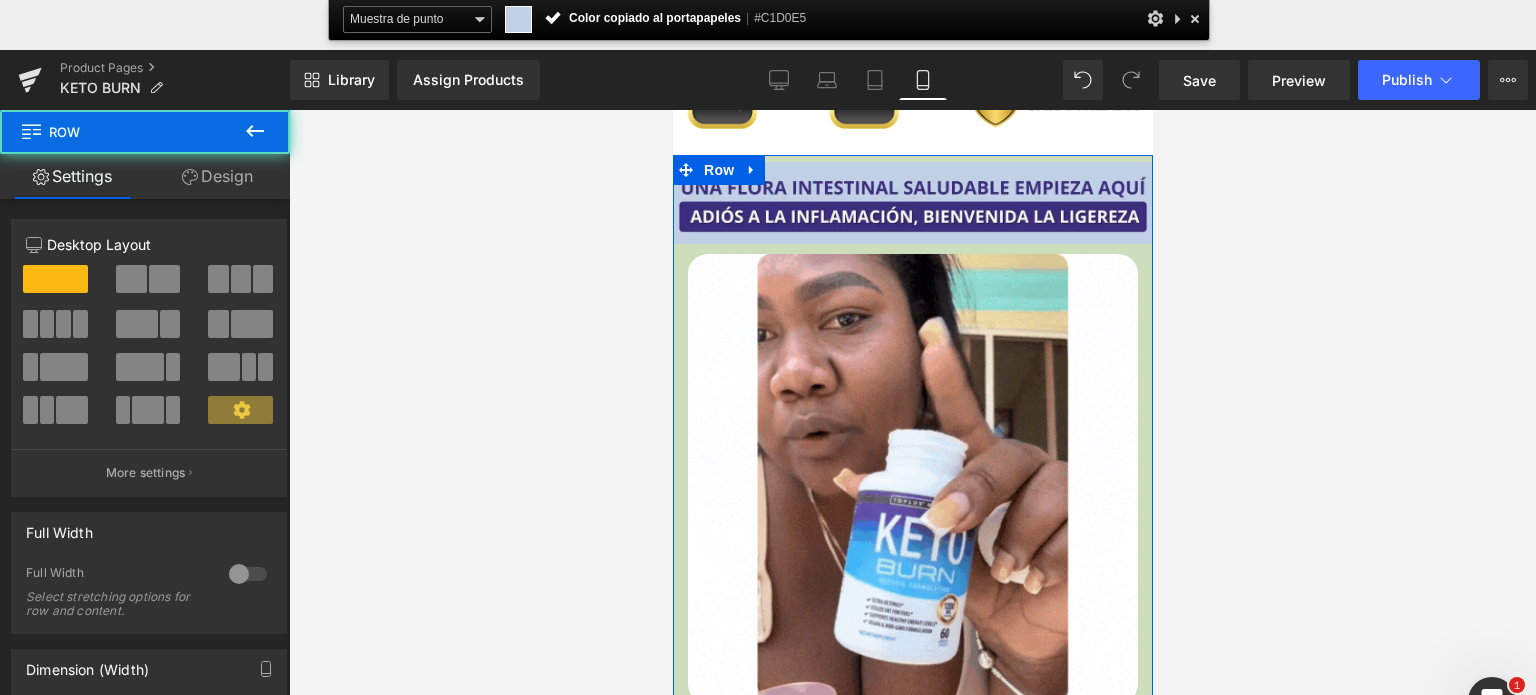 click on "Image Image Con su extracto puro de aloe vera, AloeCure te ayuda a equilibrar la acidez, calmar tu sistema digestivo y sentirte más ligera desde los primeros días. Ideal para quienes buscan aliviar molestias estomacales y mejorar su salud intestinal sin recurrir a químicos agresivos. Text Block Image Image" at bounding box center (912, 873) 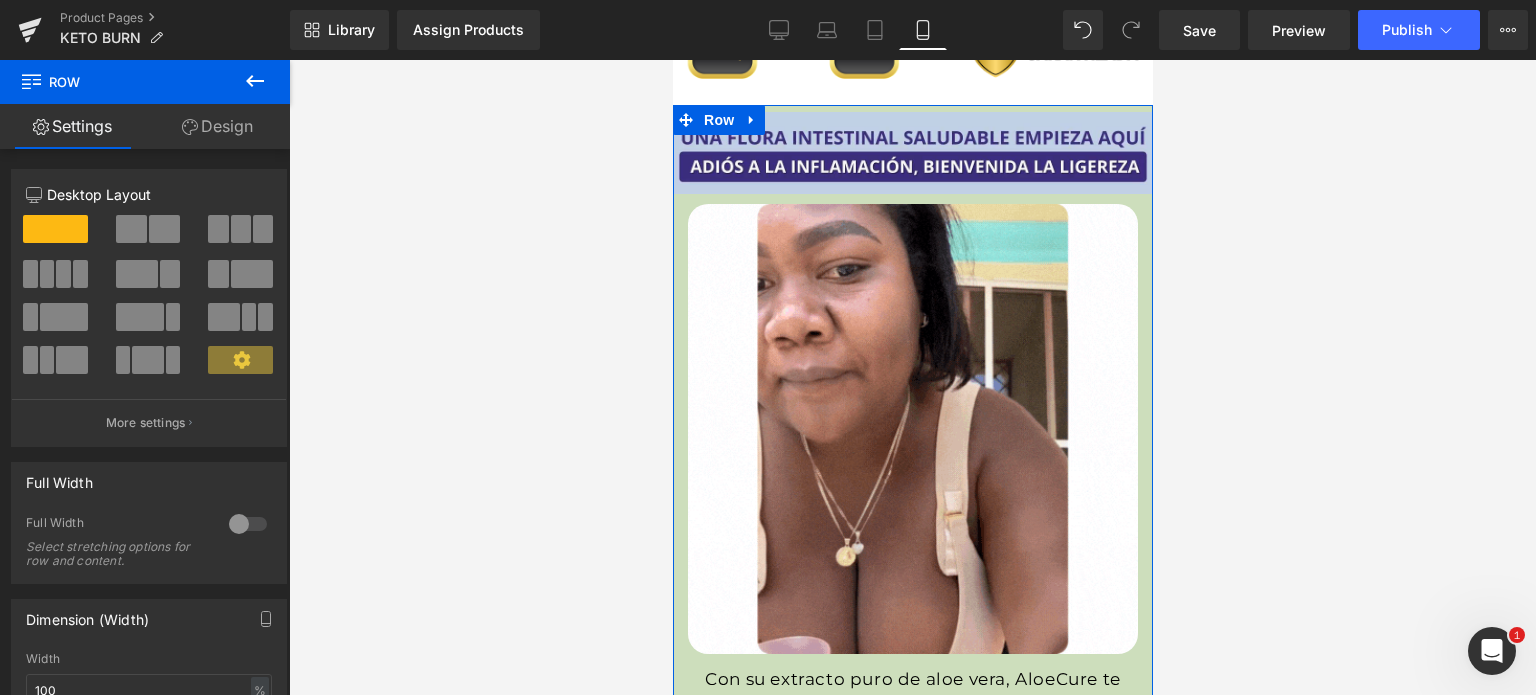 click on "Design" at bounding box center [217, 126] 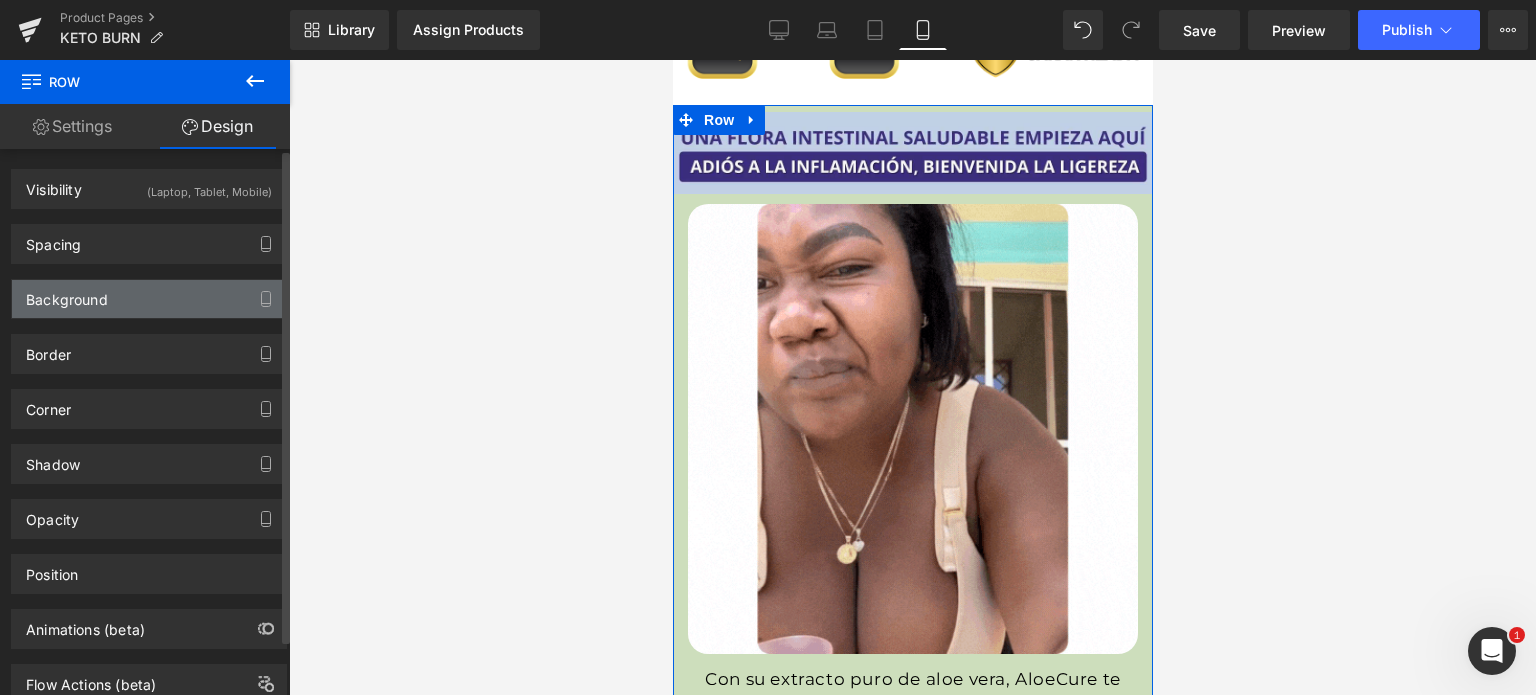 type on "#cddebc" 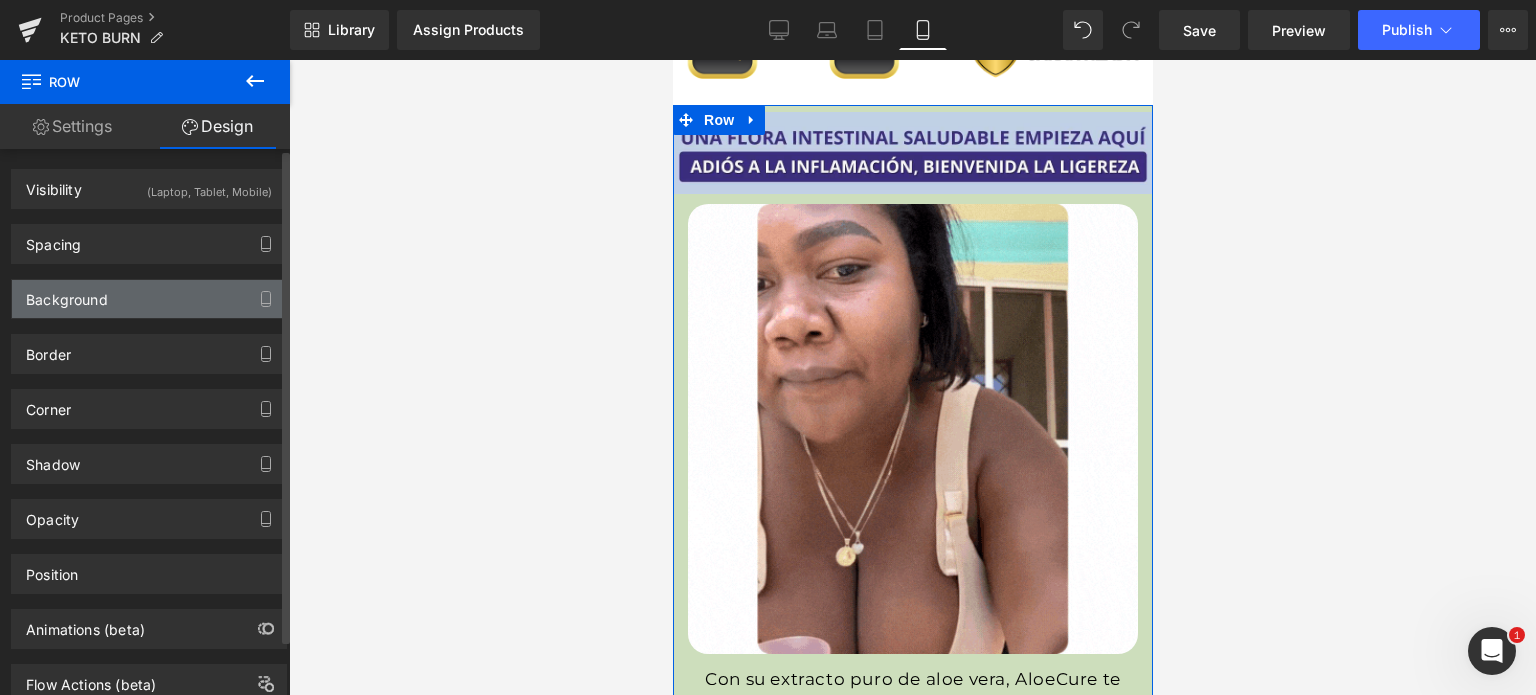 type on "100" 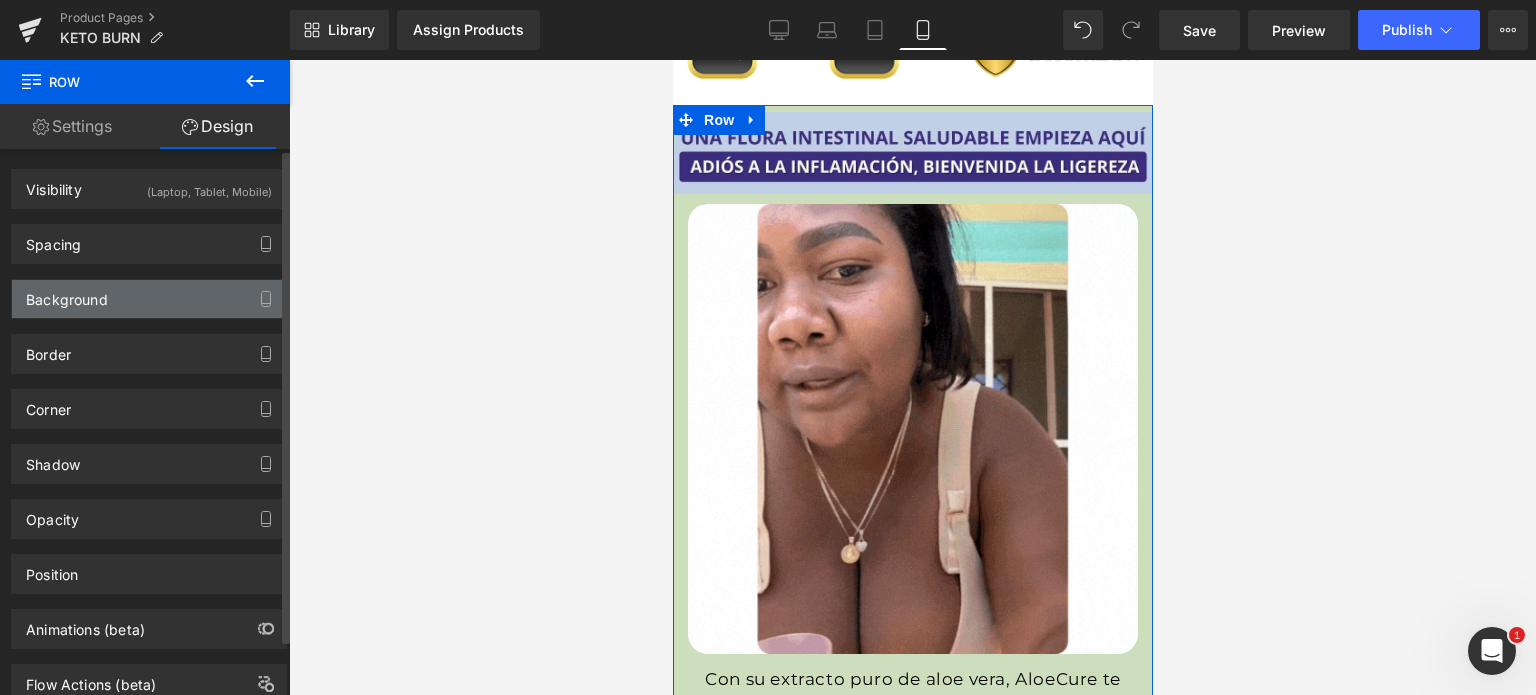 click on "Background" at bounding box center (67, 294) 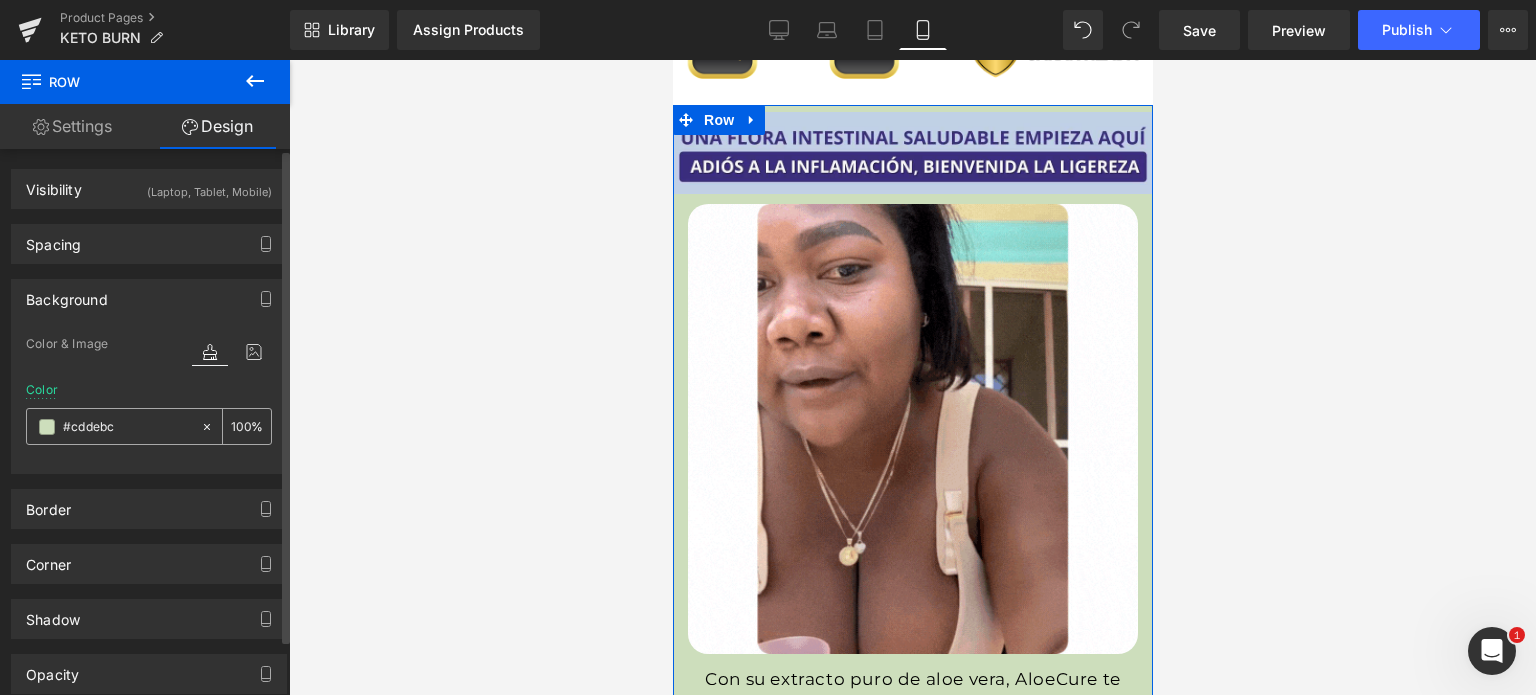 click on "#cddebc" at bounding box center [127, 427] 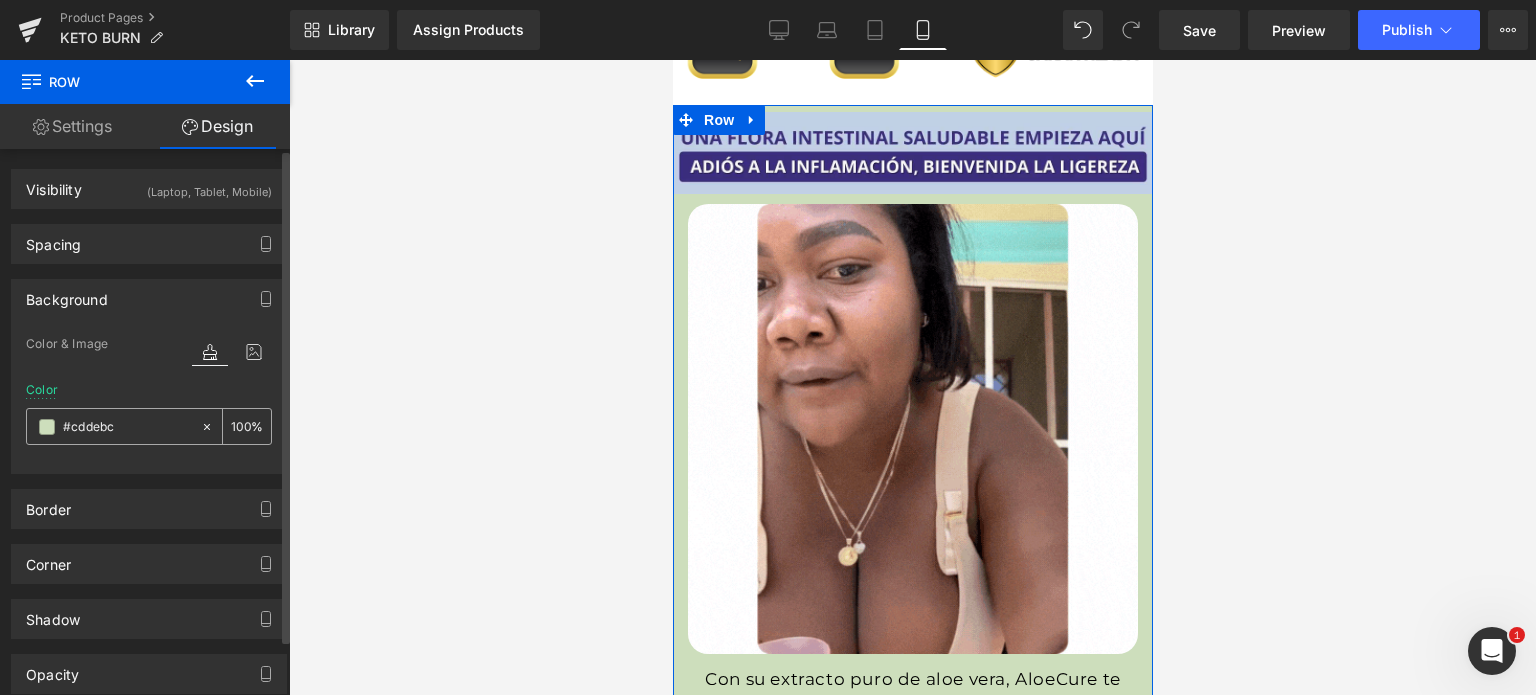 paste on "C1D0E5" 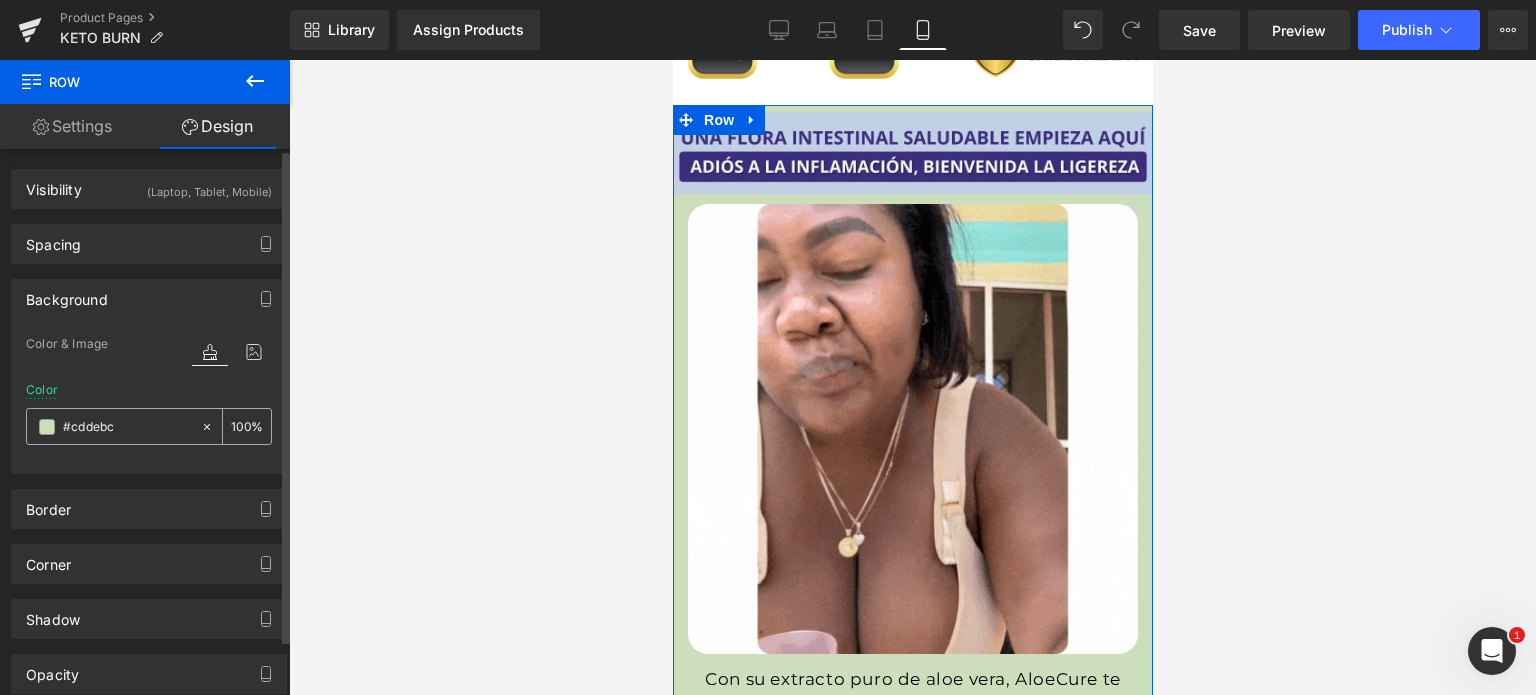 type on "#C1D0E5" 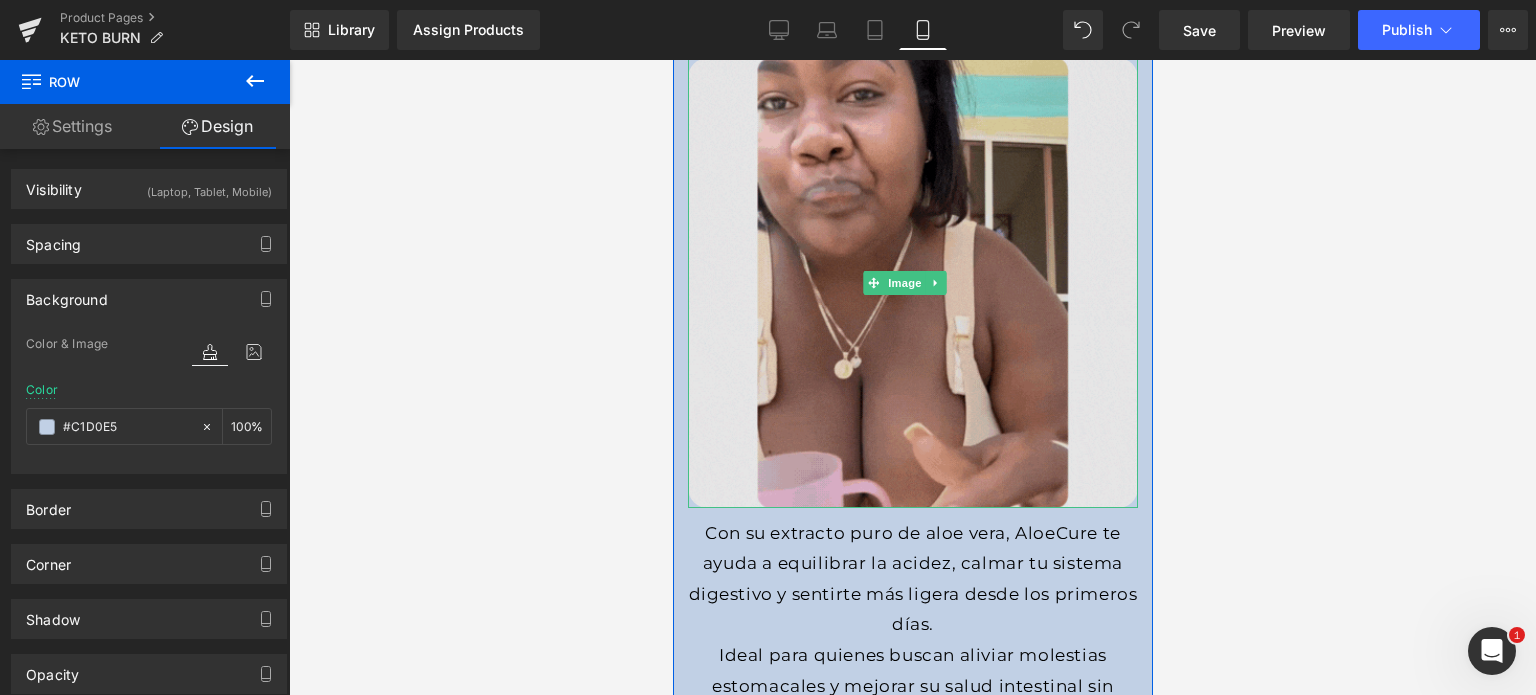 scroll, scrollTop: 2400, scrollLeft: 0, axis: vertical 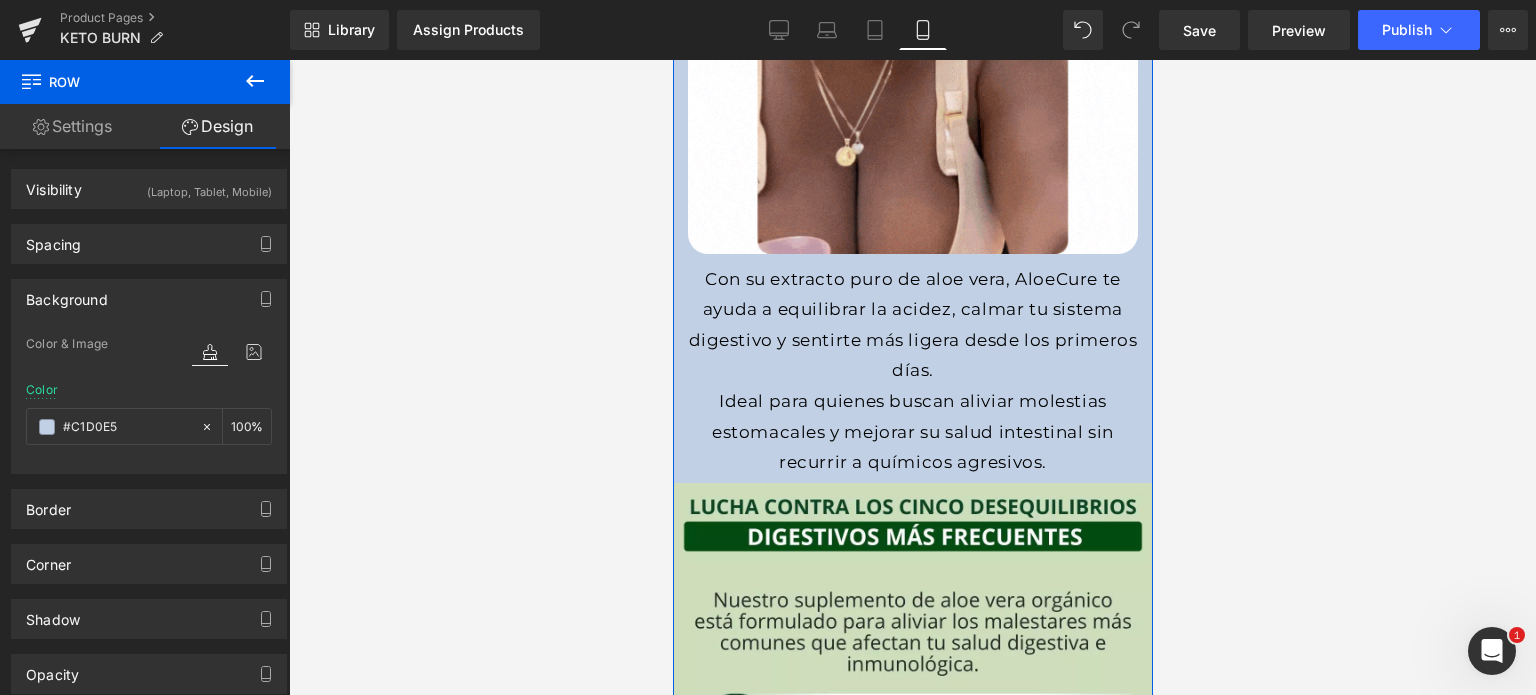 click on "Con su extracto puro de aloe vera, AloeCure te ayuda a equilibrar la acidez, calmar tu sistema digestivo y sentirte más ligera desde los primeros días. Ideal para quienes buscan aliviar molestias estomacales y mejorar su salud intestinal sin recurrir a químicos agresivos. Text Block" at bounding box center [912, 371] 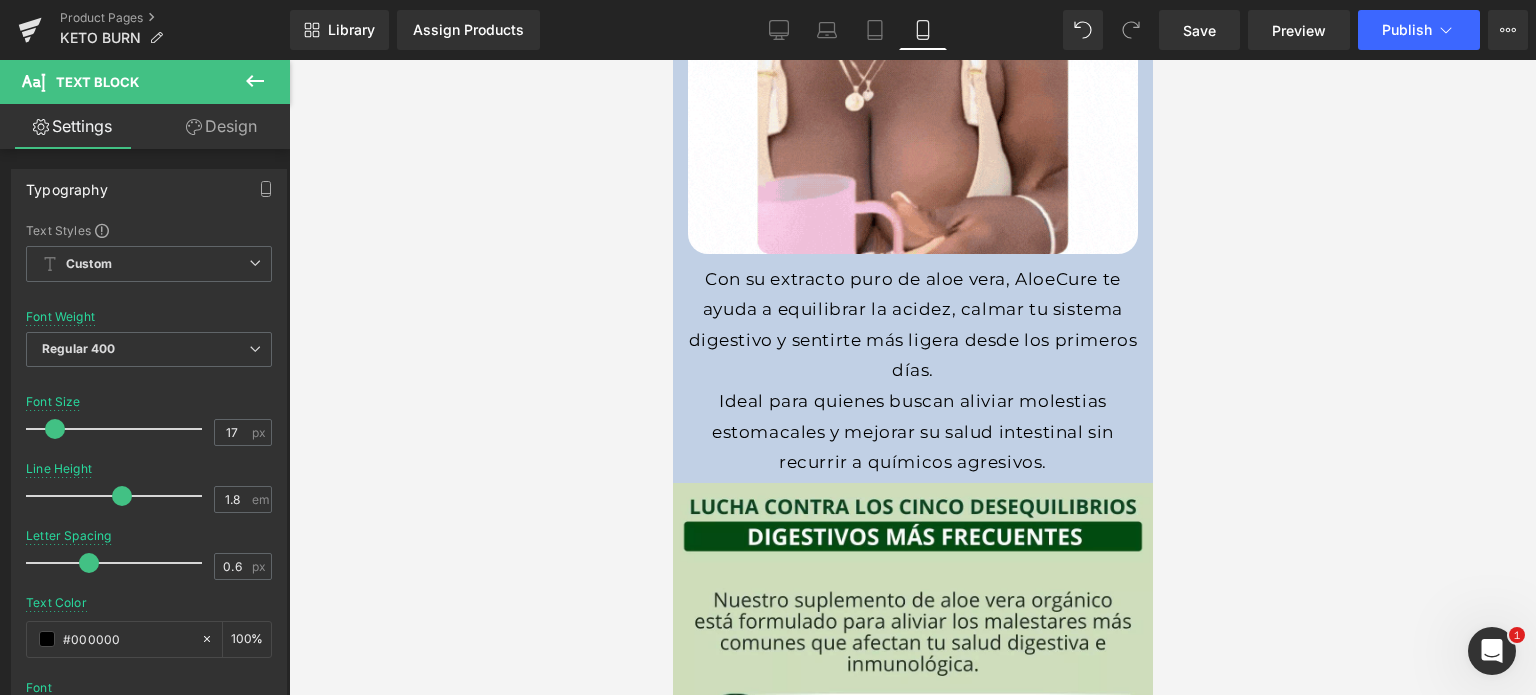 click on "Con su extracto puro de aloe vera, AloeCure te ayuda a equilibrar la acidez, calmar tu sistema digestivo y sentirte más ligera desde los primeros días." at bounding box center (912, 325) 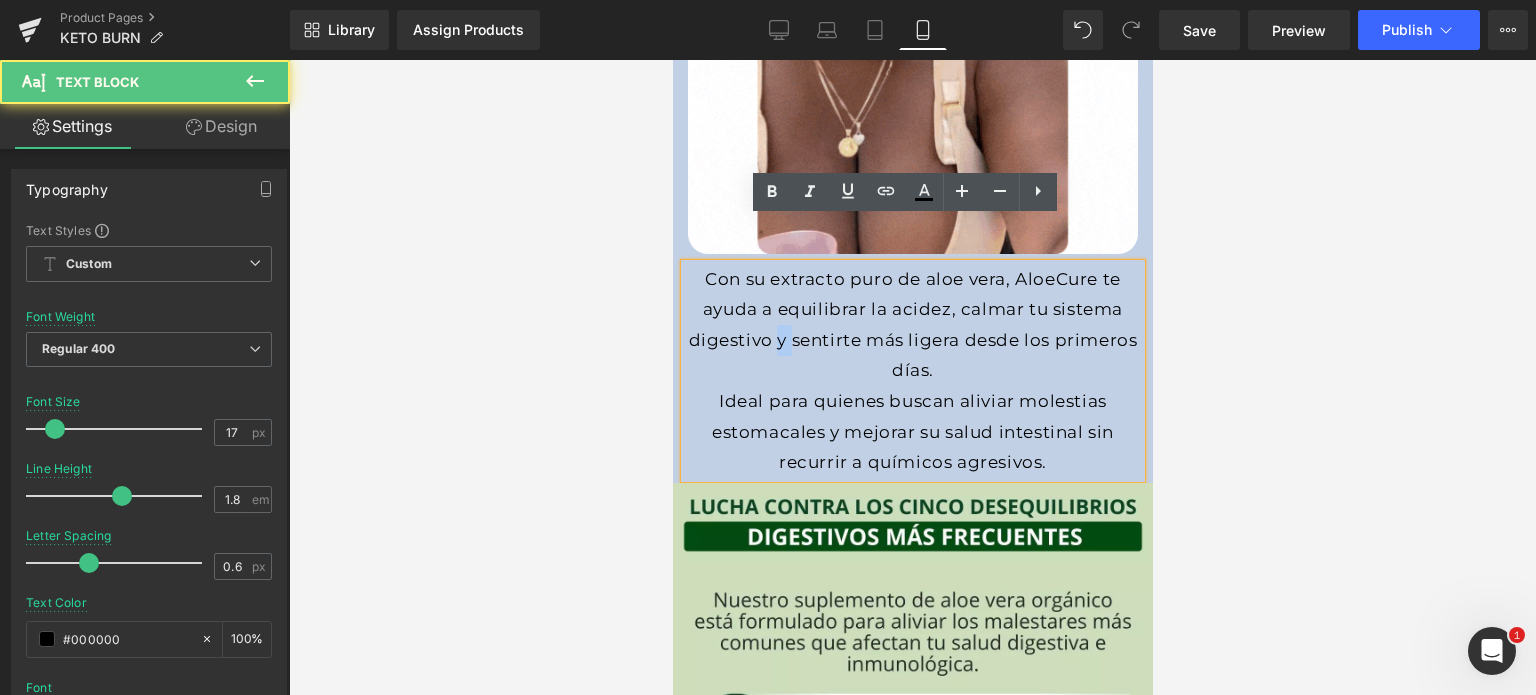 click on "Con su extracto puro de aloe vera, AloeCure te ayuda a equilibrar la acidez, calmar tu sistema digestivo y sentirte más ligera desde los primeros días." at bounding box center (912, 325) 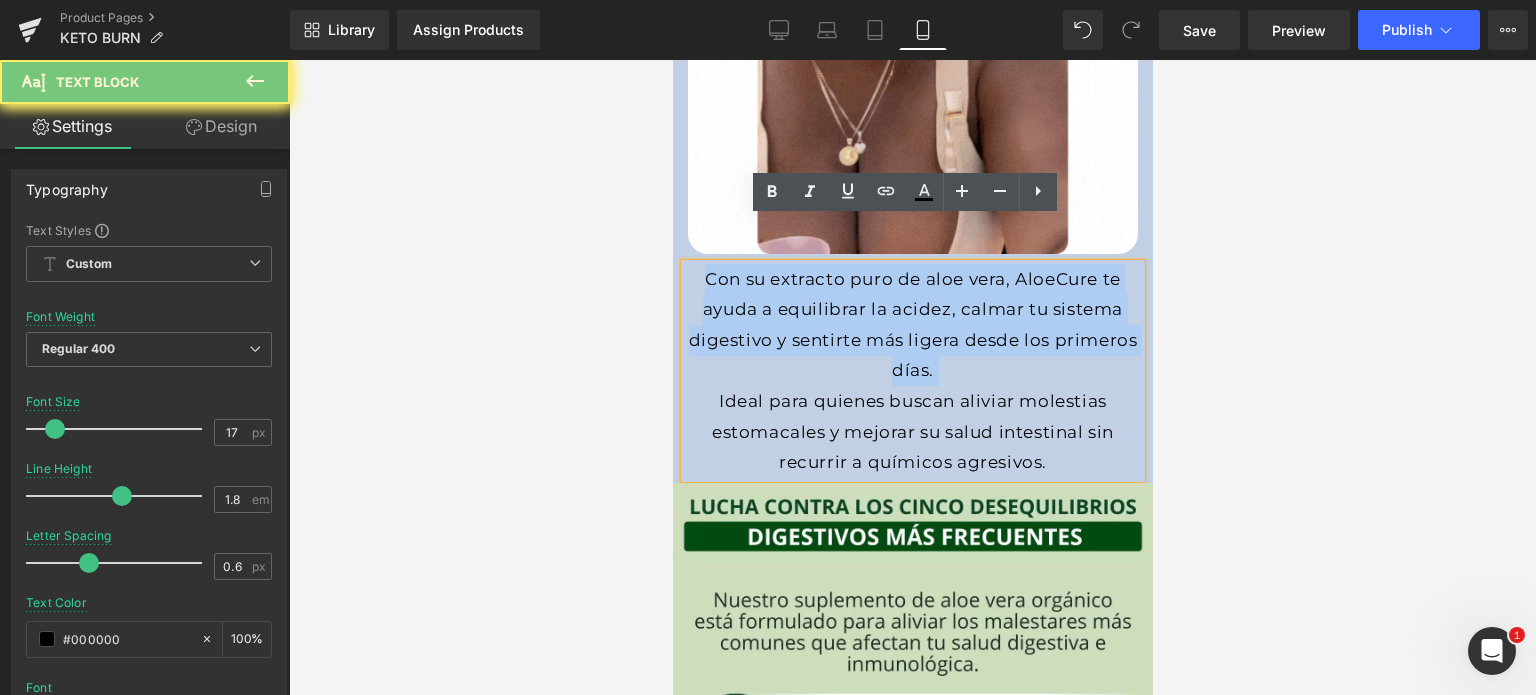 click on "Con su extracto puro de aloe vera, AloeCure te ayuda a equilibrar la acidez, calmar tu sistema digestivo y sentirte más ligera desde los primeros días." at bounding box center (912, 325) 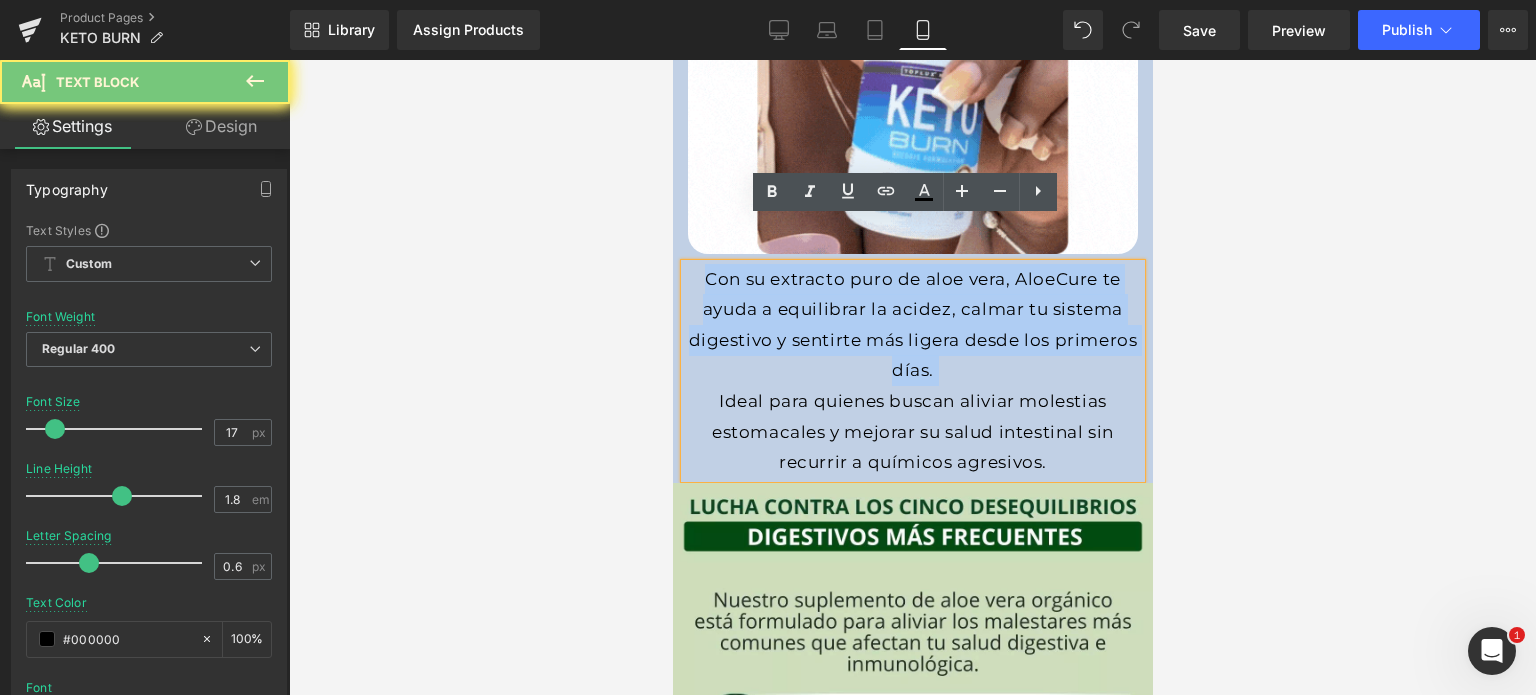 click on "Con su extracto puro de aloe vera, AloeCure te ayuda a equilibrar la acidez, calmar tu sistema digestivo y sentirte más ligera desde los primeros días." at bounding box center [912, 325] 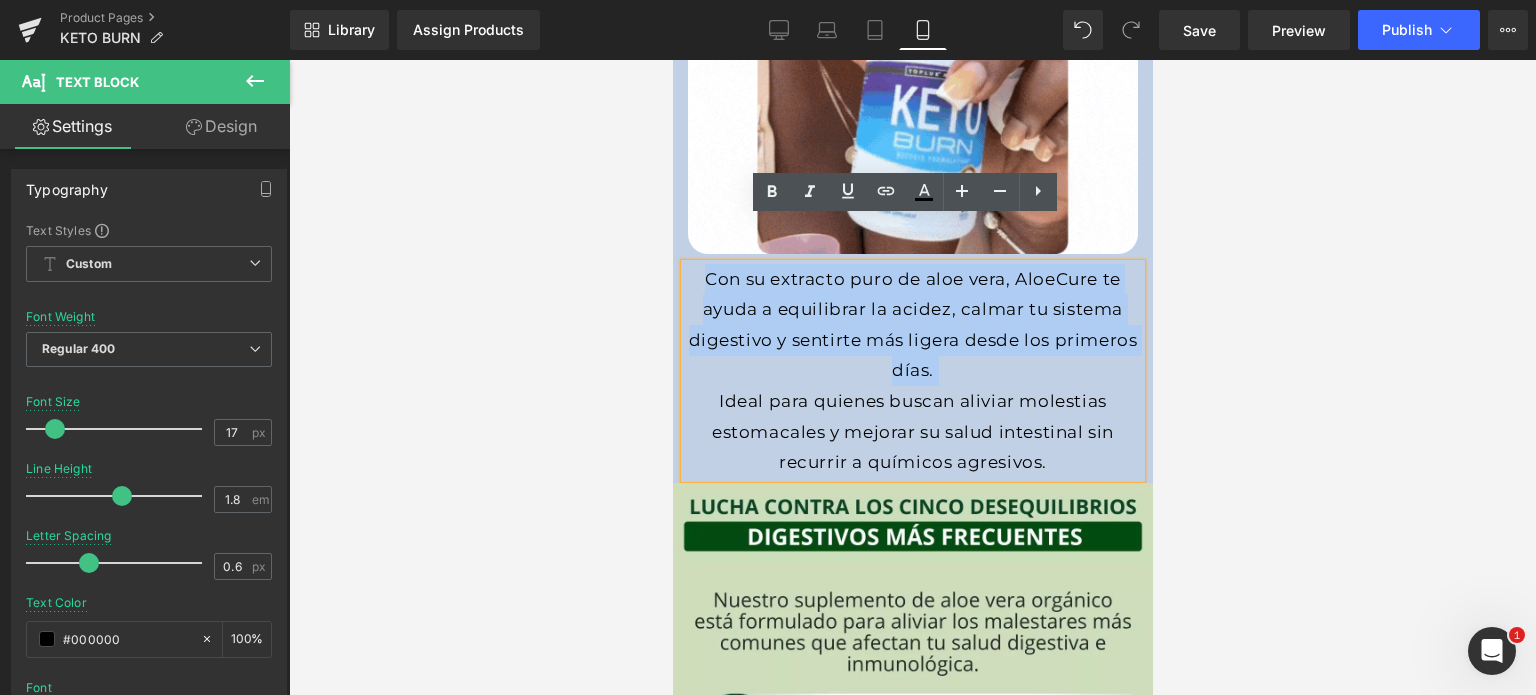 click on "Con su extracto puro de aloe vera, AloeCure te ayuda a equilibrar la acidez, calmar tu sistema digestivo y sentirte más ligera desde los primeros días." at bounding box center (912, 325) 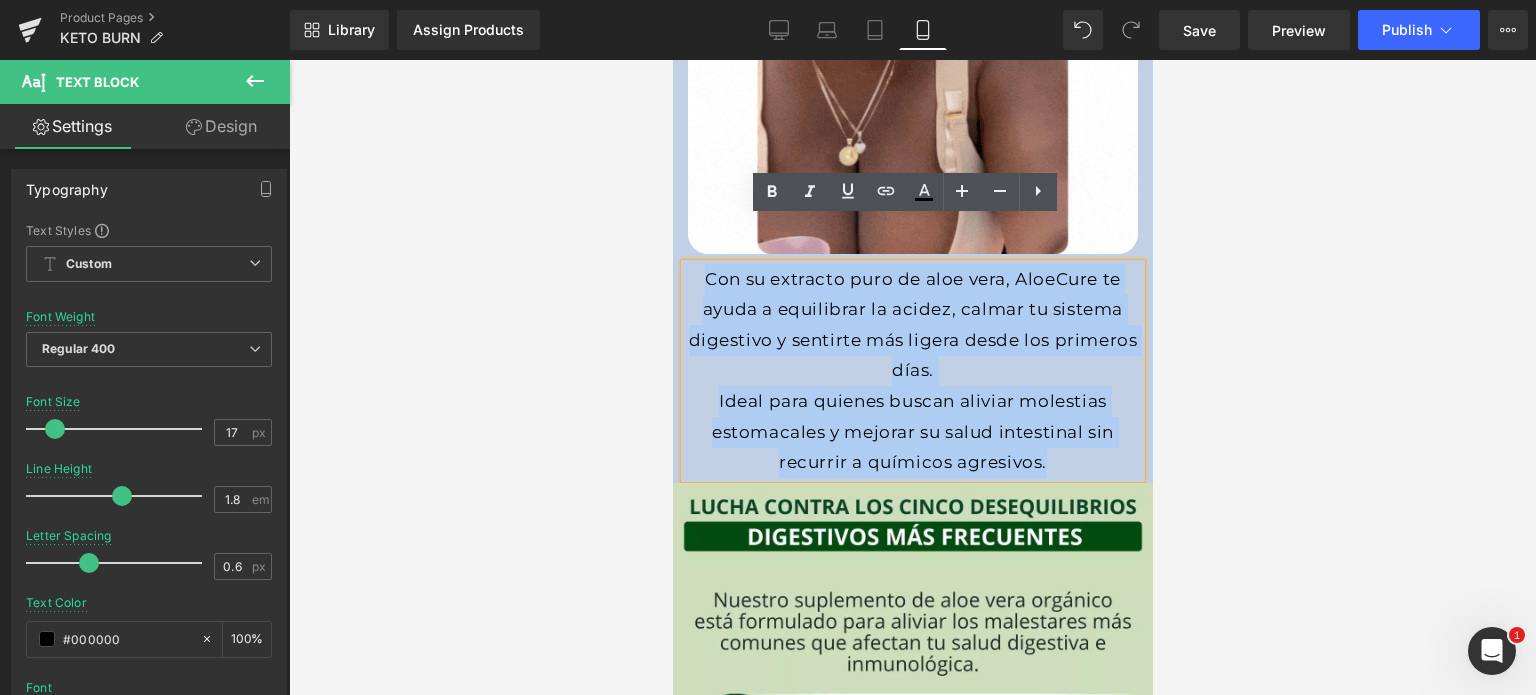 drag, startPoint x: 698, startPoint y: 239, endPoint x: 1069, endPoint y: 413, distance: 409.77676 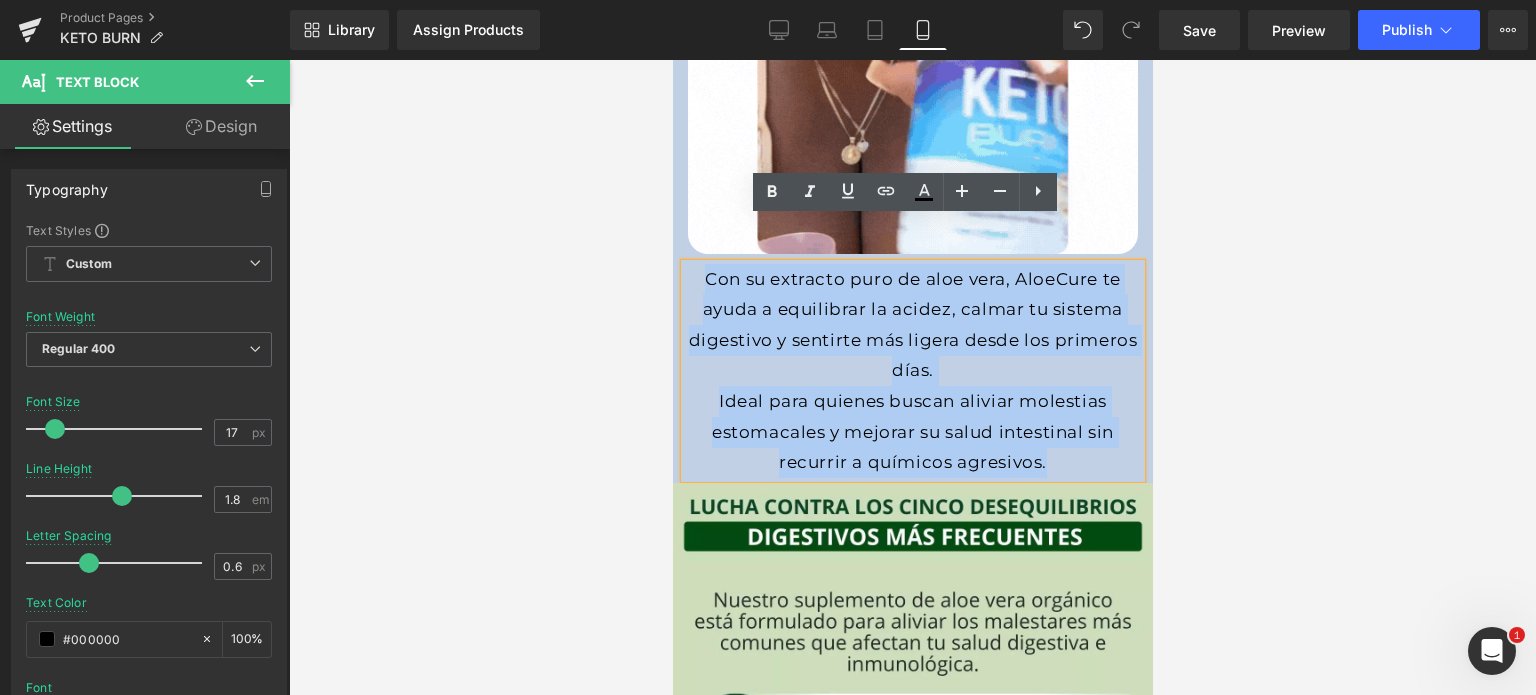 click on "Con su extracto puro de aloe vera, AloeCure te ayuda a equilibrar la acidez, calmar tu sistema digestivo y sentirte más ligera desde los primeros días. Ideal para quienes buscan aliviar molestias estomacales y mejorar su salud intestinal sin recurrir a químicos agresivos." at bounding box center (912, 371) 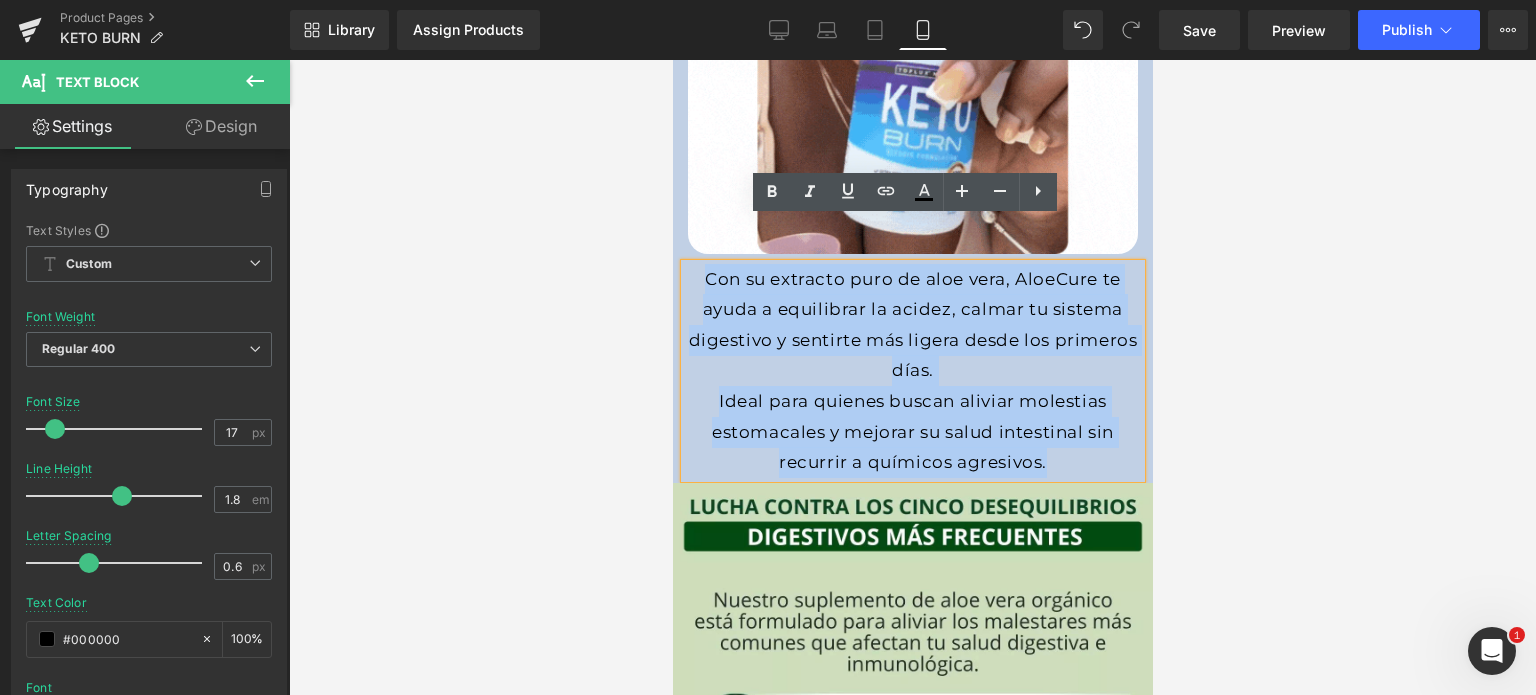 paste 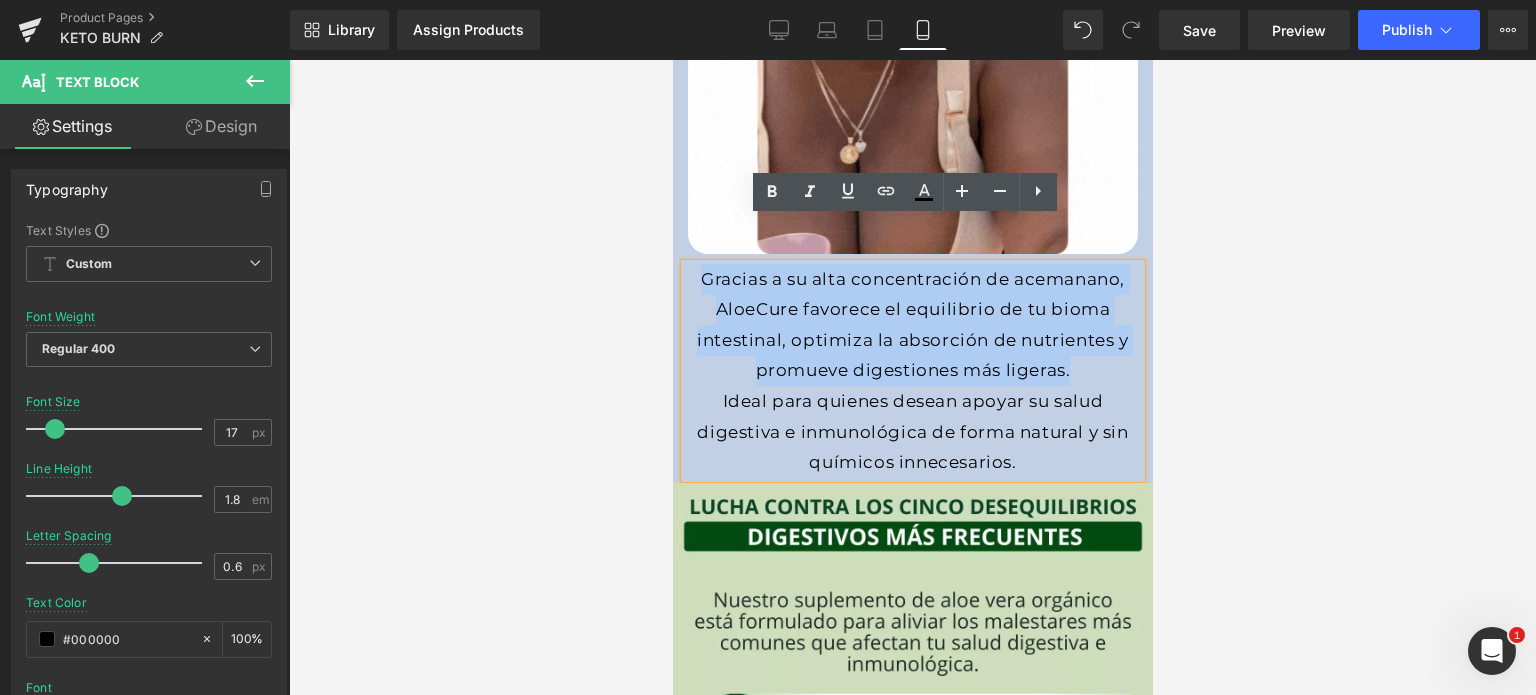 type 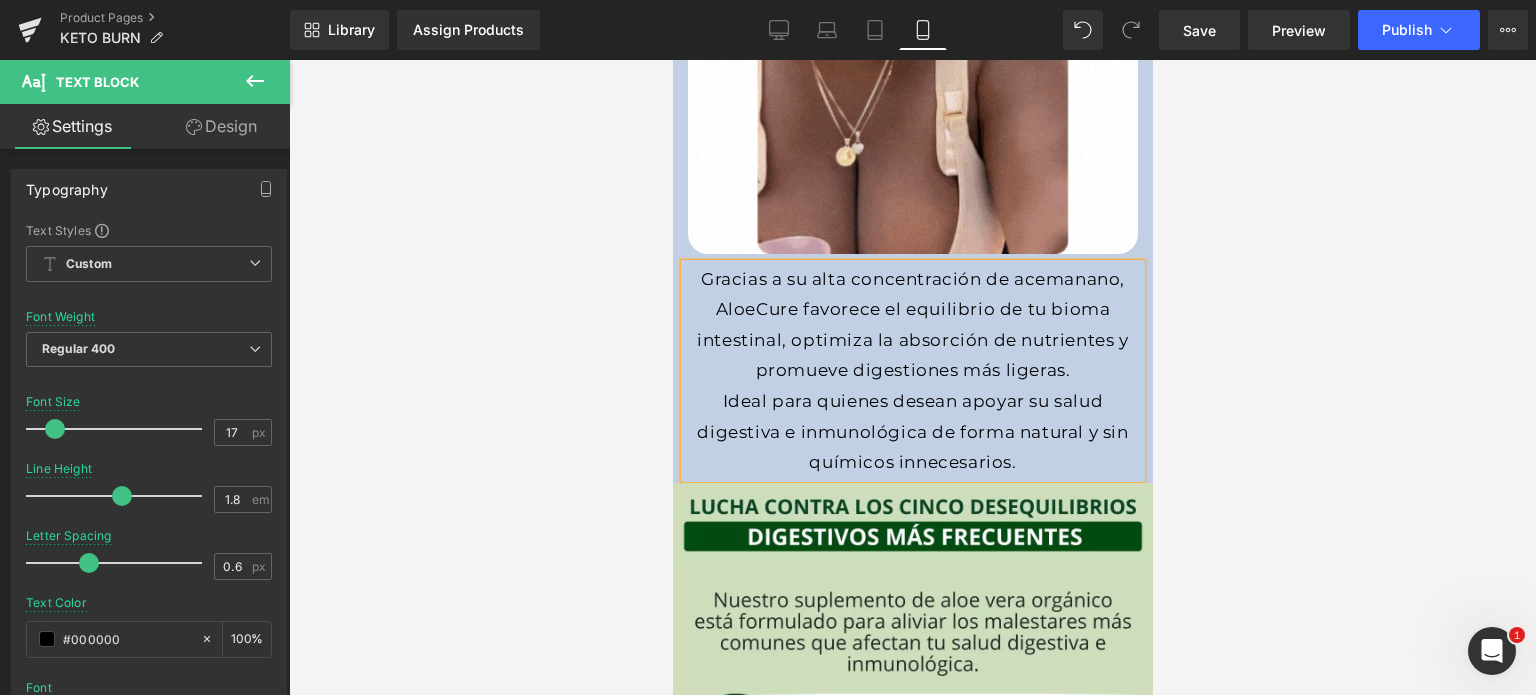 click at bounding box center (912, 377) 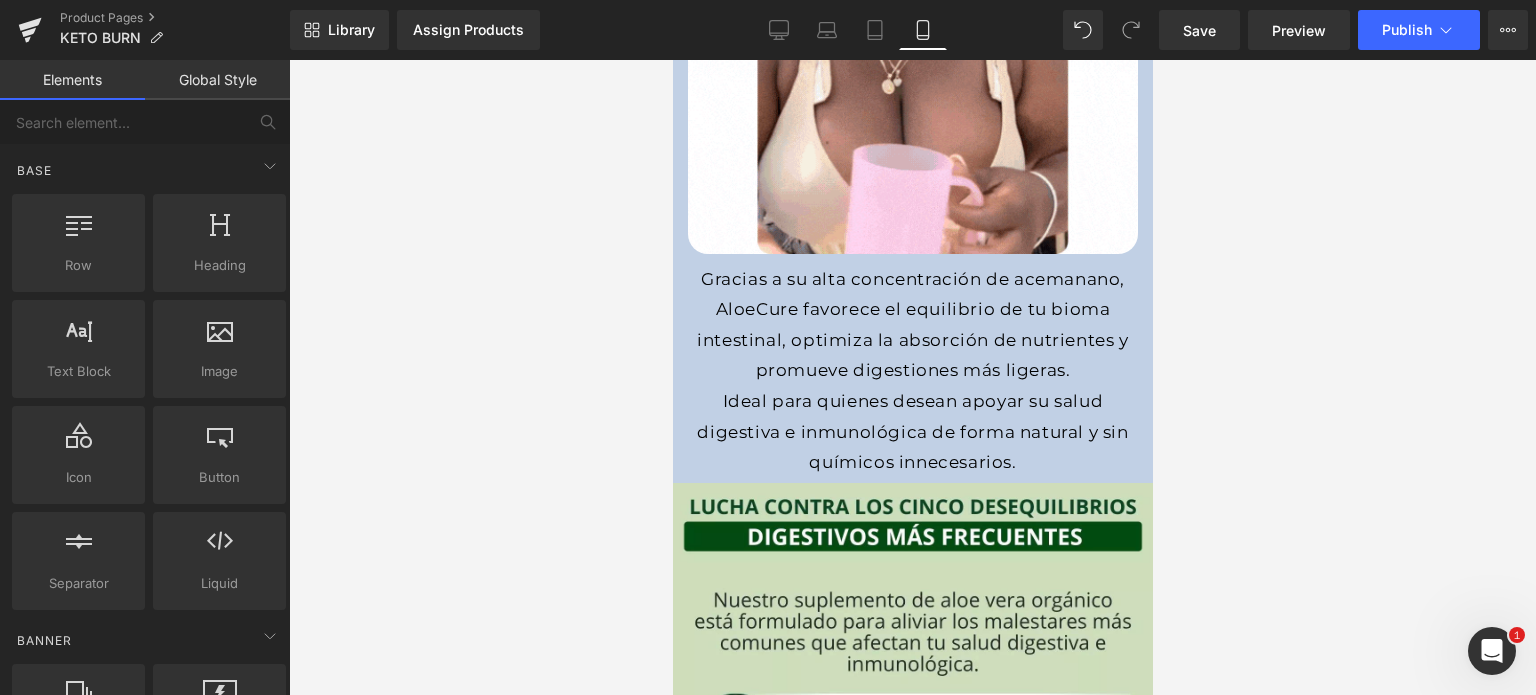 click on "Text Block" at bounding box center (894, 371) 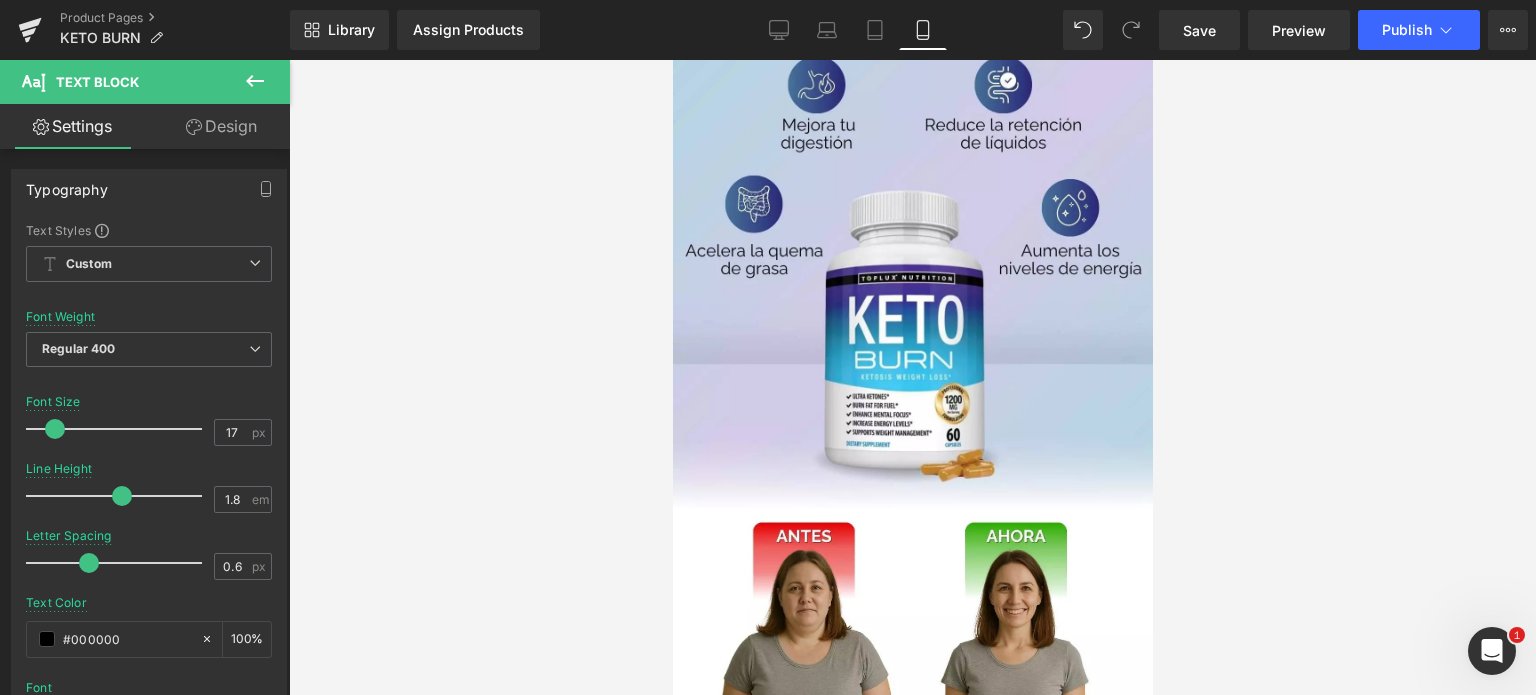 scroll, scrollTop: 0, scrollLeft: 0, axis: both 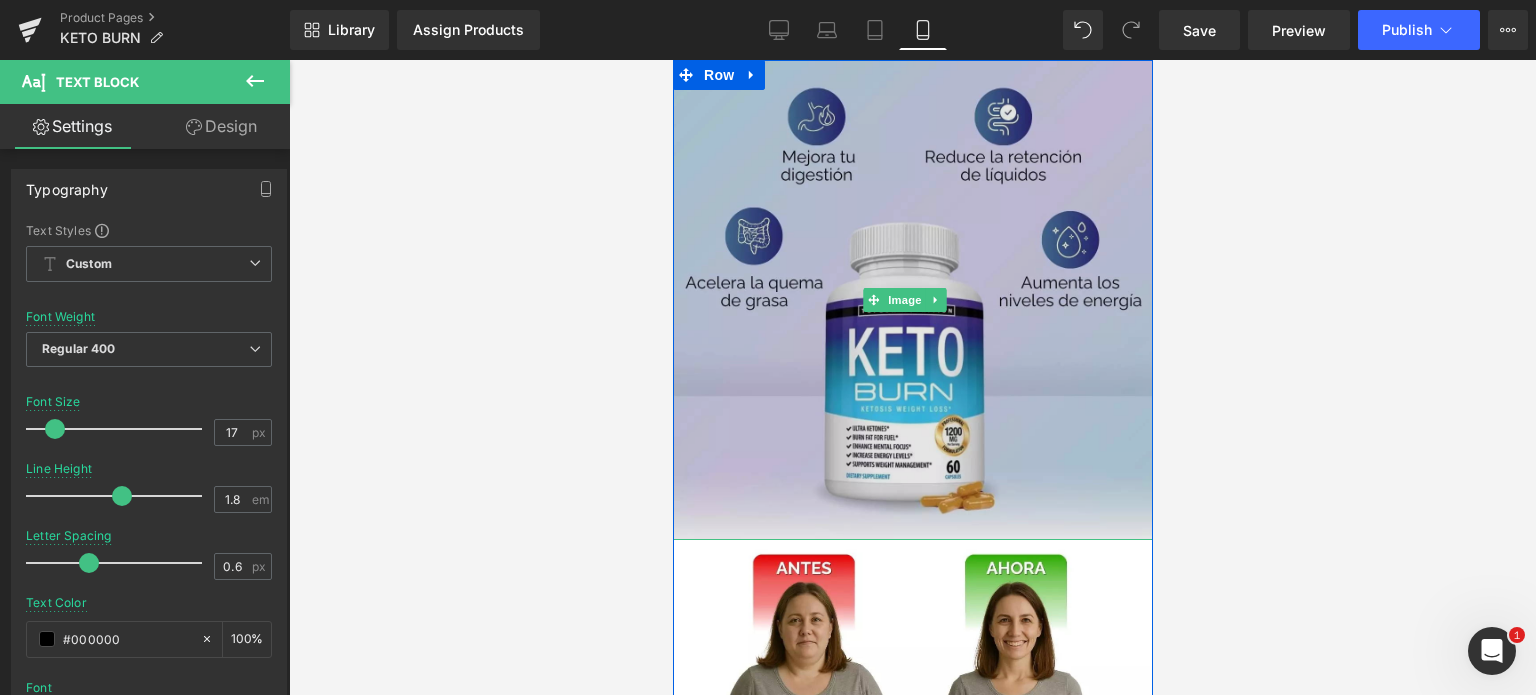 click at bounding box center (912, 300) 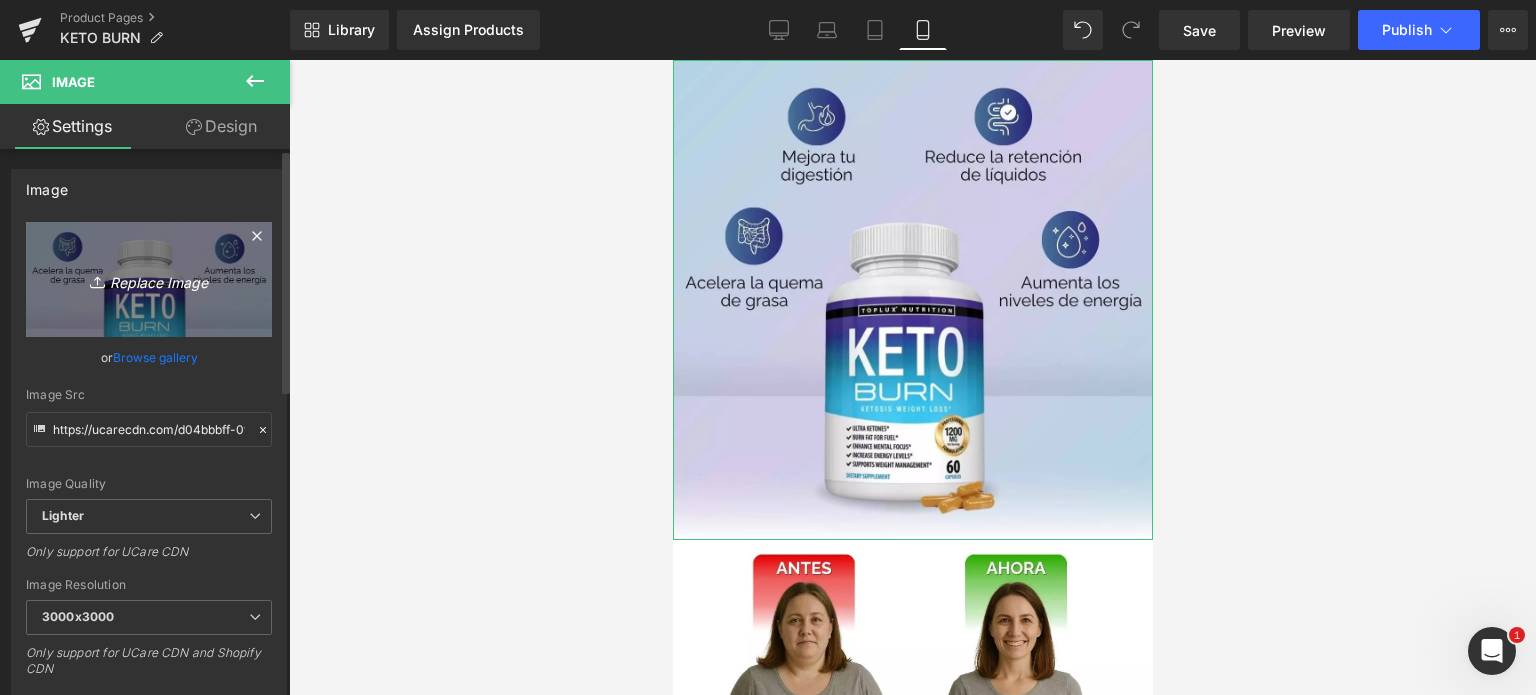 click on "Replace Image" at bounding box center (149, 279) 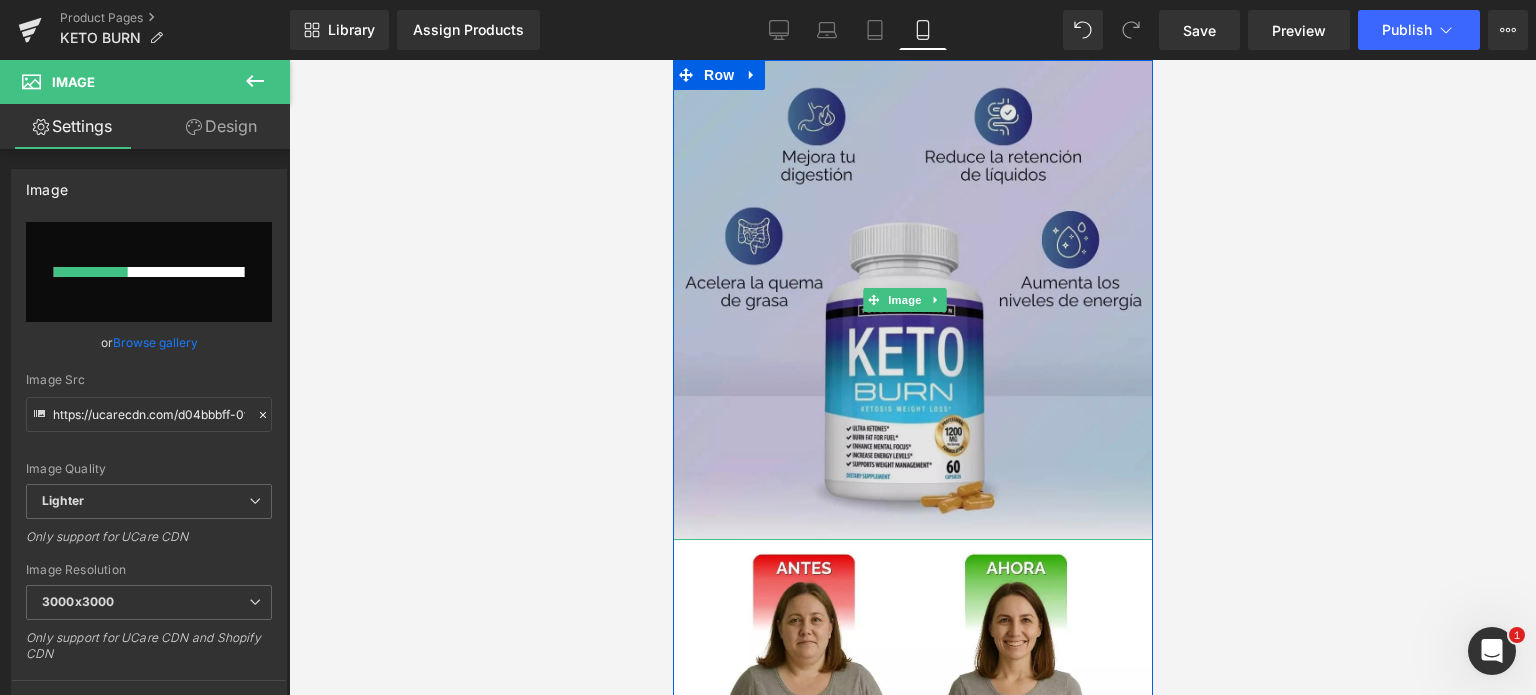 type 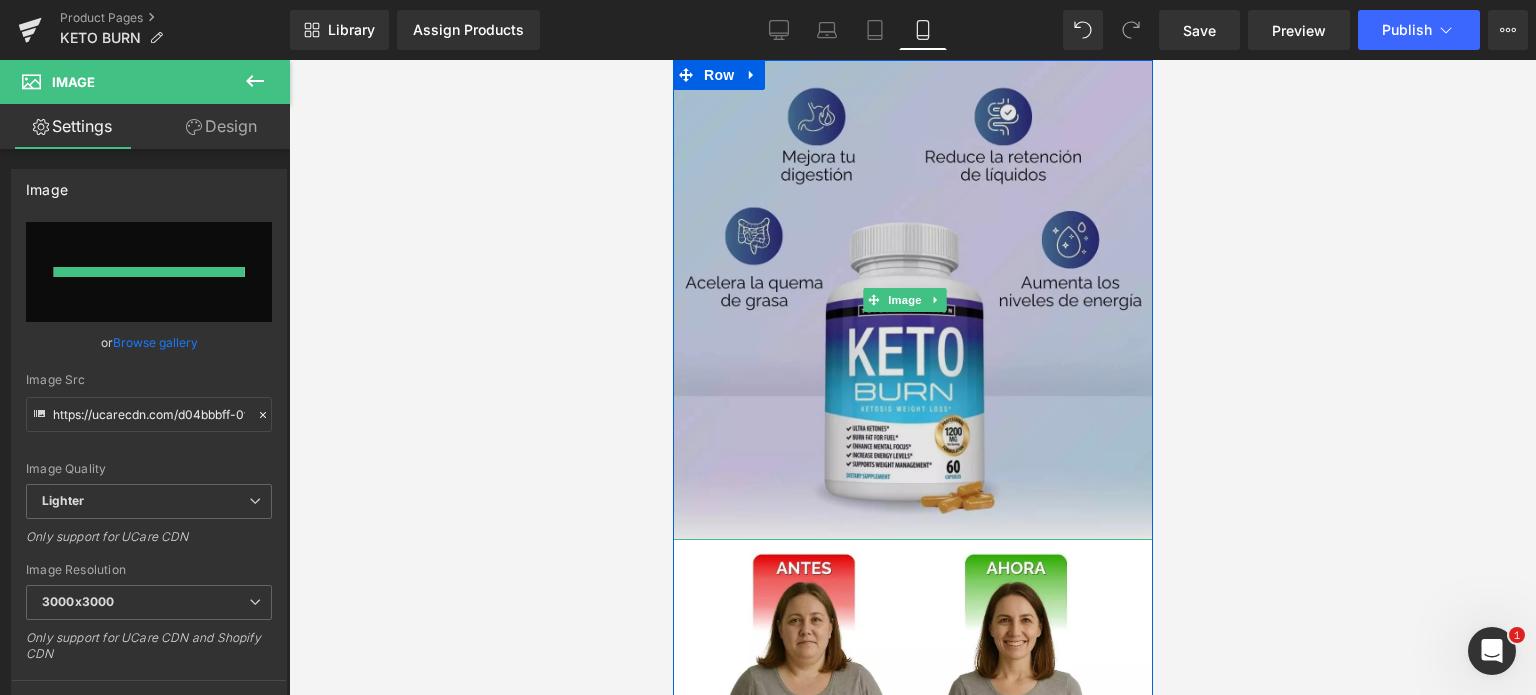 type on "https://ucarecdn.com/f42bdaa0-57c6-429d-bb91-a7c49bbec69c/-/format/auto/-/preview/3000x3000/-/quality/lighter/AnyConv.com__1080%201080%20MONTOYA%20_5_.webp" 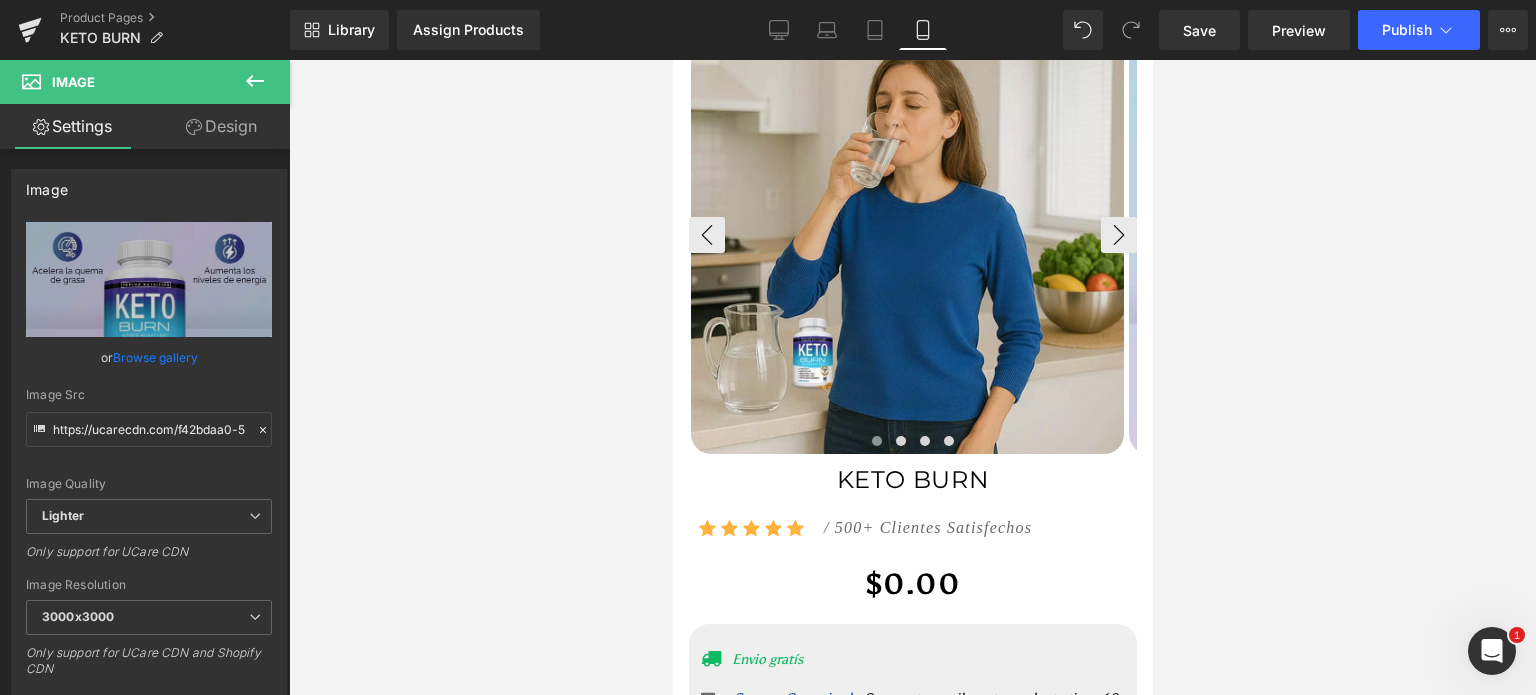 scroll, scrollTop: 800, scrollLeft: 0, axis: vertical 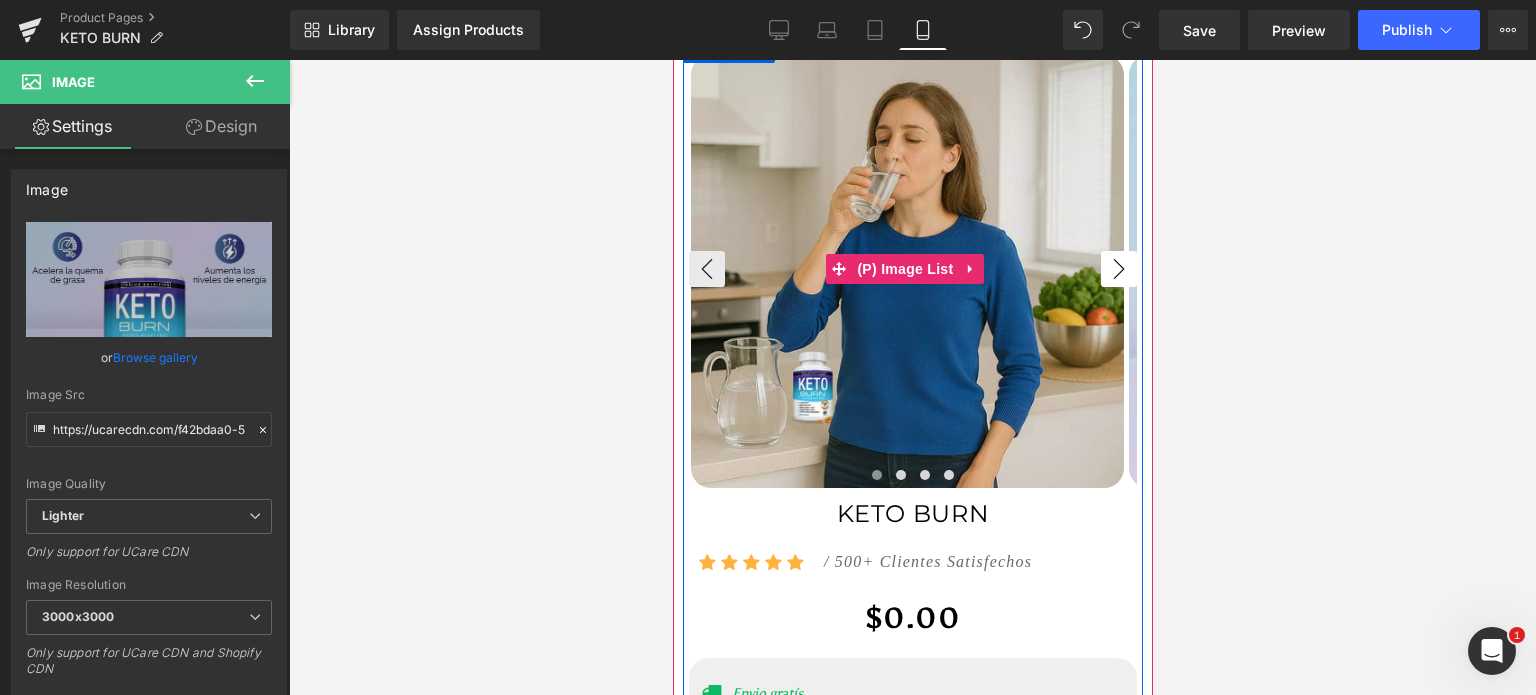 click on "›" at bounding box center (1118, 269) 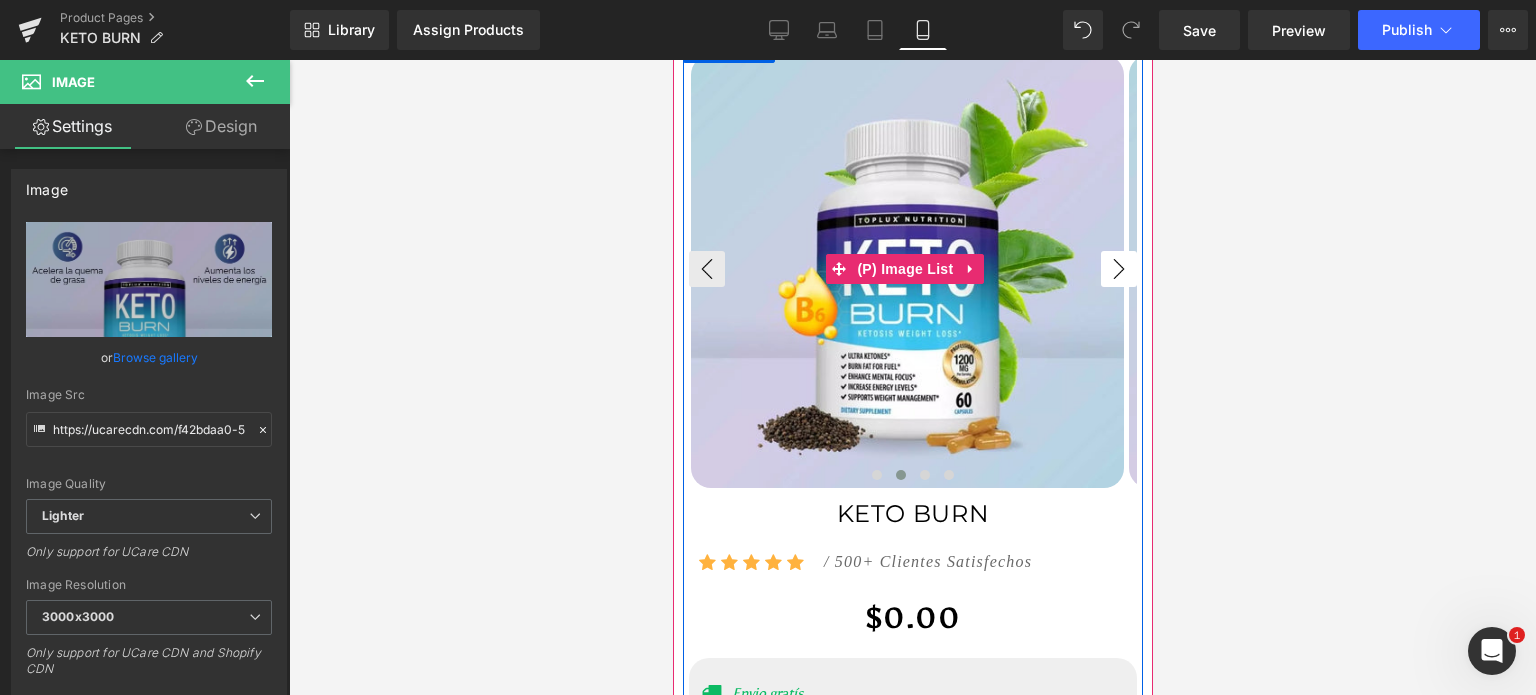 click on "›" at bounding box center (1118, 269) 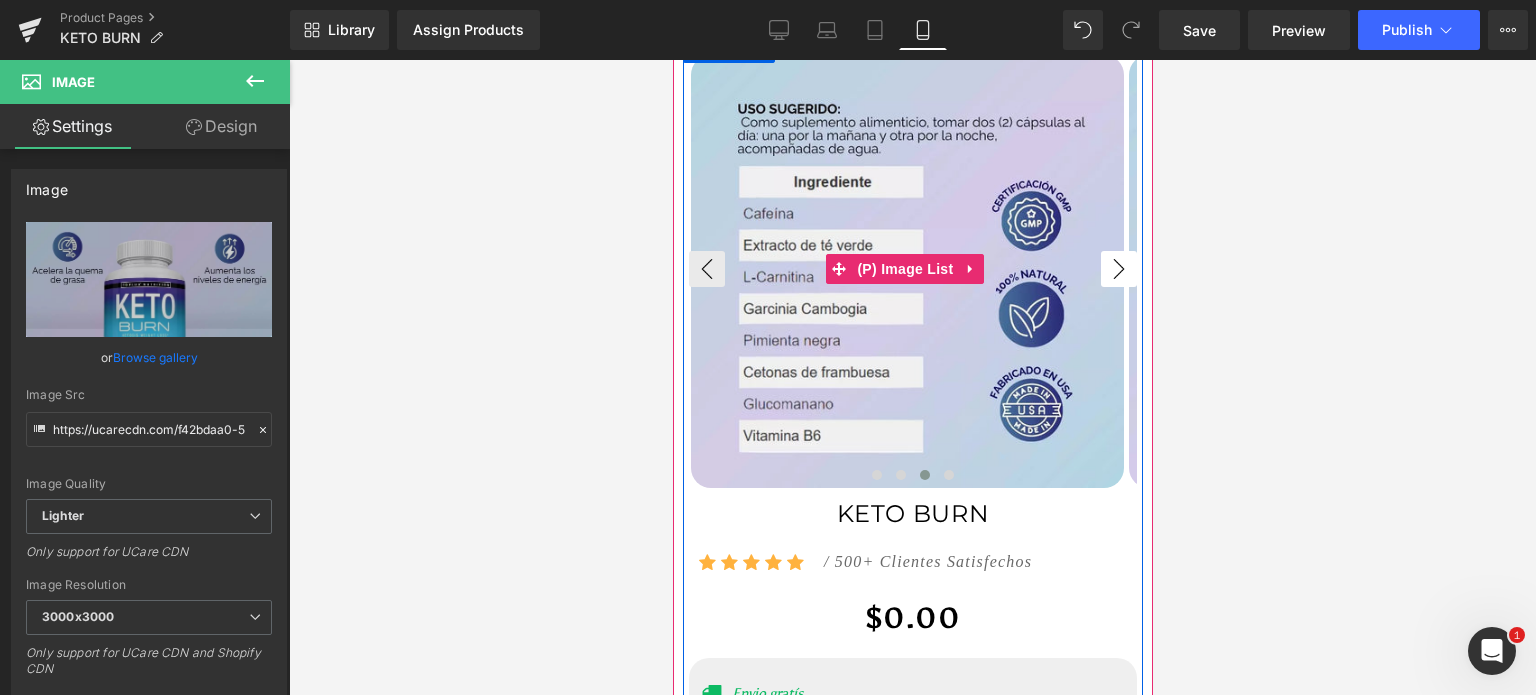 click on "›" at bounding box center (1118, 269) 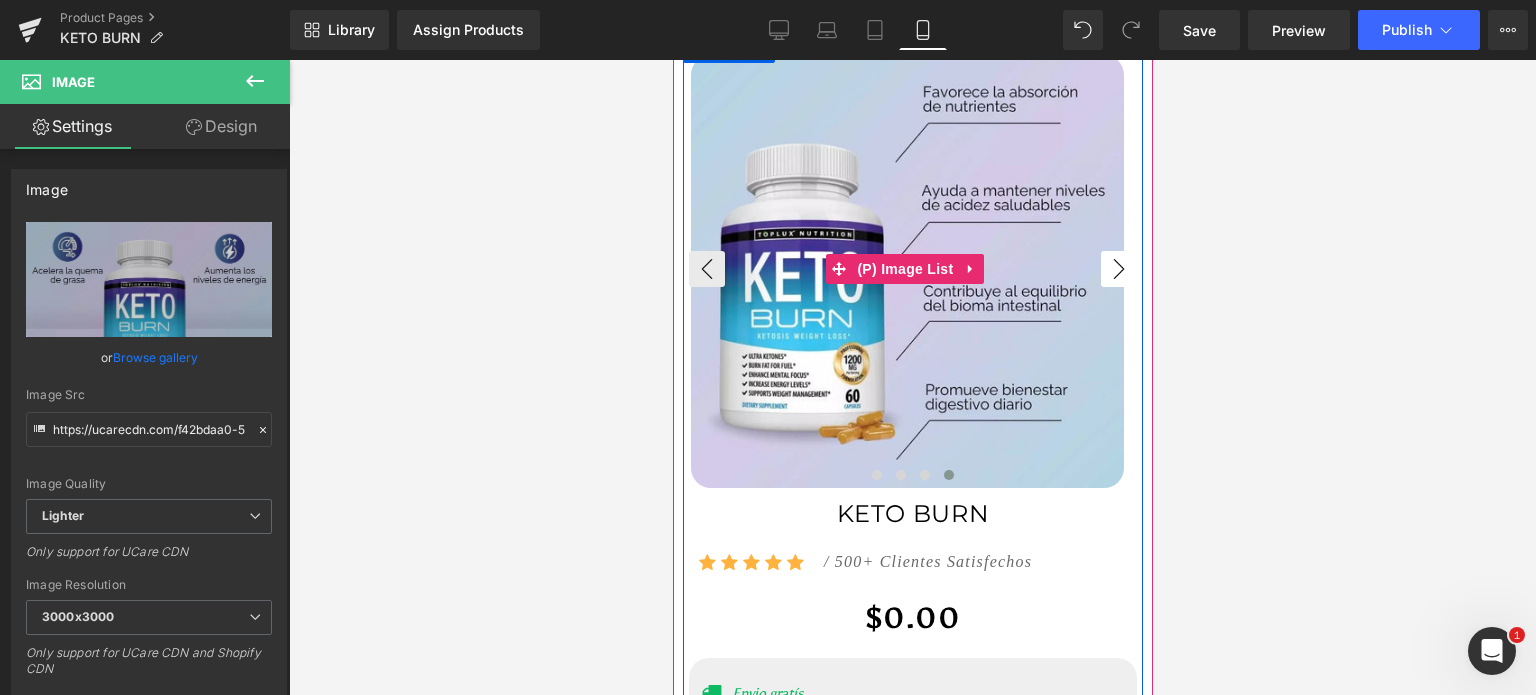 click on "›" at bounding box center (1118, 269) 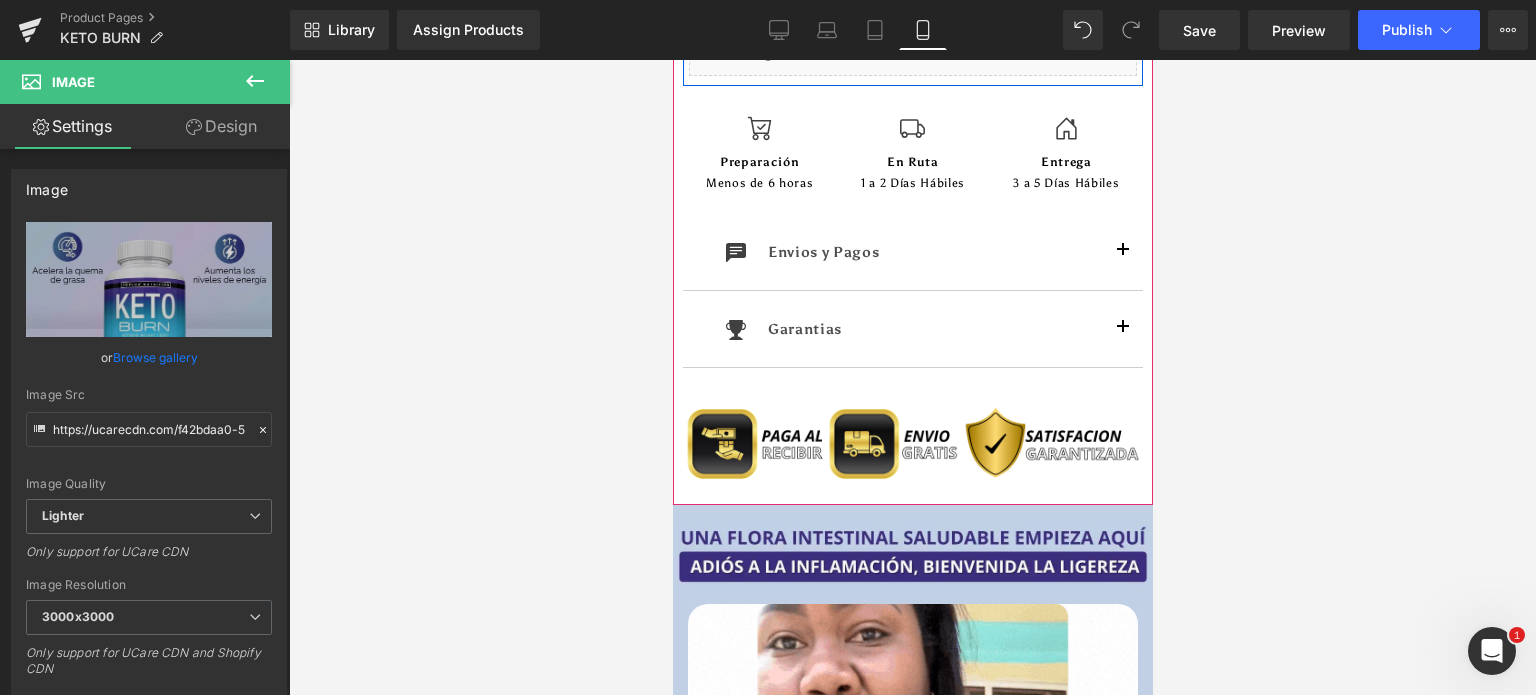 scroll, scrollTop: 2000, scrollLeft: 0, axis: vertical 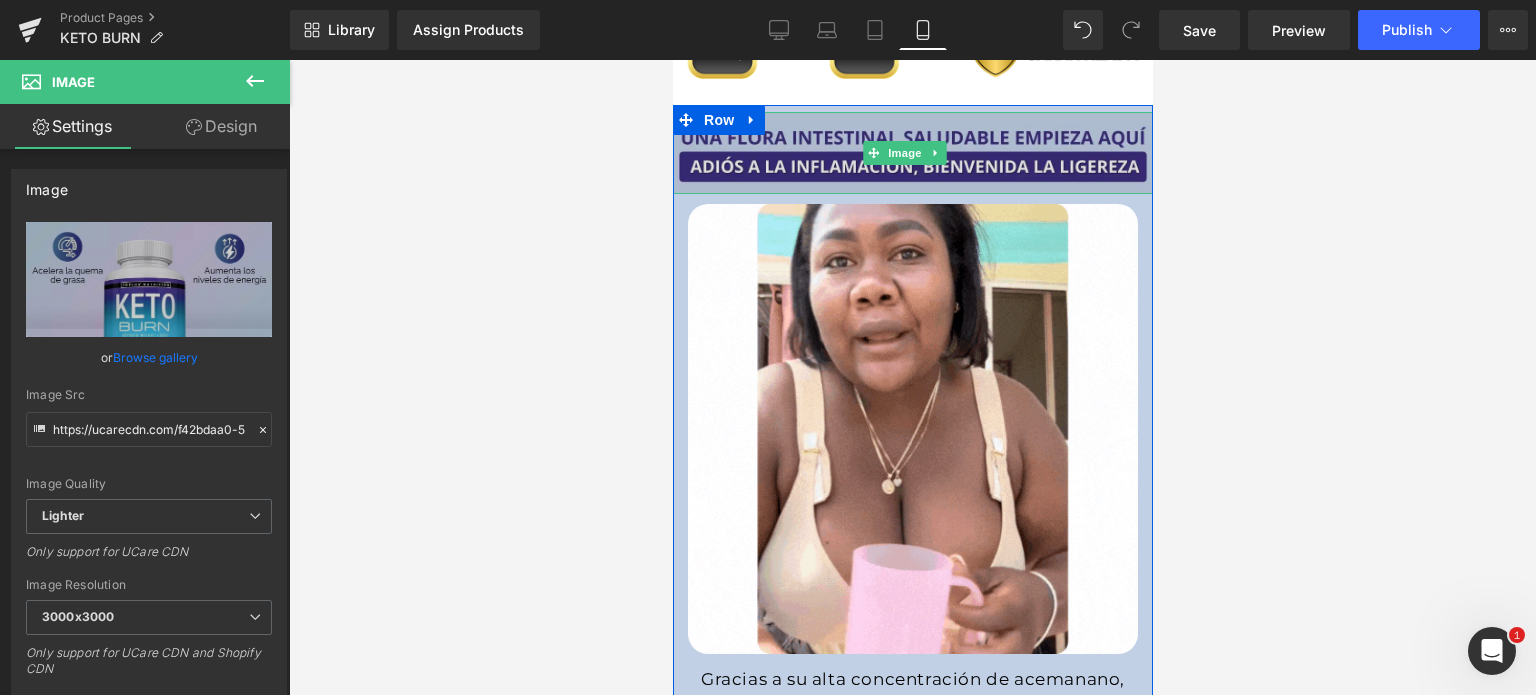 click at bounding box center (912, 153) 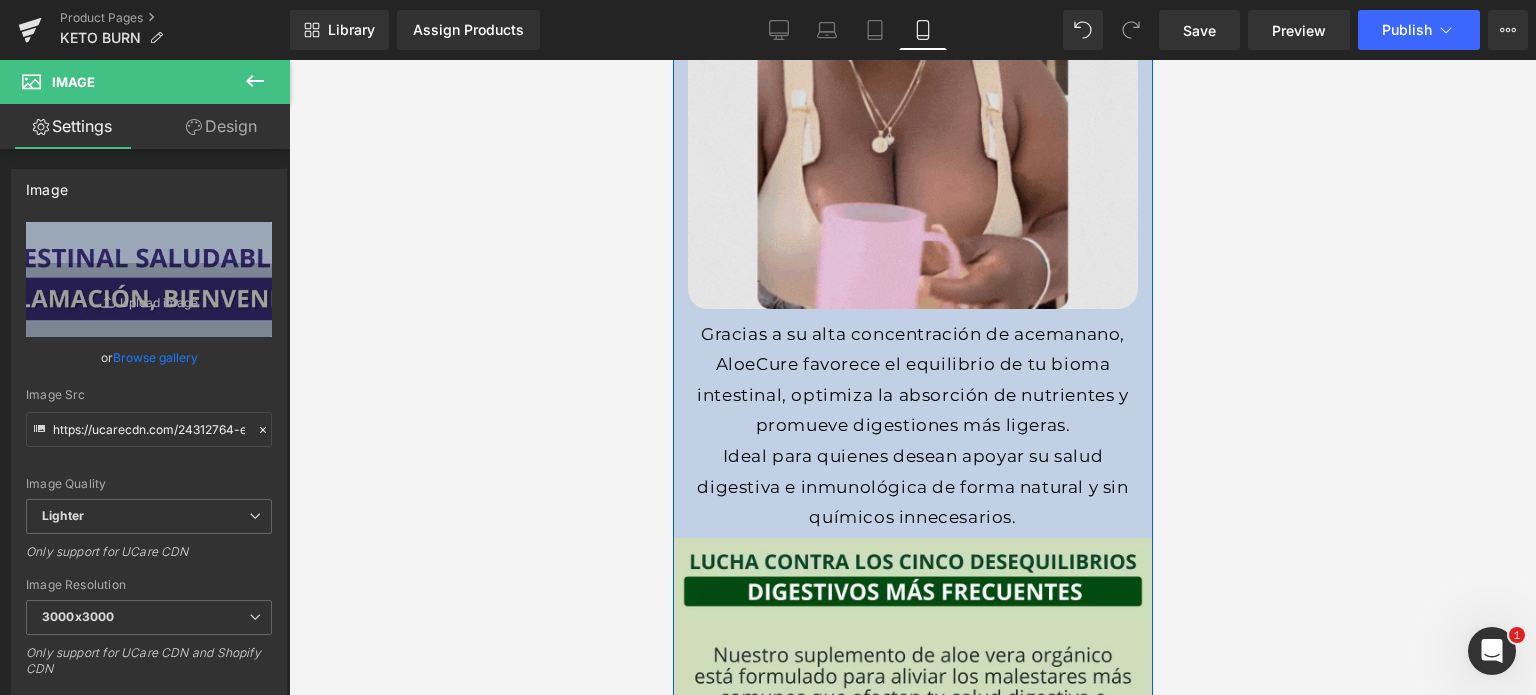 scroll, scrollTop: 2400, scrollLeft: 0, axis: vertical 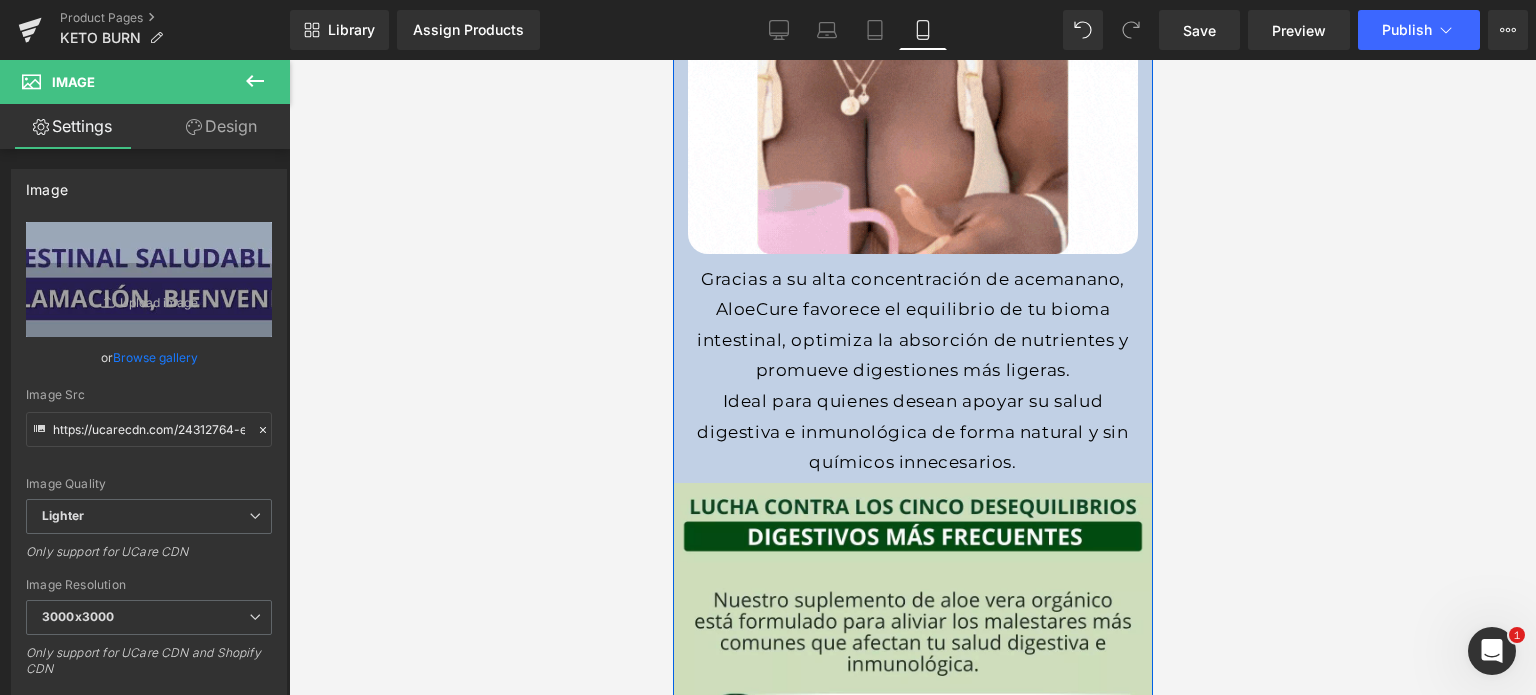 click on "Gracias a su alta concentración de acemanano, AloeCure favorece el equilibrio de tu bioma intestinal, optimiza la absorción de nutrientes y promueve digestiones más ligeras." at bounding box center [912, 325] 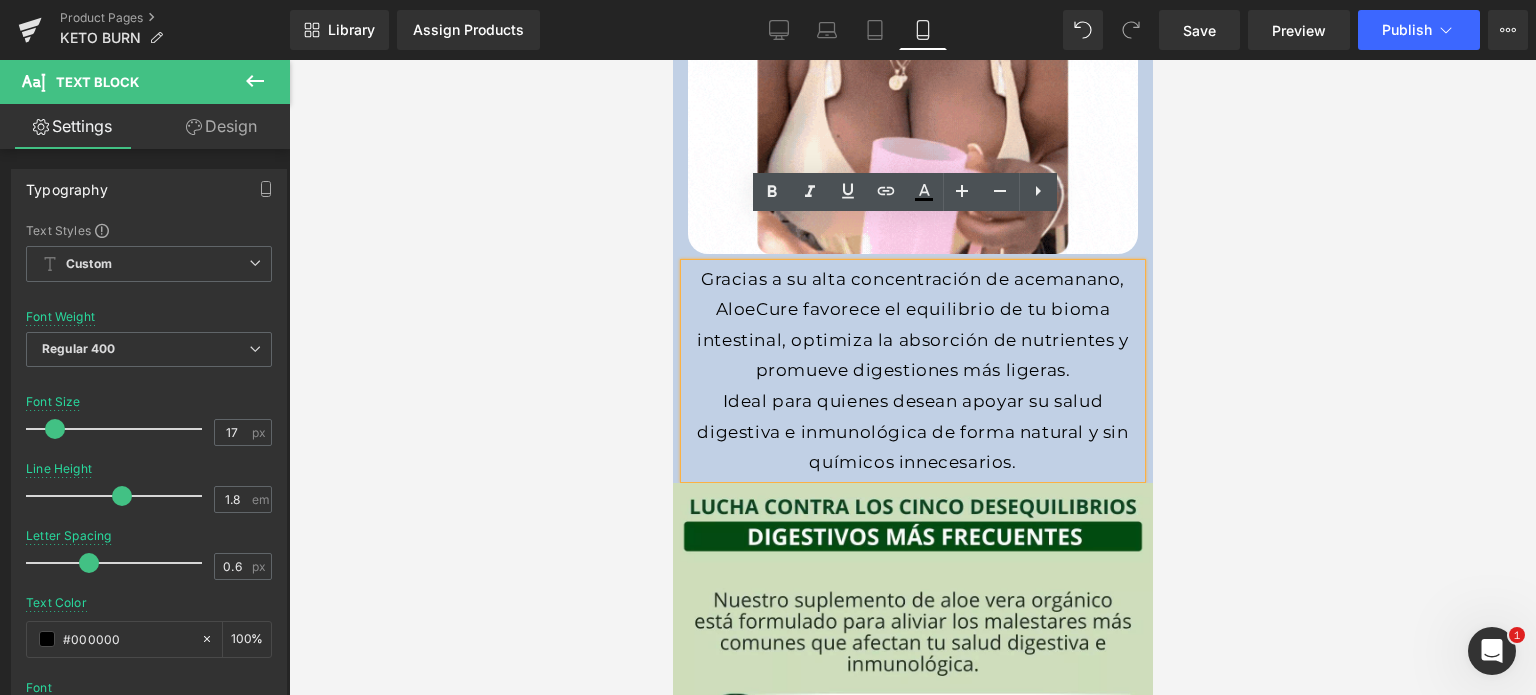click on "Gracias a su alta concentración de acemanano, AloeCure favorece el equilibrio de tu bioma intestinal, optimiza la absorción de nutrientes y promueve digestiones más ligeras." at bounding box center [912, 325] 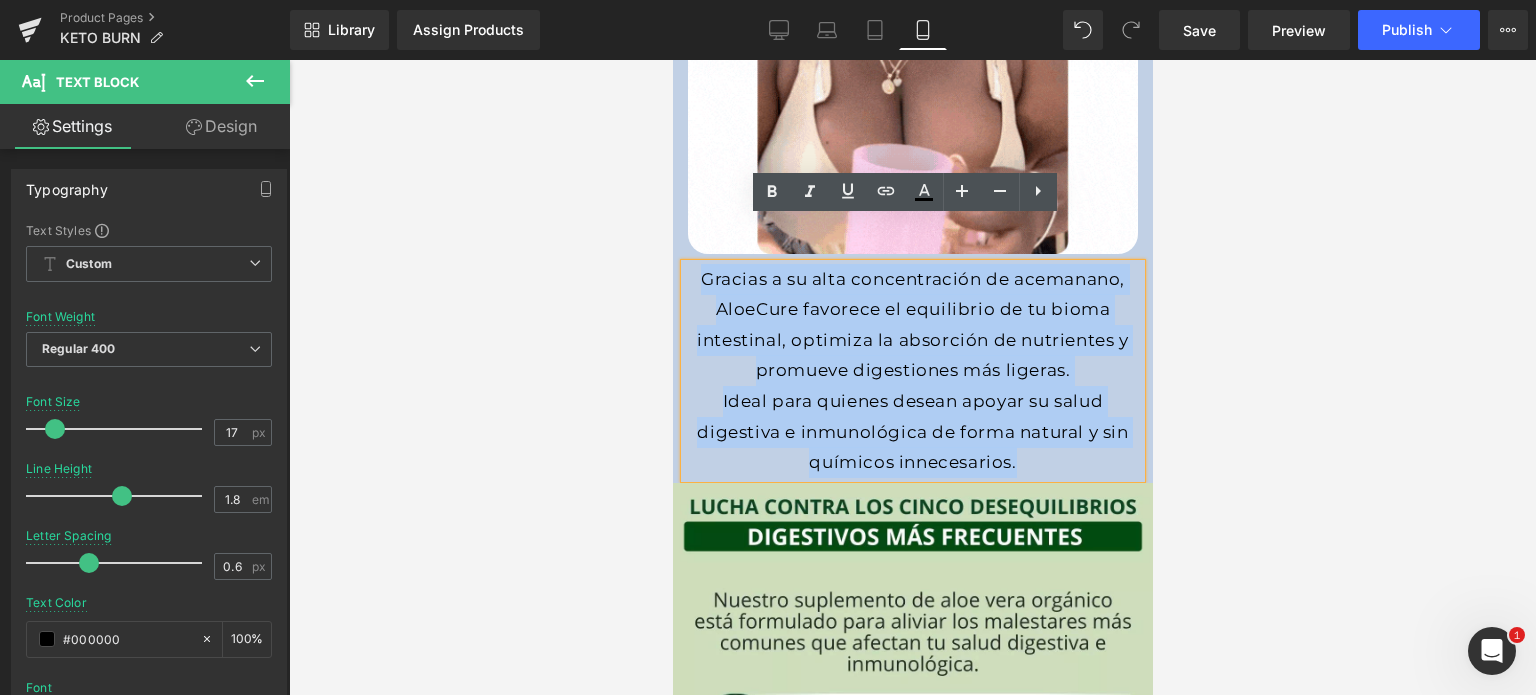drag, startPoint x: 693, startPoint y: 237, endPoint x: 1038, endPoint y: 410, distance: 385.9456 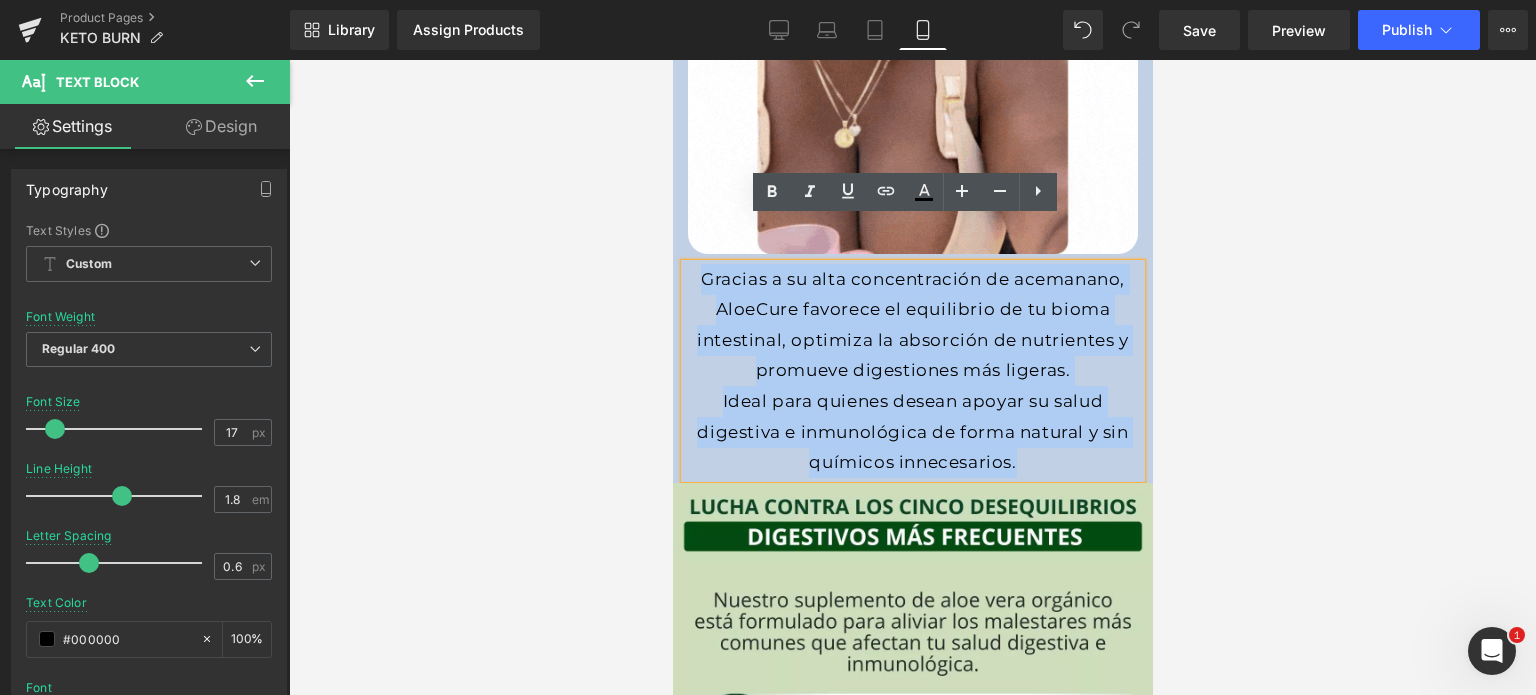 click on "Gracias a su alta concentración de acemanano, AloeCure favorece el equilibrio de tu bioma intestinal, optimiza la absorción de nutrientes y promueve digestiones más ligeras. Ideal para quienes desean apoyar su salud digestiva e inmunológica de forma natural y sin químicos innecesarios." at bounding box center (912, 371) 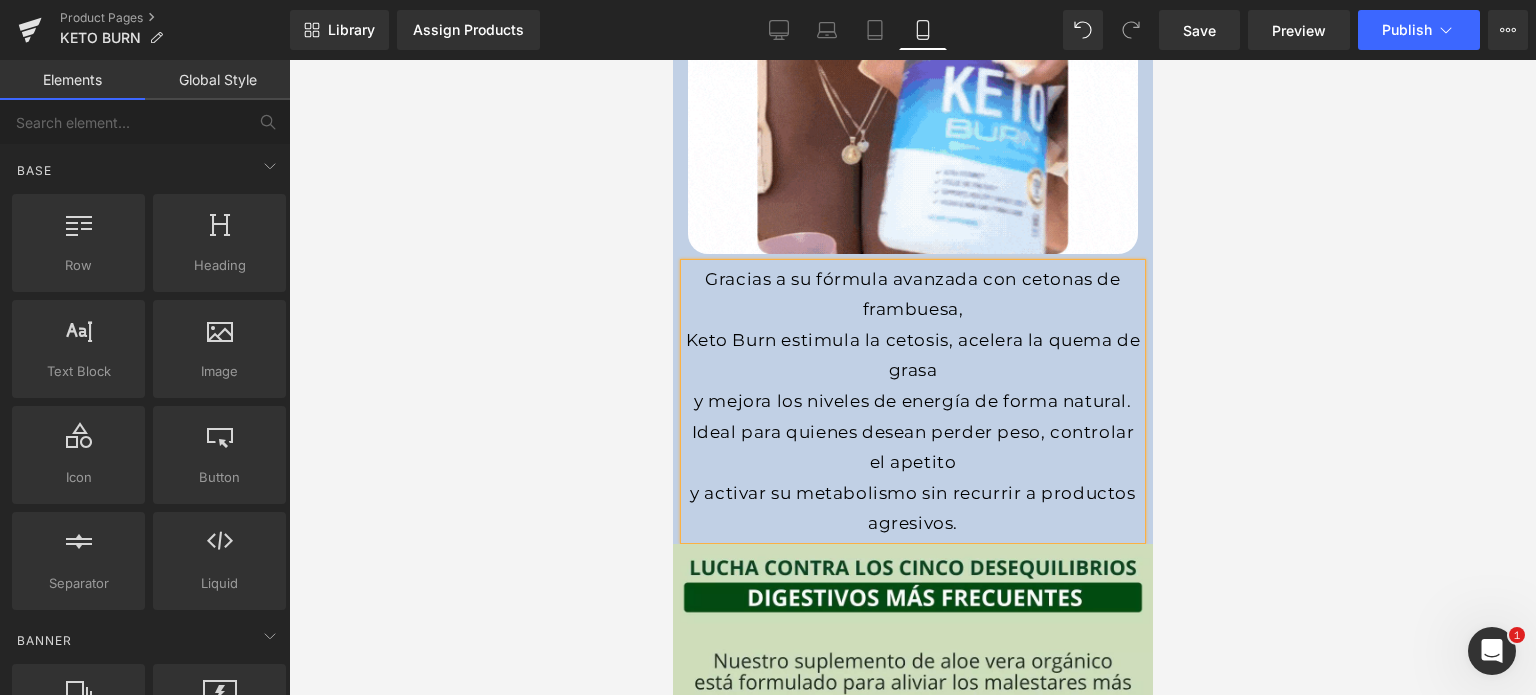 drag, startPoint x: 568, startPoint y: 355, endPoint x: 149, endPoint y: 279, distance: 425.83682 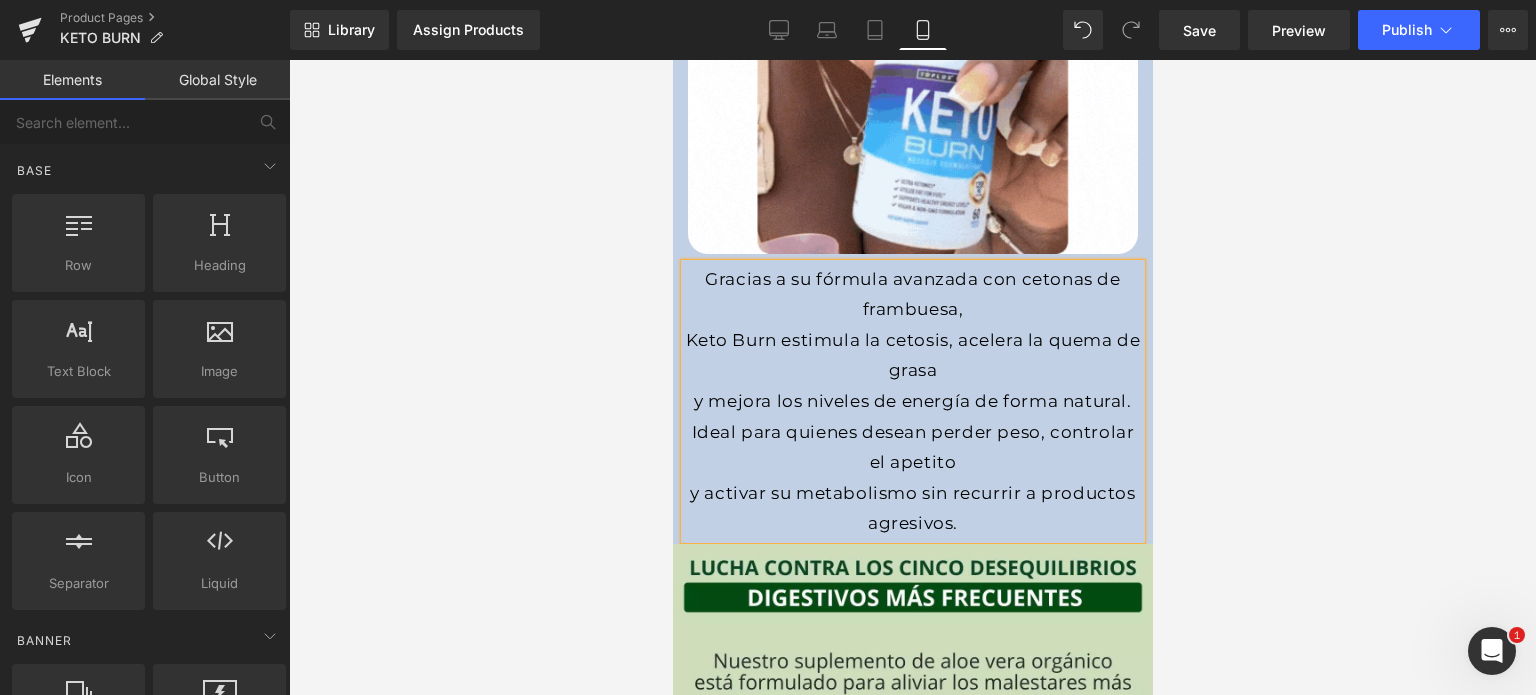 click at bounding box center (912, 377) 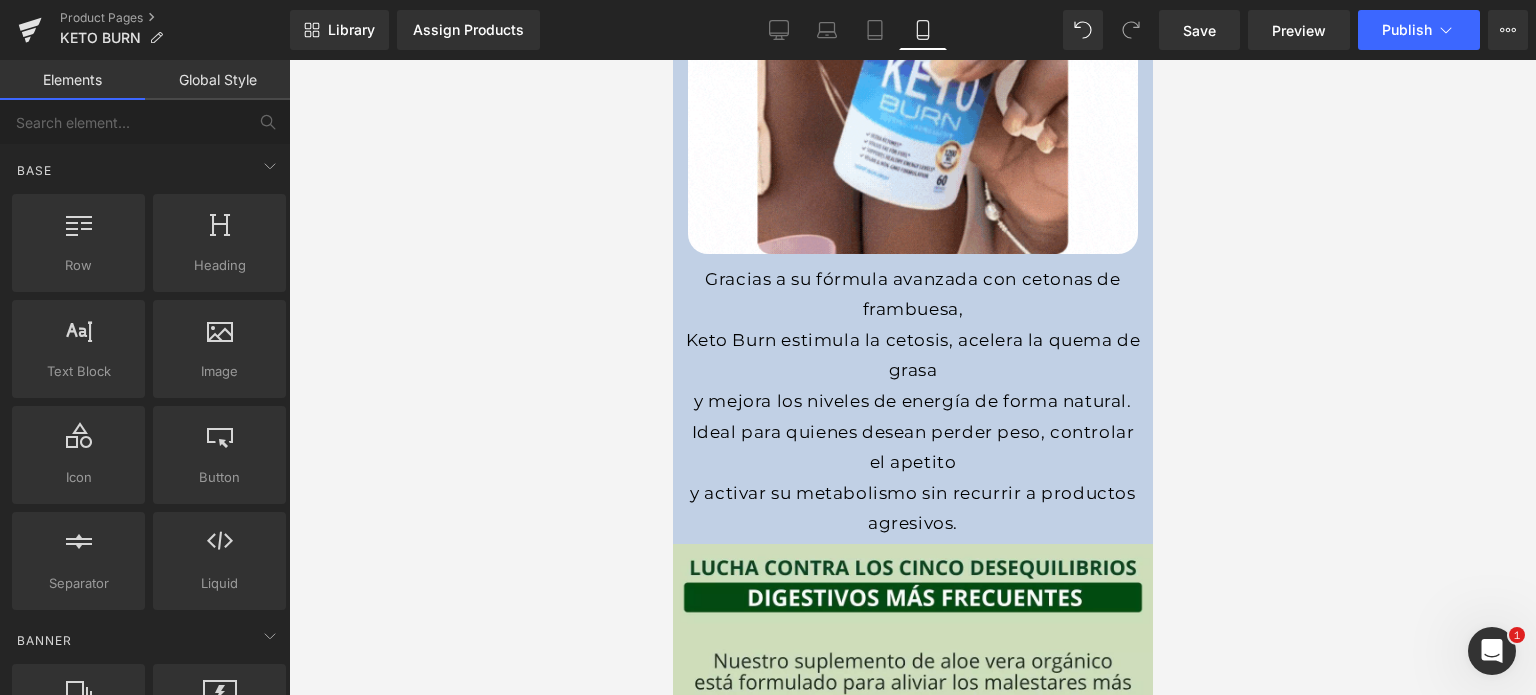 click on "Keto Burn estimula la cetosis, acelera la quema de grasa" at bounding box center [912, 355] 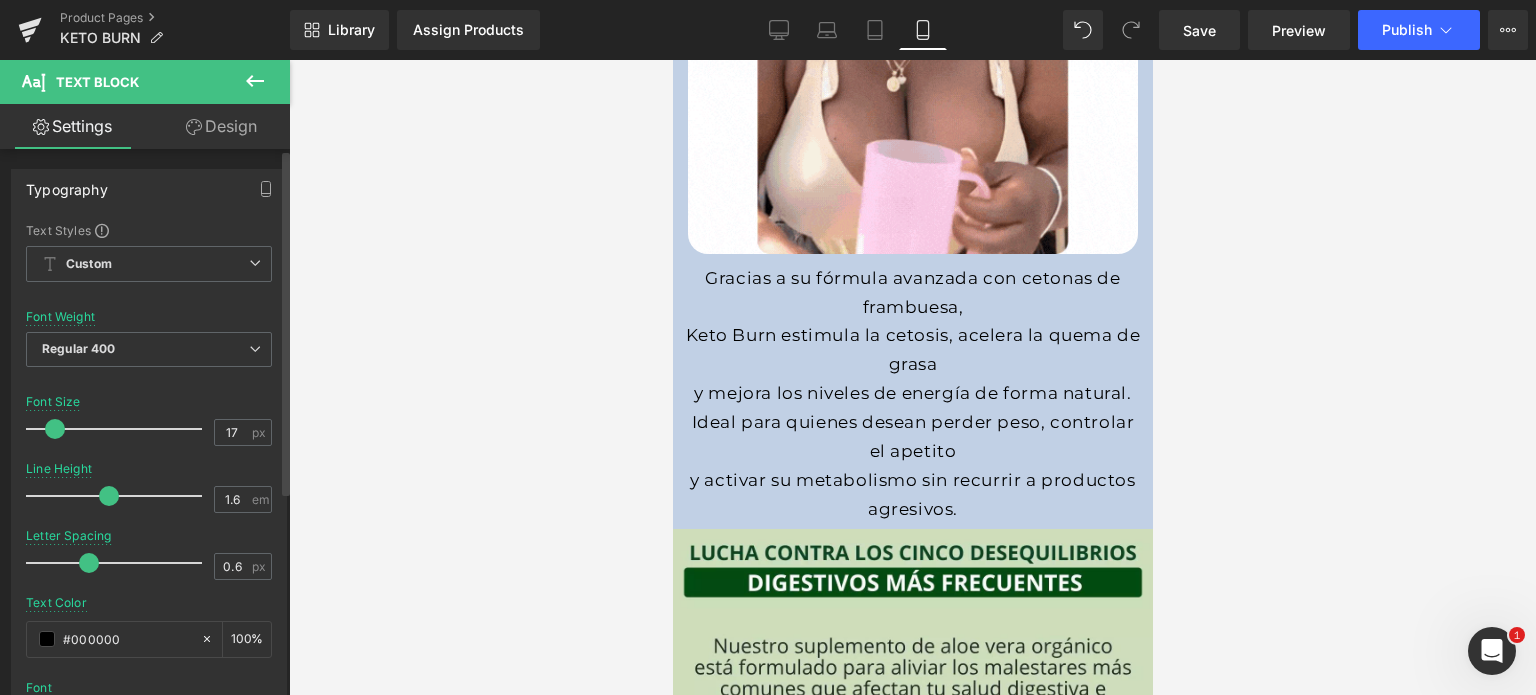 type on "1.5" 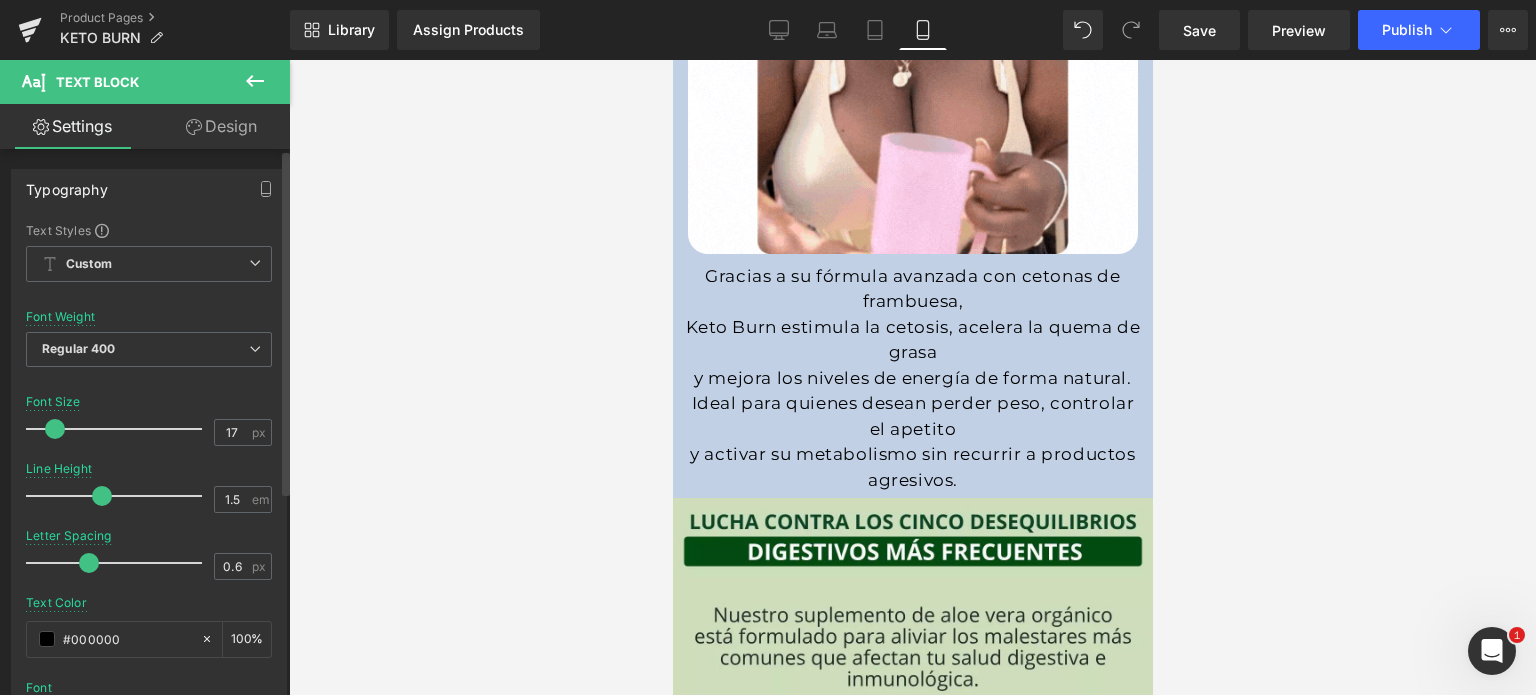 drag, startPoint x: 113, startPoint y: 497, endPoint x: 94, endPoint y: 495, distance: 19.104973 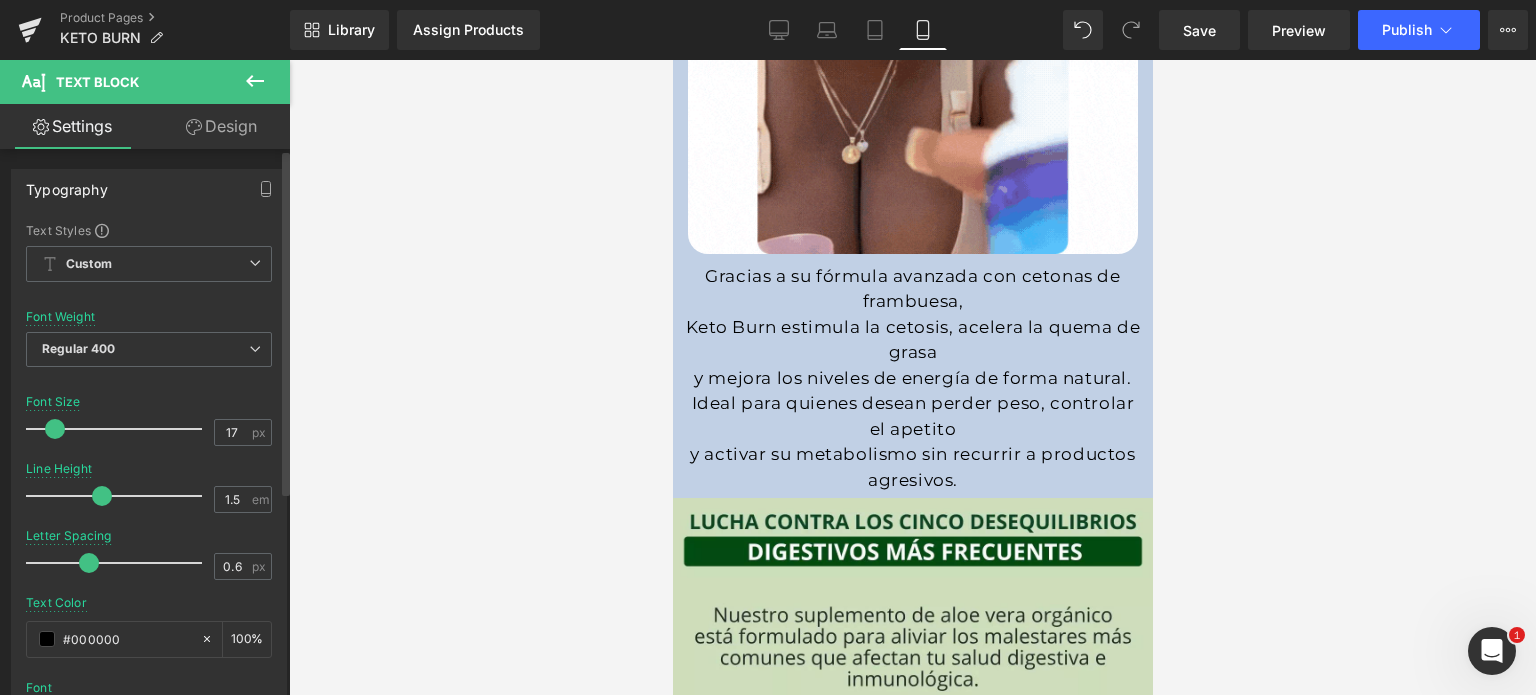 click at bounding box center [102, 496] 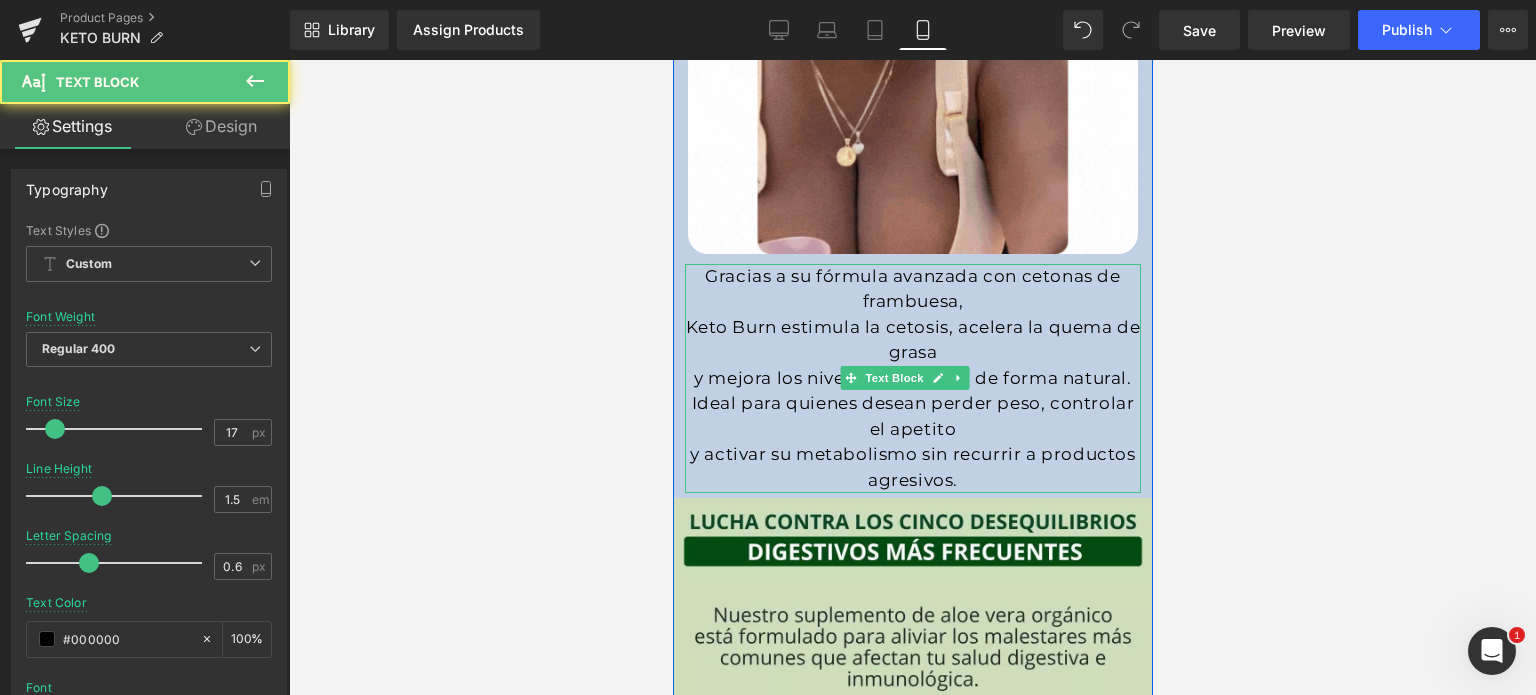 click on "Gracias a su fórmula avanzada con cetonas de frambuesa," at bounding box center (912, 289) 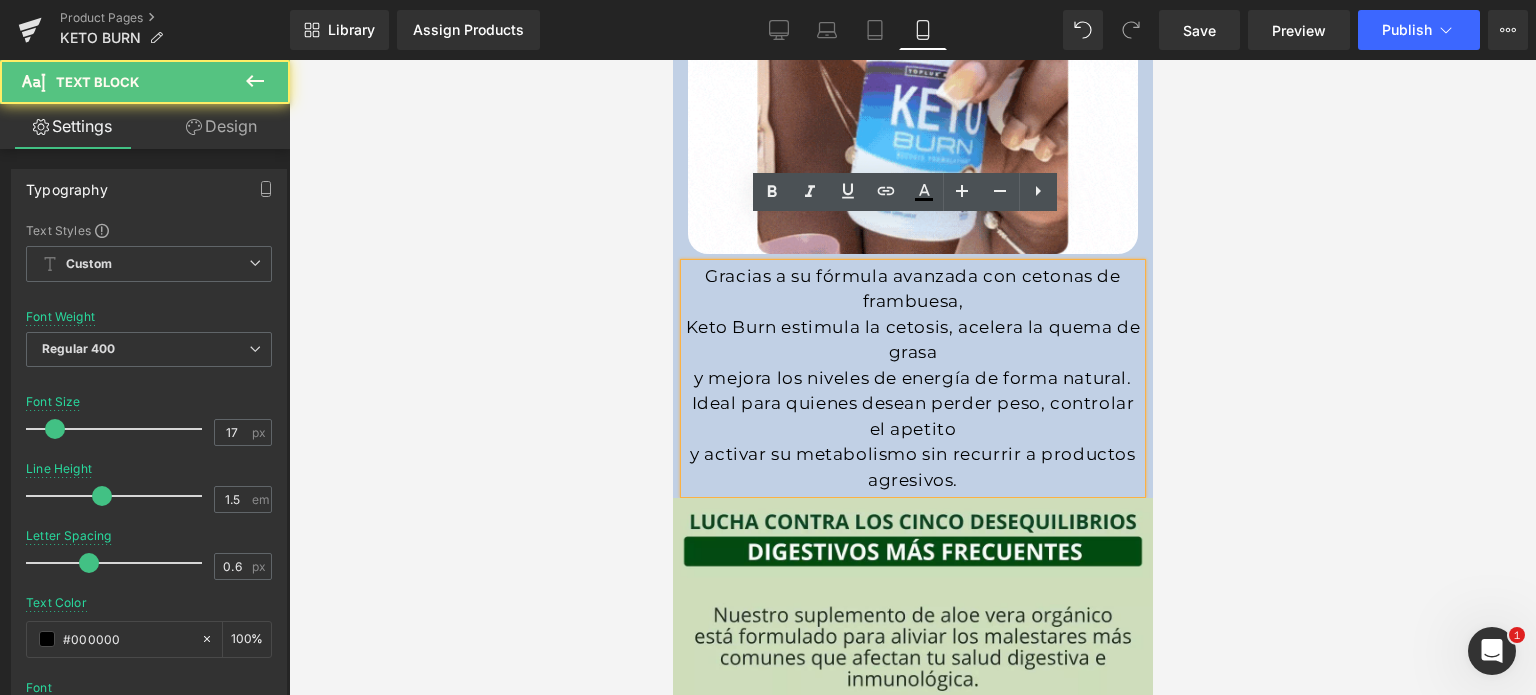 click on "Keto Burn estimula la cetosis, acelera la quema de grasa" at bounding box center (912, 340) 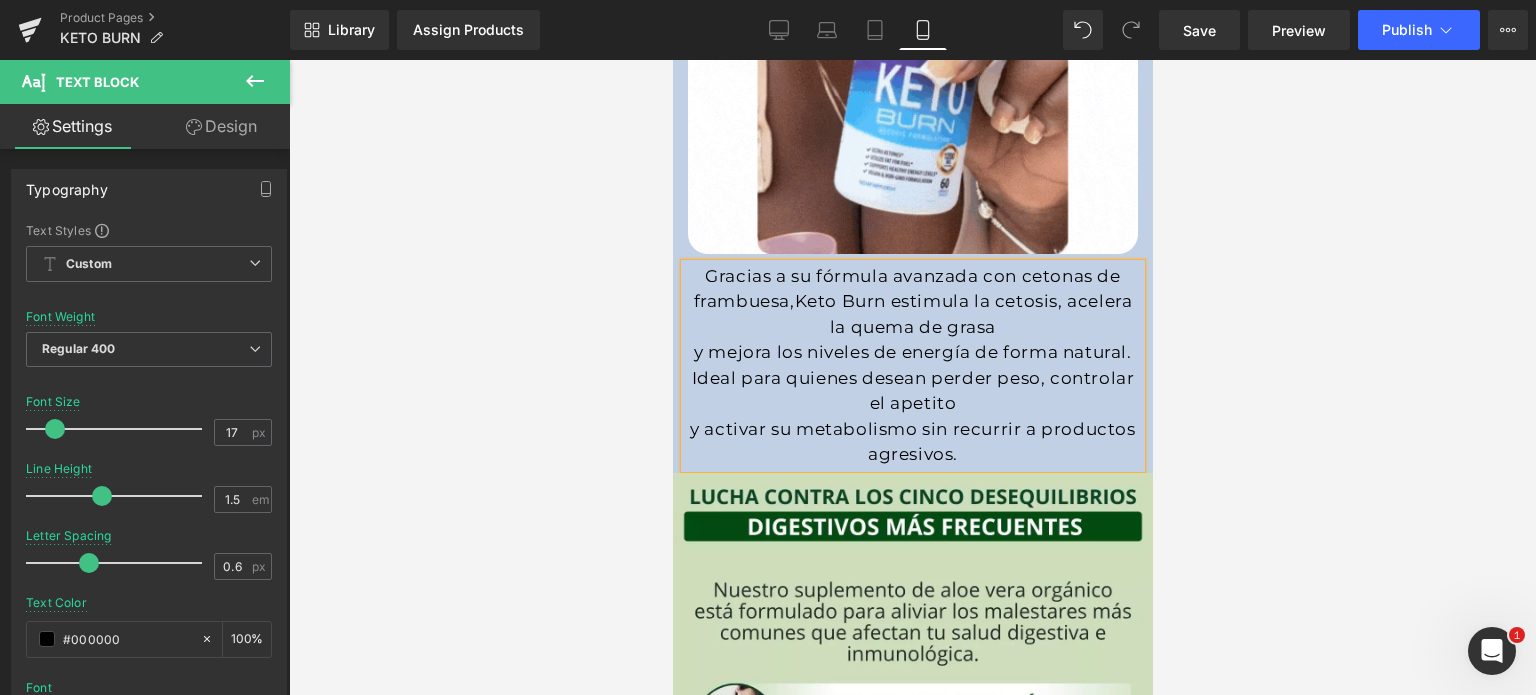 click on "y mejora los niveles de energía de forma natural." at bounding box center [912, 353] 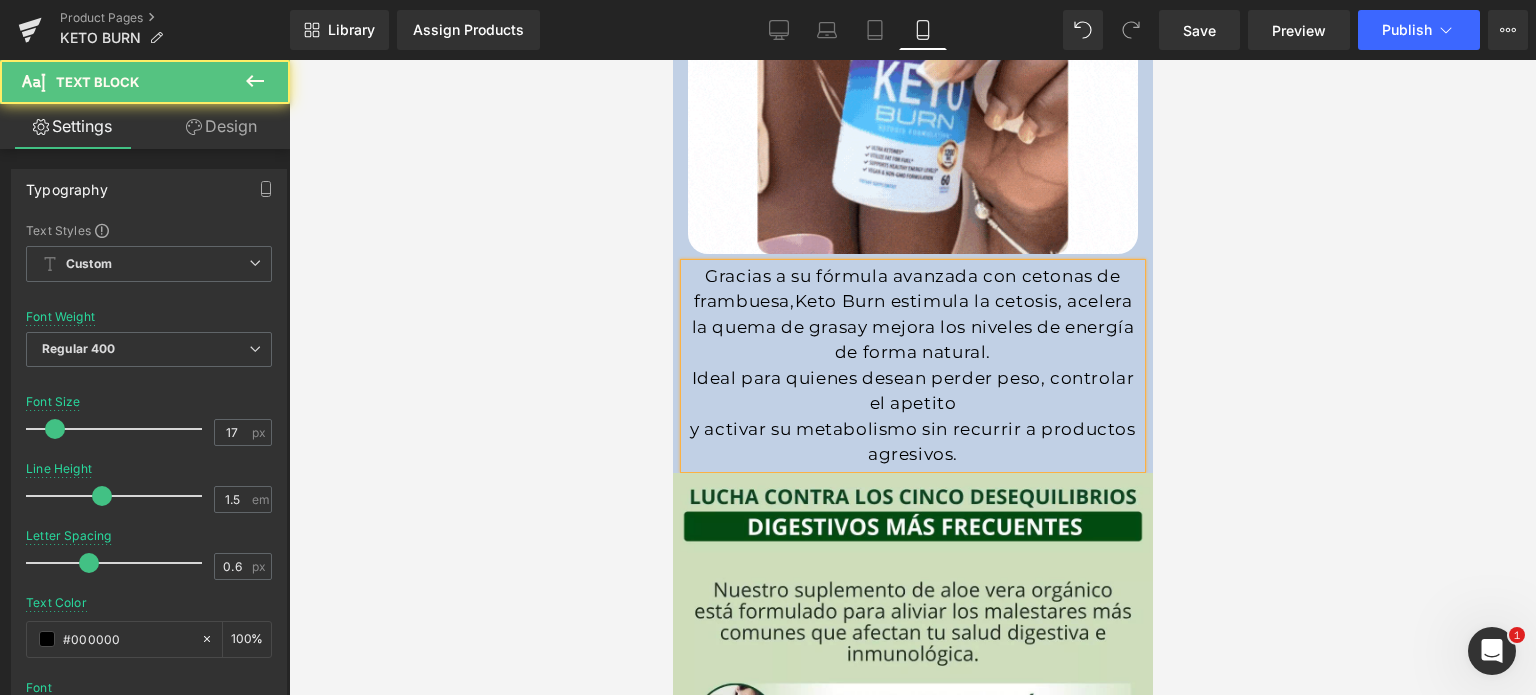 click on "Ideal para quienes desean perder peso, controlar el apetito" at bounding box center [912, 391] 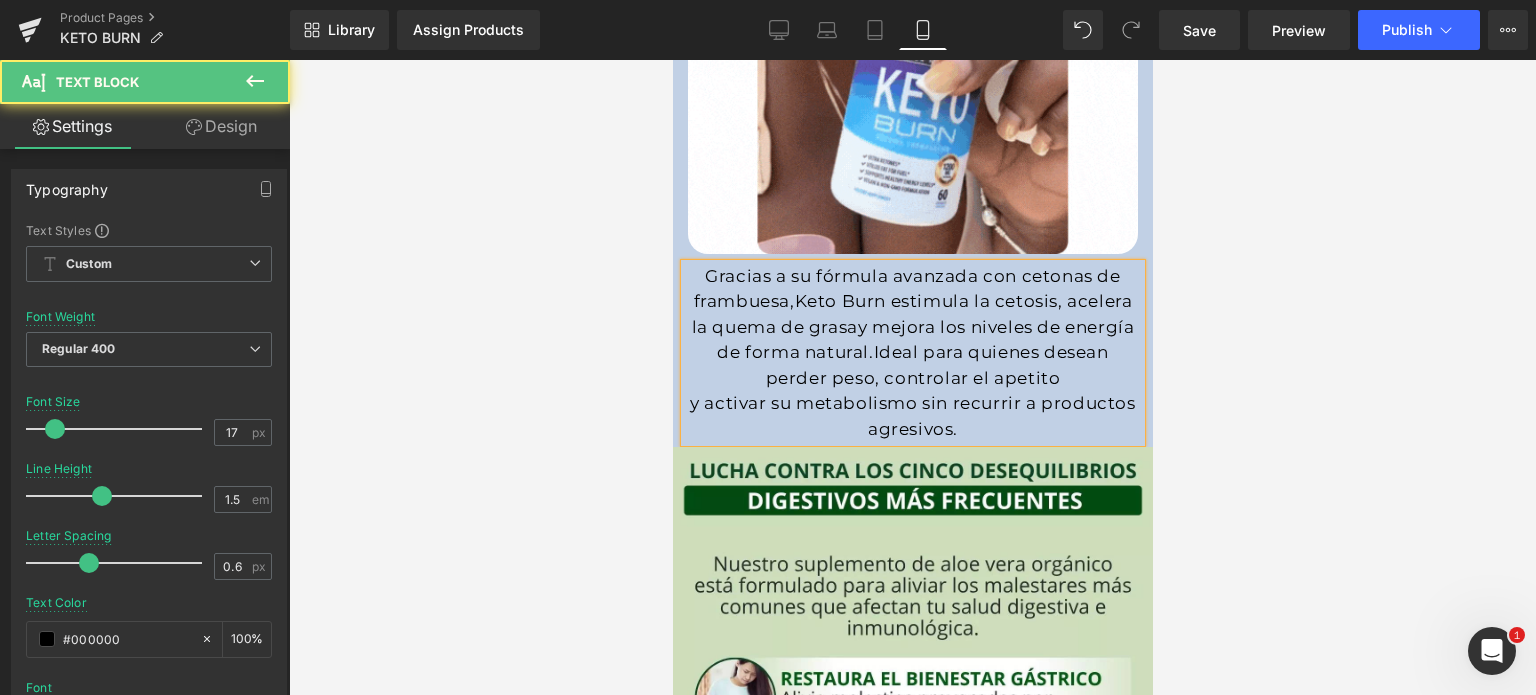 click on "Gracias a su fórmula avanzada con cetonas de frambuesa,  Keto Burn estimula la cetosis, acelera la quema de grasa  y mejora los niveles de energía de forma natural.  Ideal para quienes desean perder peso, controlar el apetito" at bounding box center (912, 328) 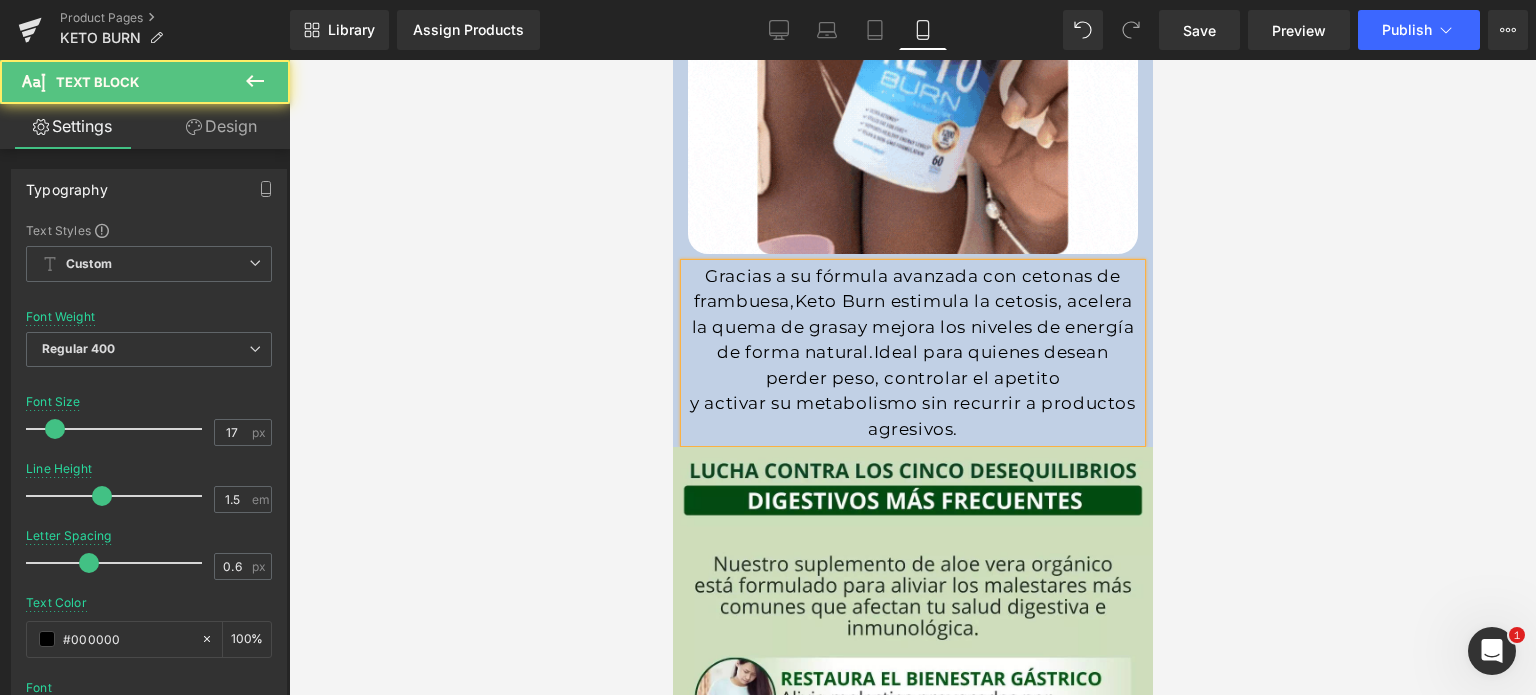 click on "y activar su metabolismo sin recurrir a productos agresivos." at bounding box center [912, 416] 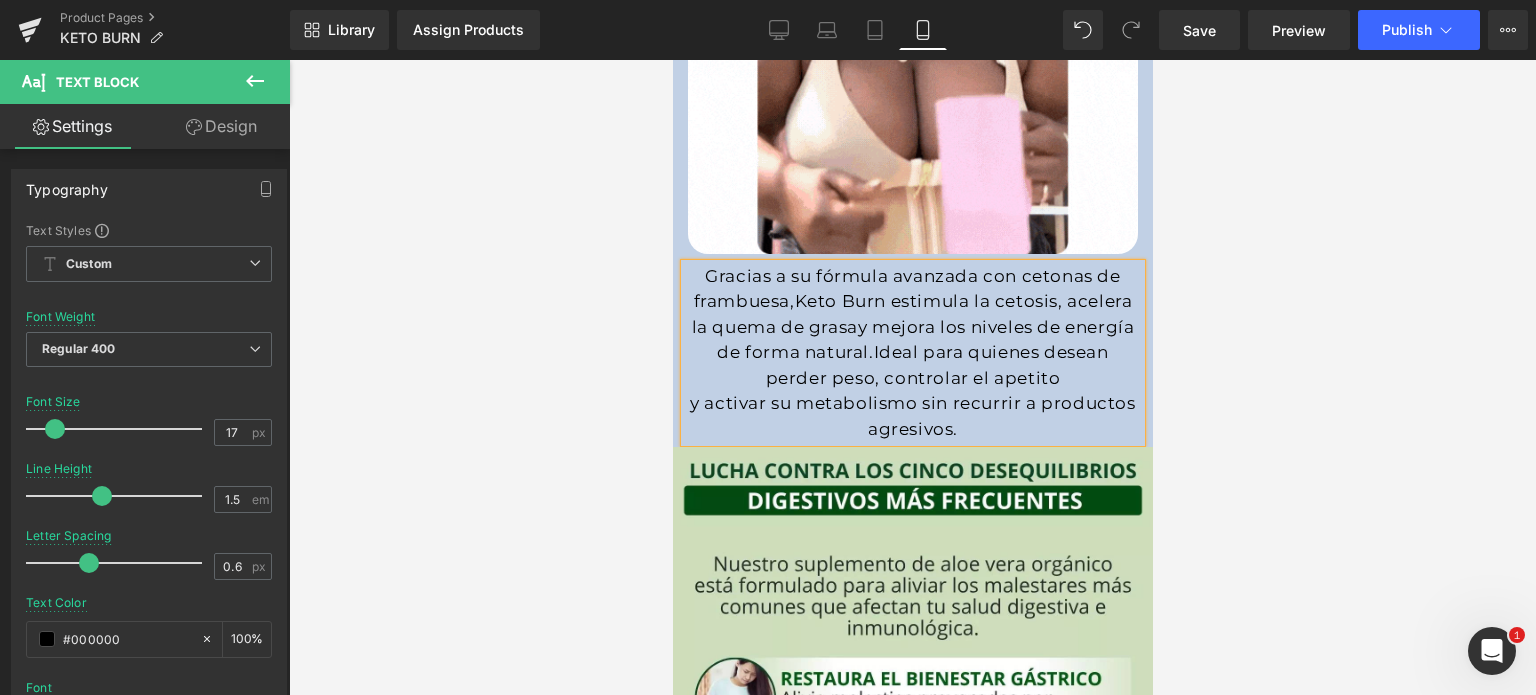 click on "y activar su metabolismo sin recurrir a productos agresivos." at bounding box center (912, 416) 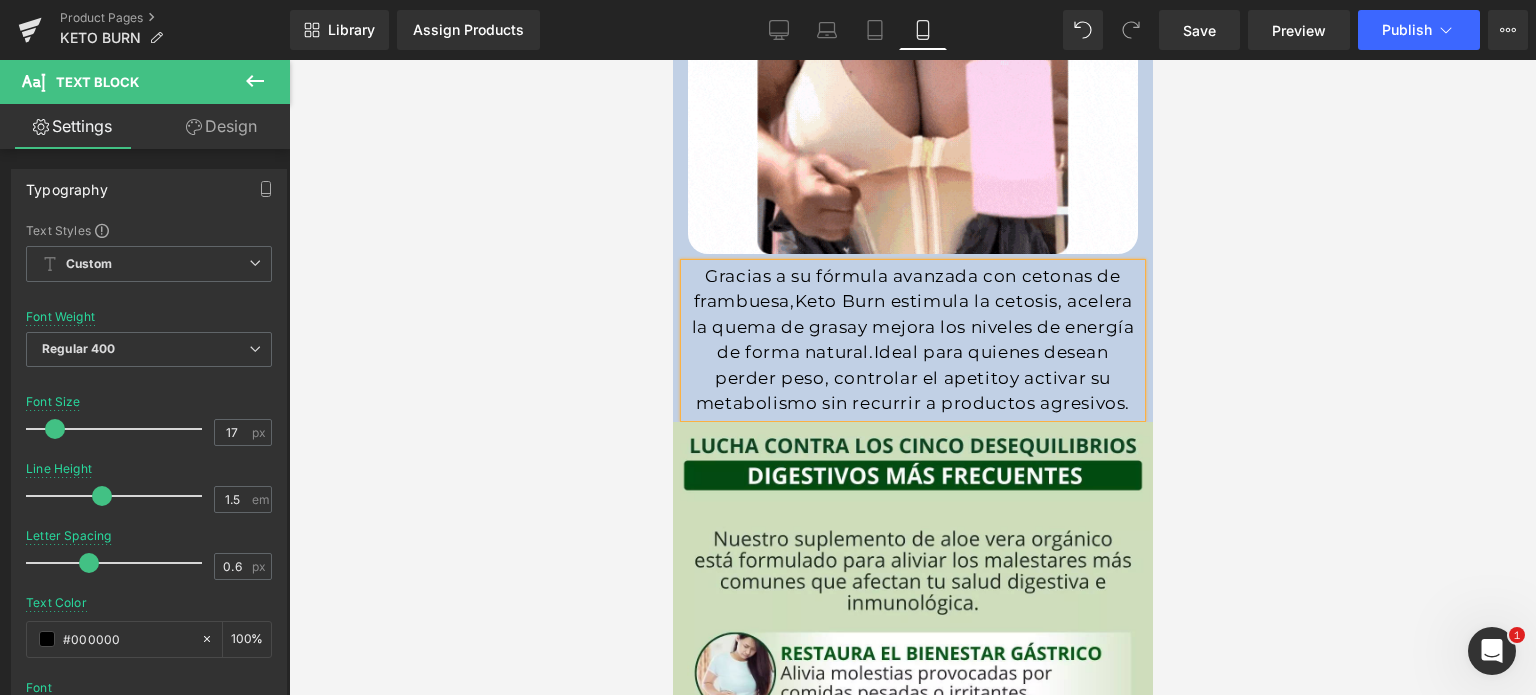 click at bounding box center [912, 377] 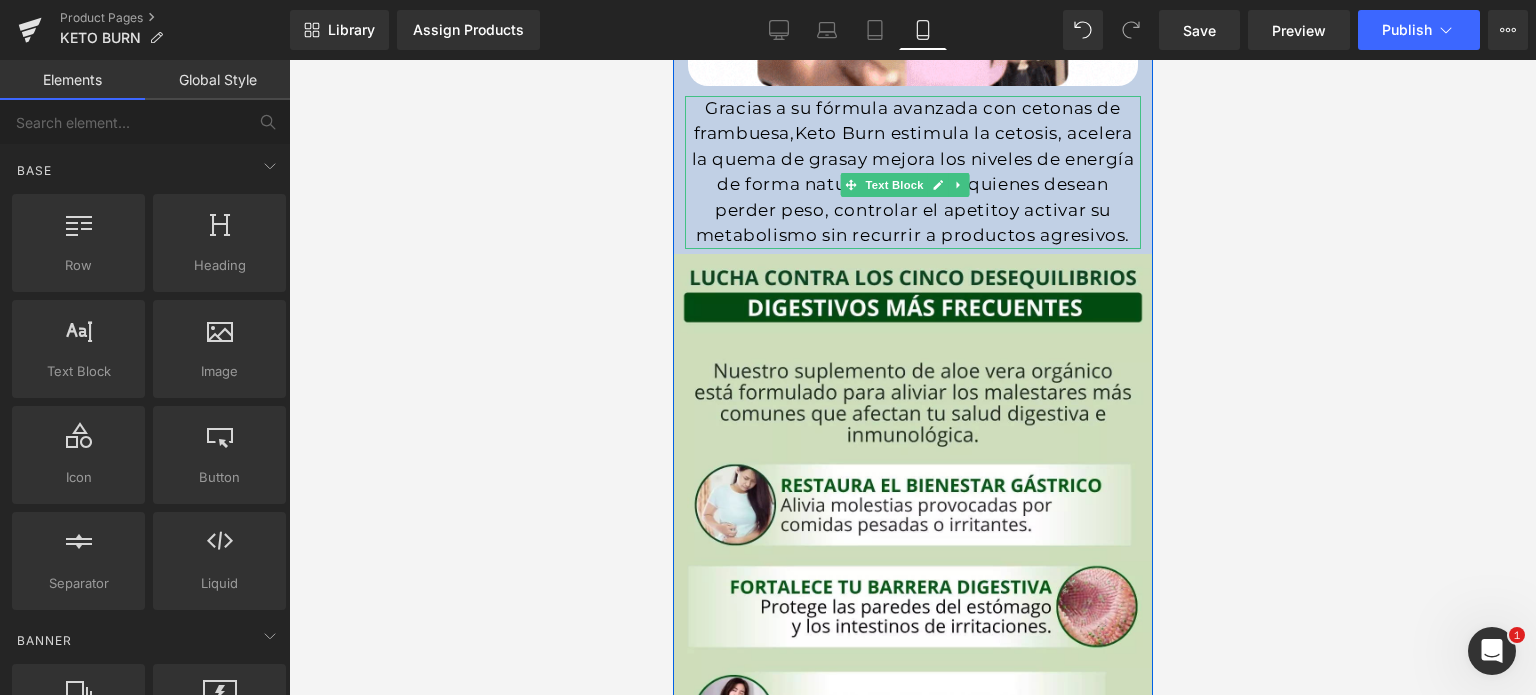 scroll, scrollTop: 2600, scrollLeft: 0, axis: vertical 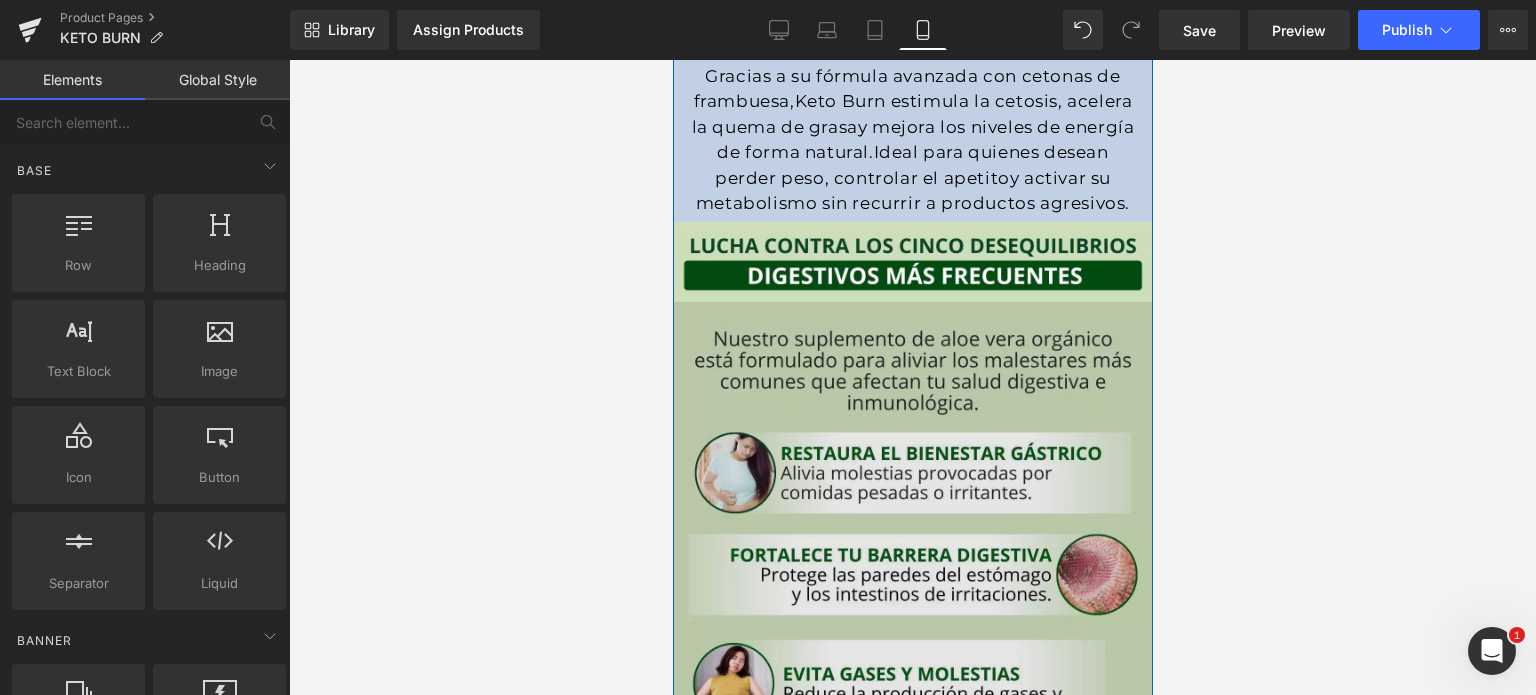 drag, startPoint x: 1304, startPoint y: 397, endPoint x: 841, endPoint y: 325, distance: 468.56482 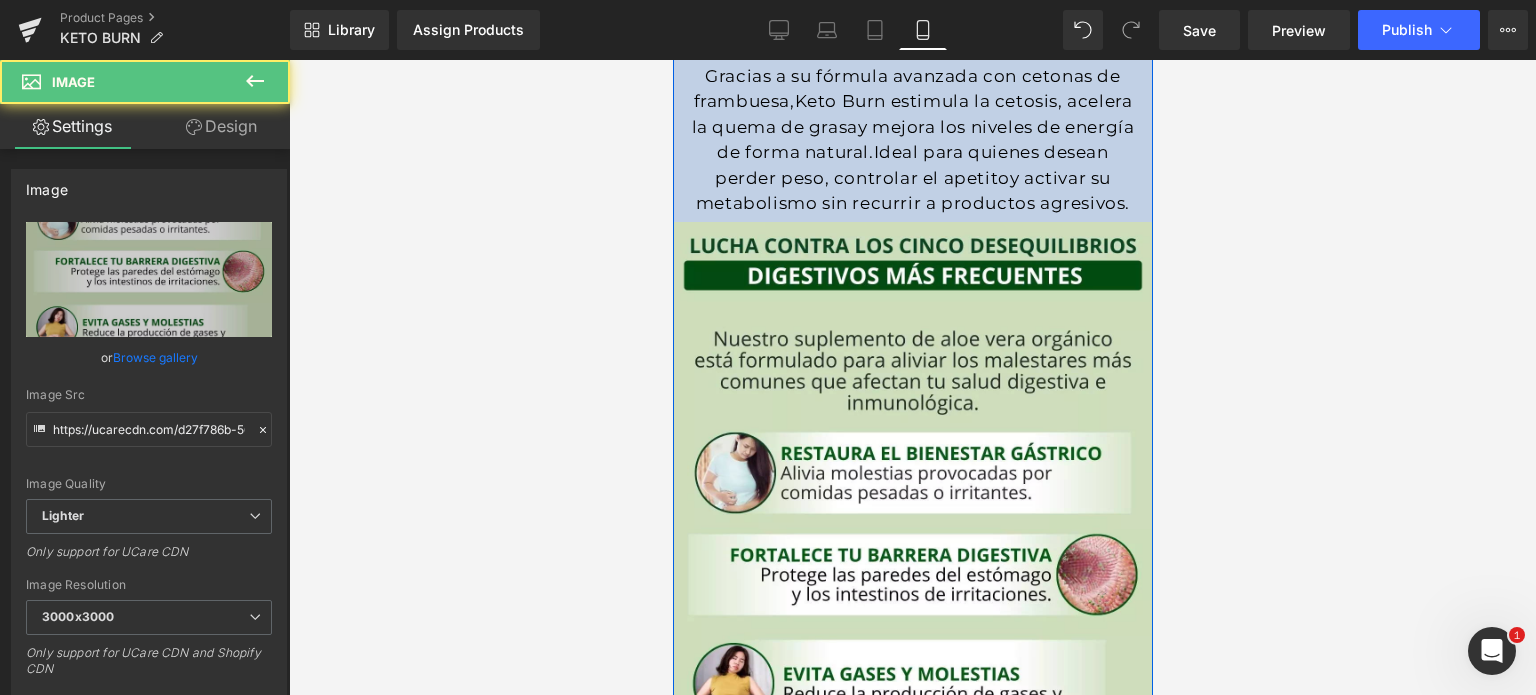 click on "Image Image Gracias a su fórmula avanzada con cetonas de frambuesa, Keto Burn estimula la cetosis, acelera la quema de grasa y mejora los niveles de energía de forma natural. Ideal para quienes desean perder peso, controlar el apetito y activar su metabolismo sin recurrir a productos agresivos. Text Block Image Image" at bounding box center (912, 192) 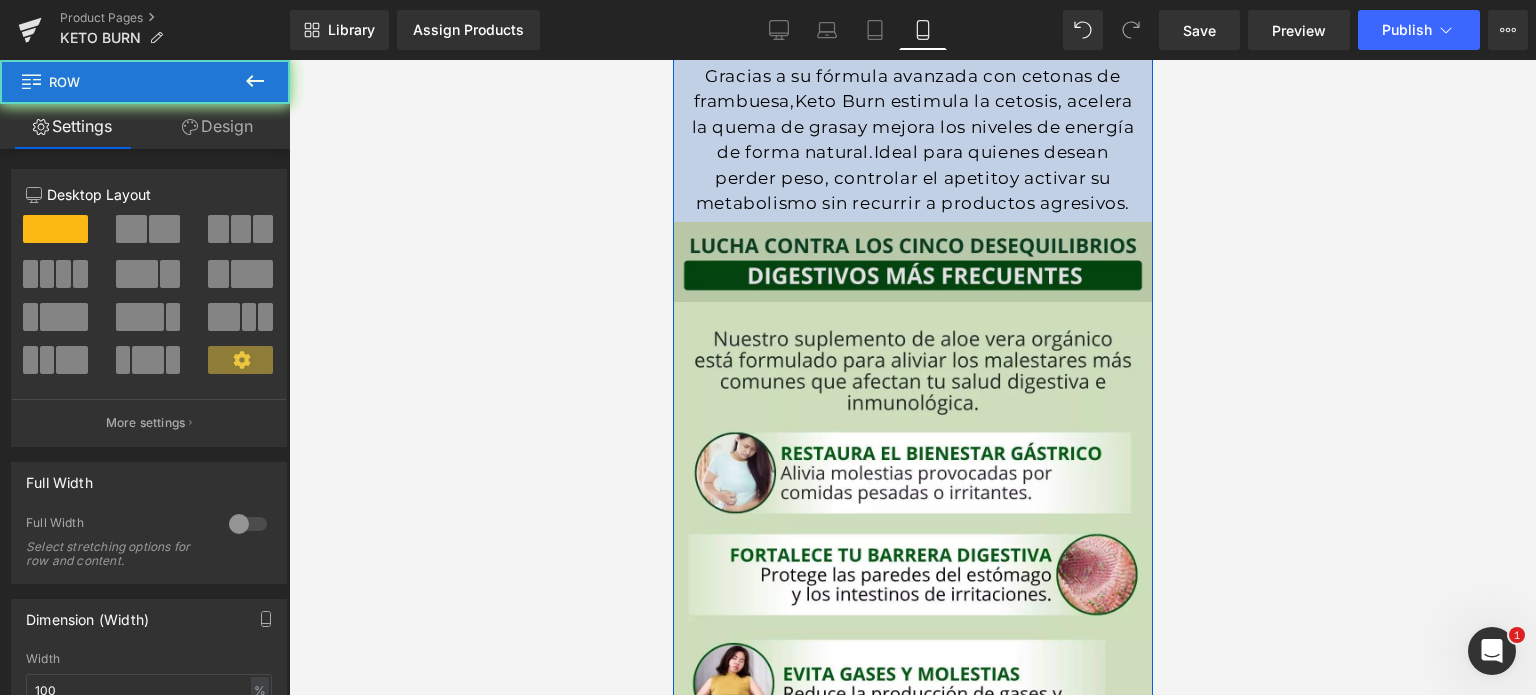 click at bounding box center [912, 262] 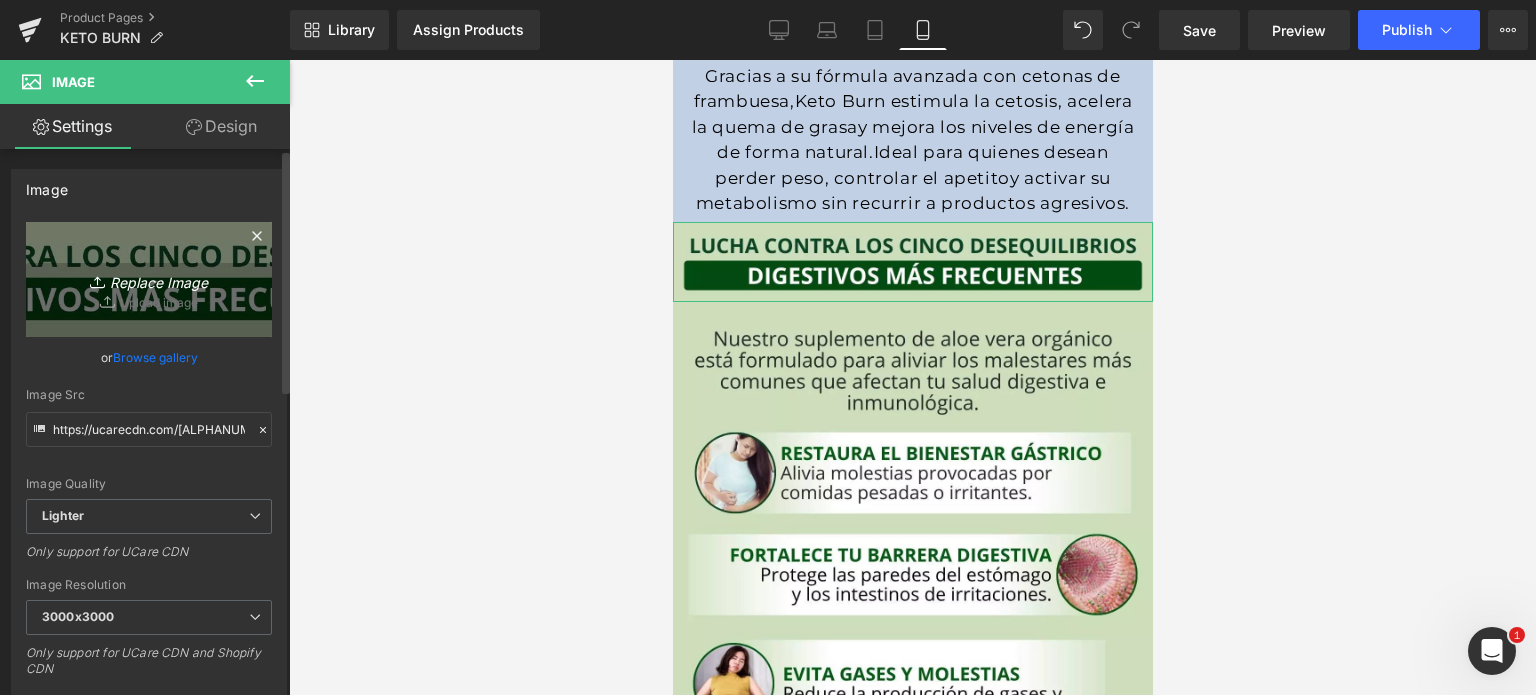 click on "Replace Image" at bounding box center [149, 279] 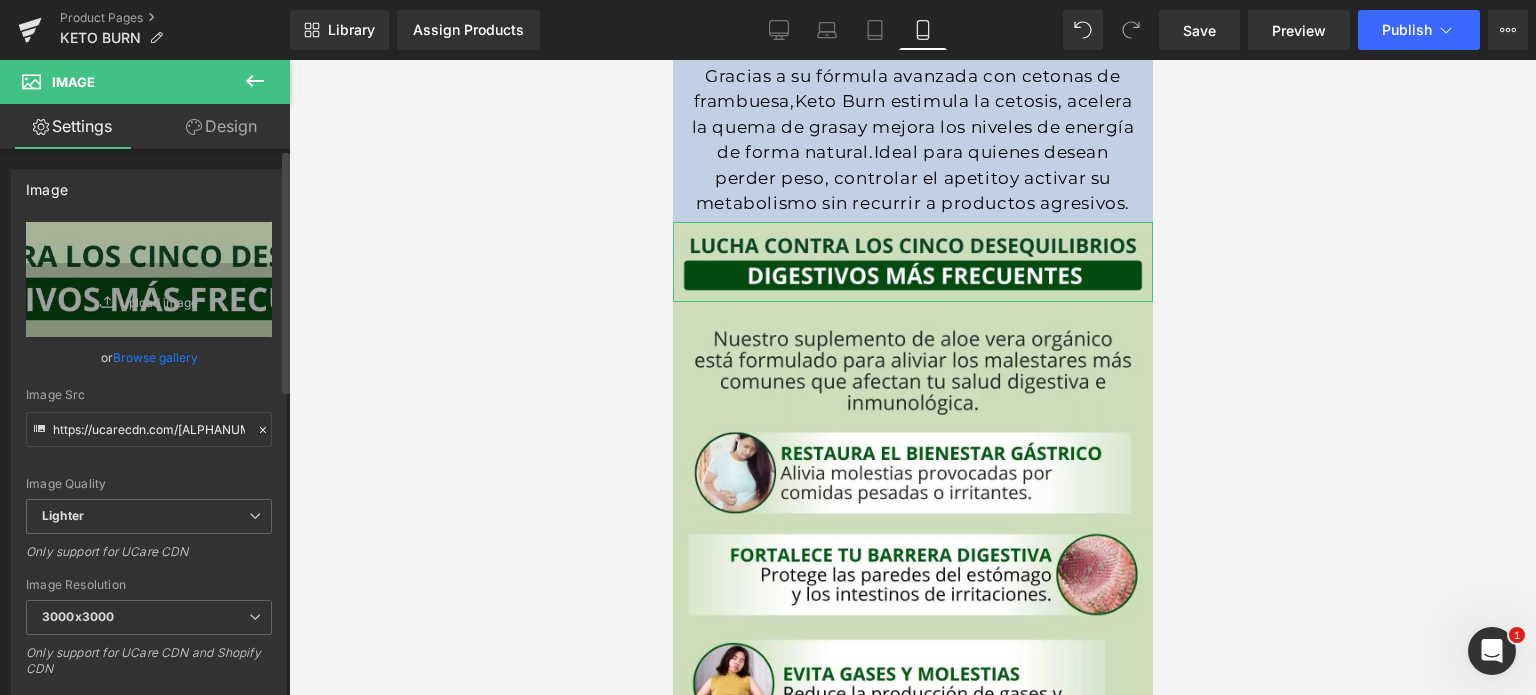 click on "Browse gallery" at bounding box center [155, 357] 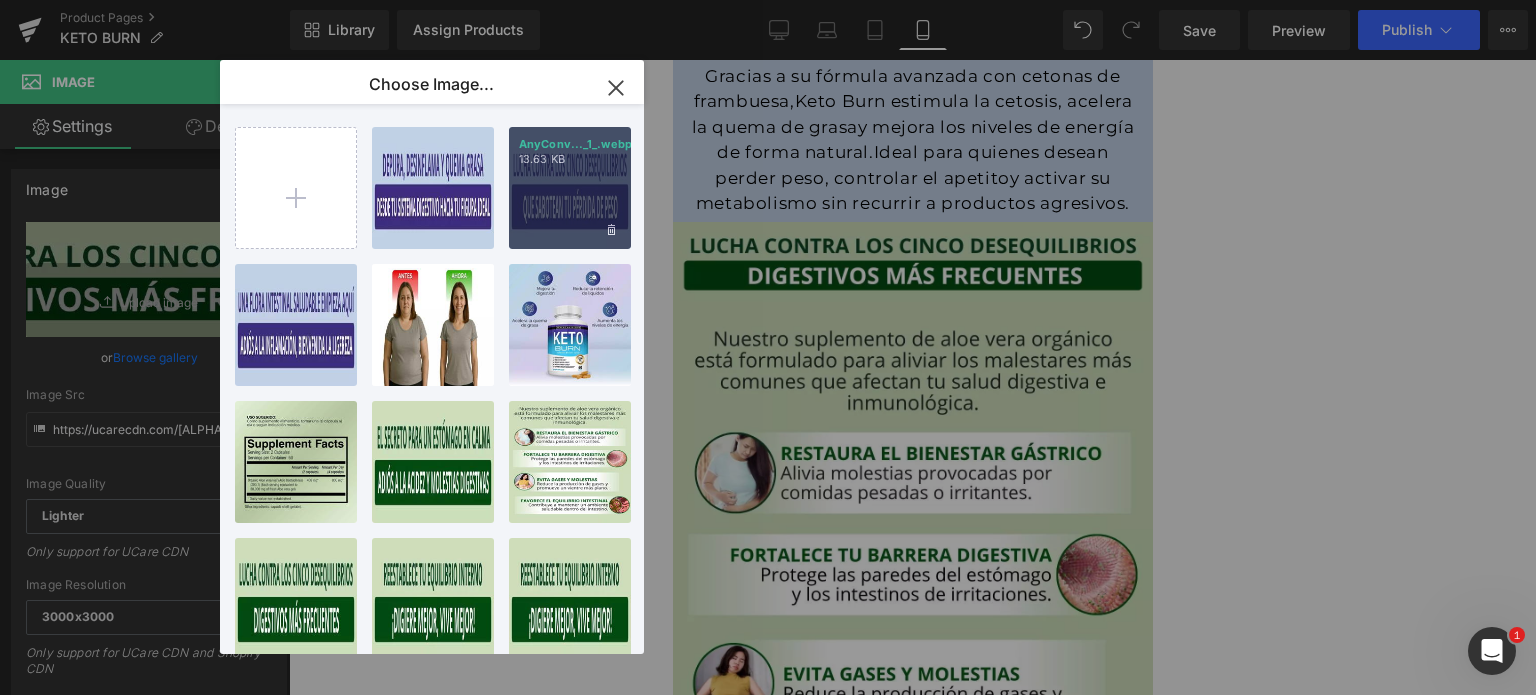 click on "AnyConv..._1_.webp 13.63 KB" at bounding box center (570, 188) 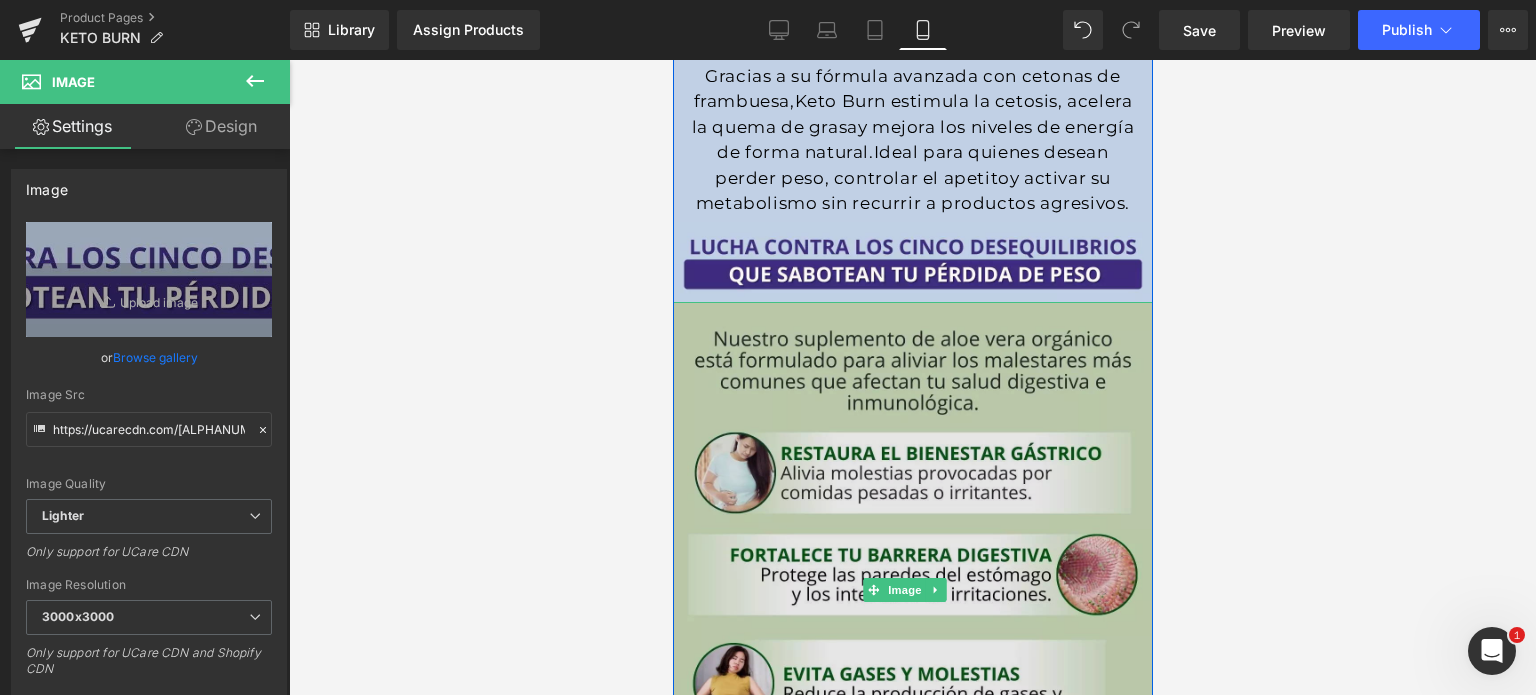 click at bounding box center (912, 591) 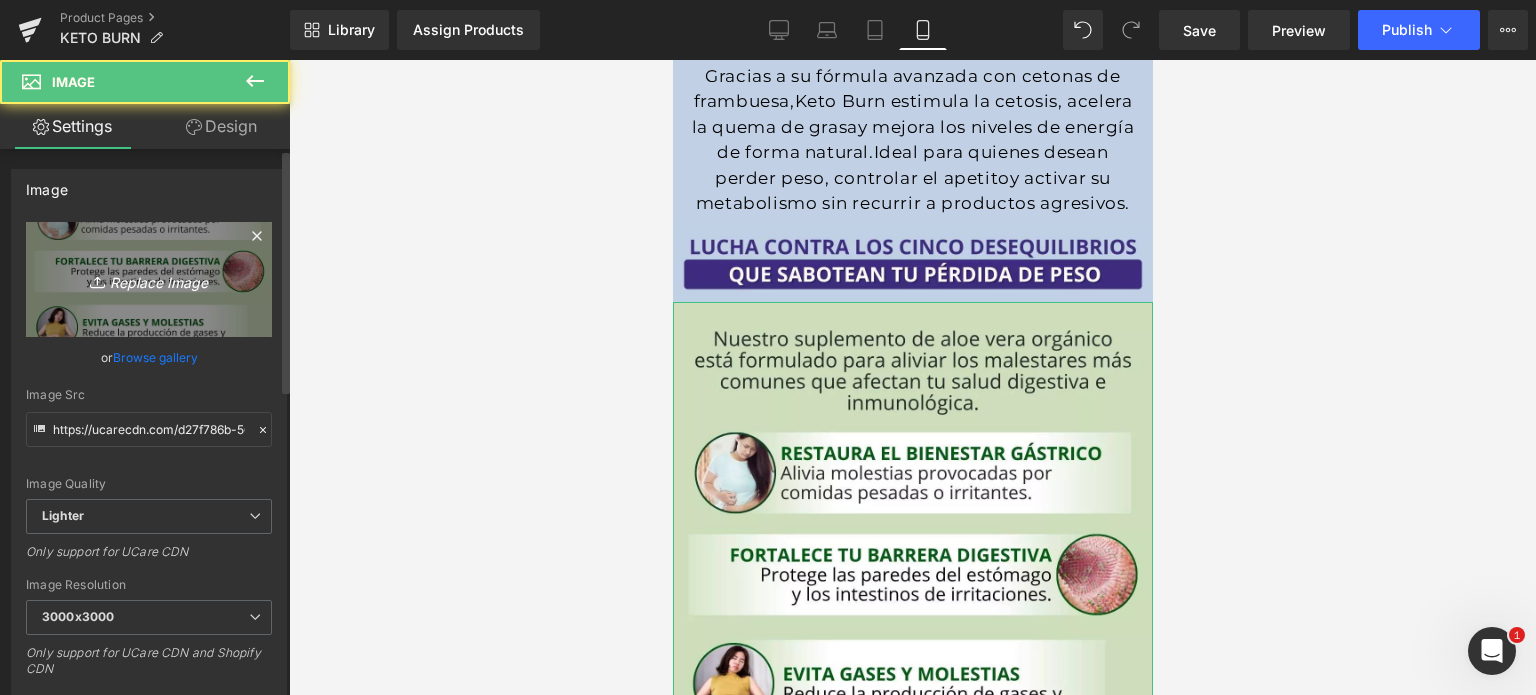 click on "Replace Image" at bounding box center [149, 279] 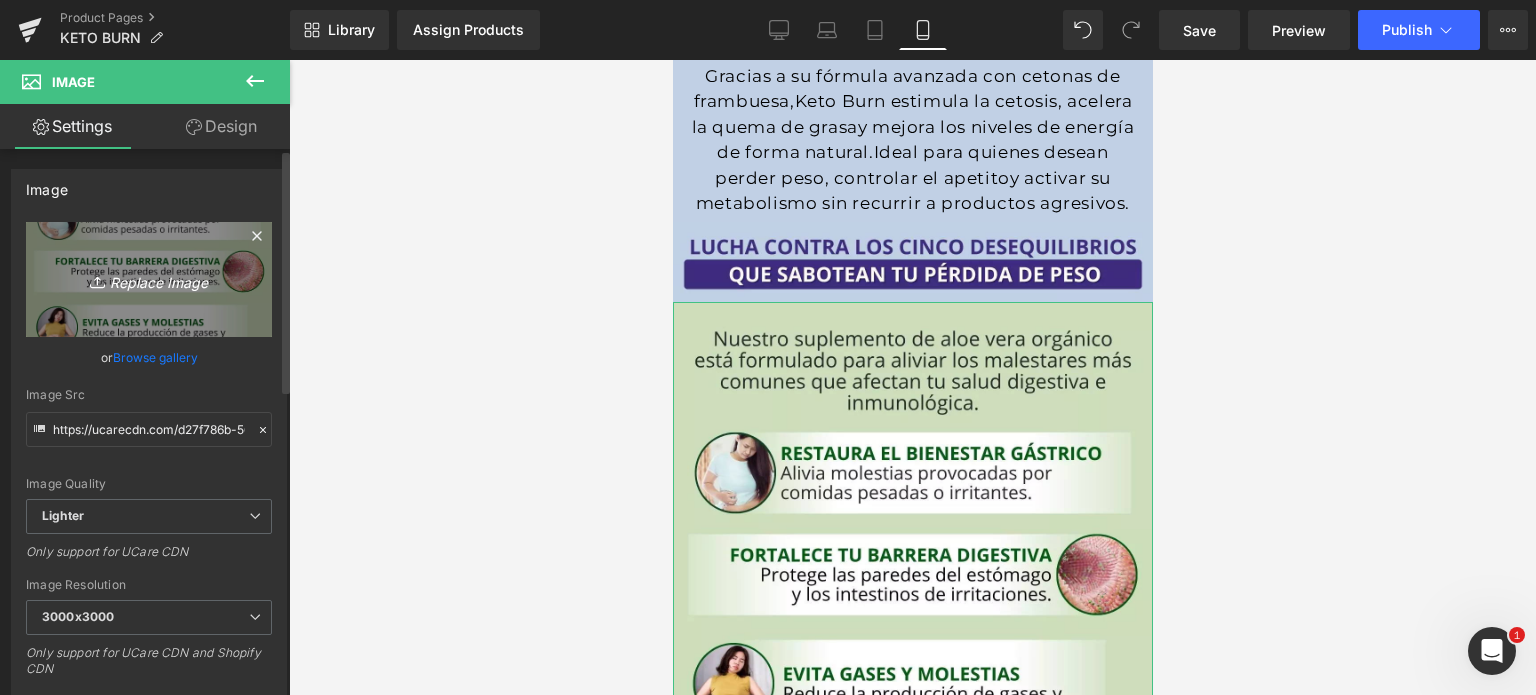 type on "C:\fakepath\[FILENAME]" 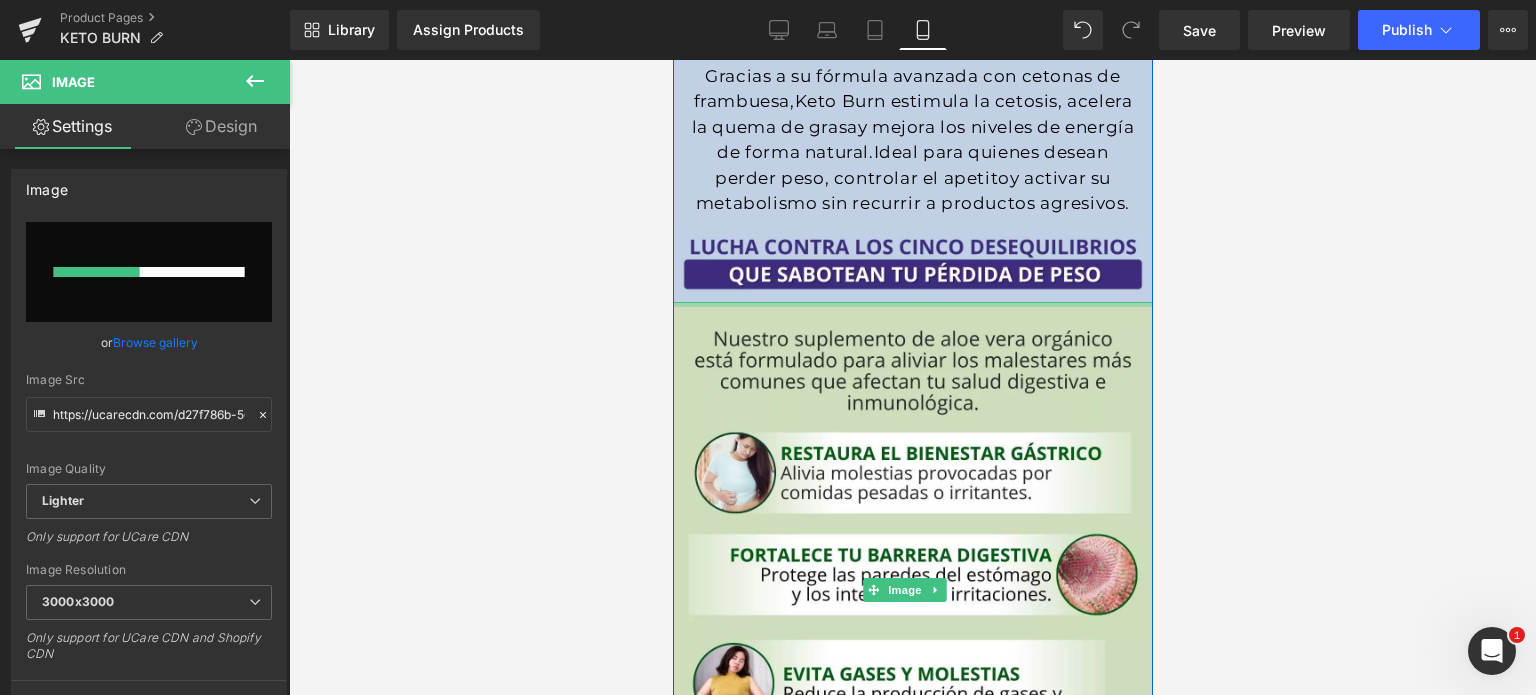 type 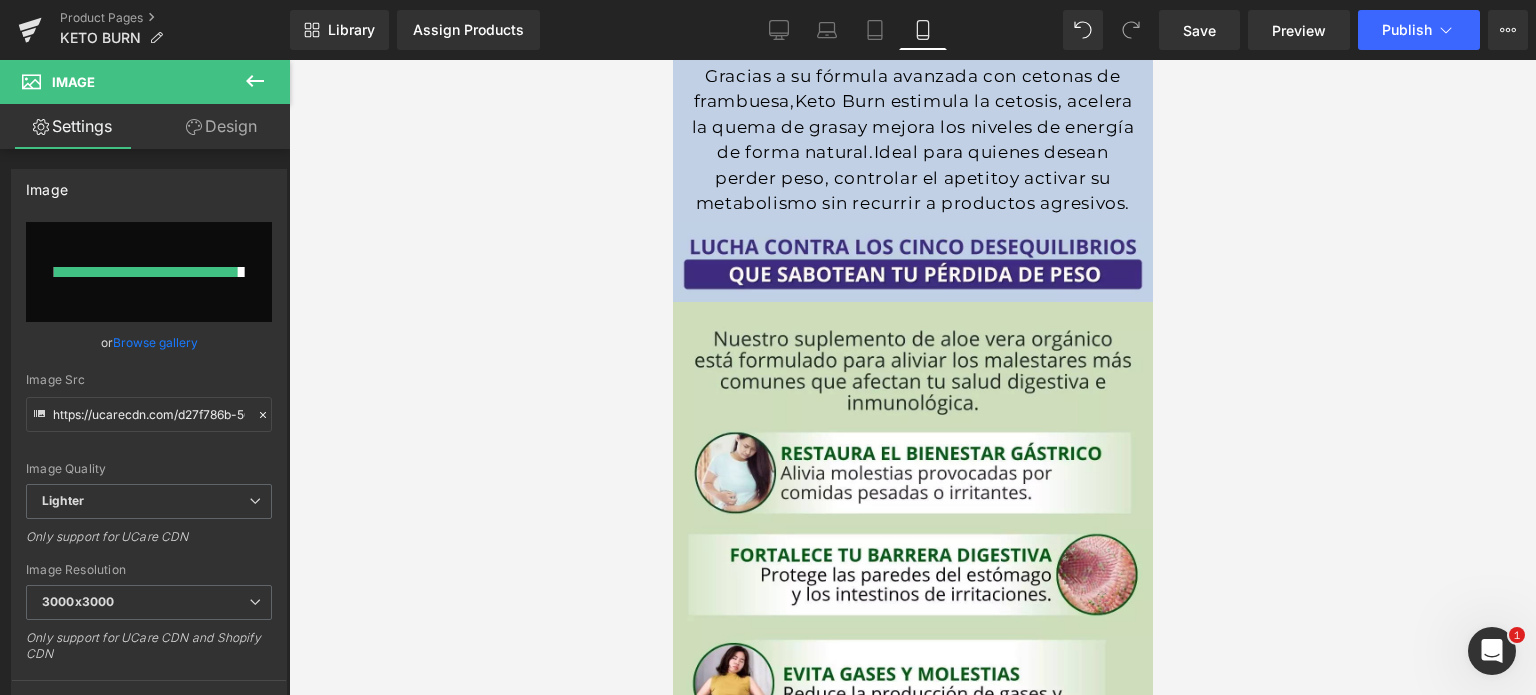 type on "https://ucarecdn.com/[ALPHANUMERIC_STRING]/-/format/auto/-/preview/3000x3000/-/quality/lighter/AnyConv.com__MONTOYA.webp" 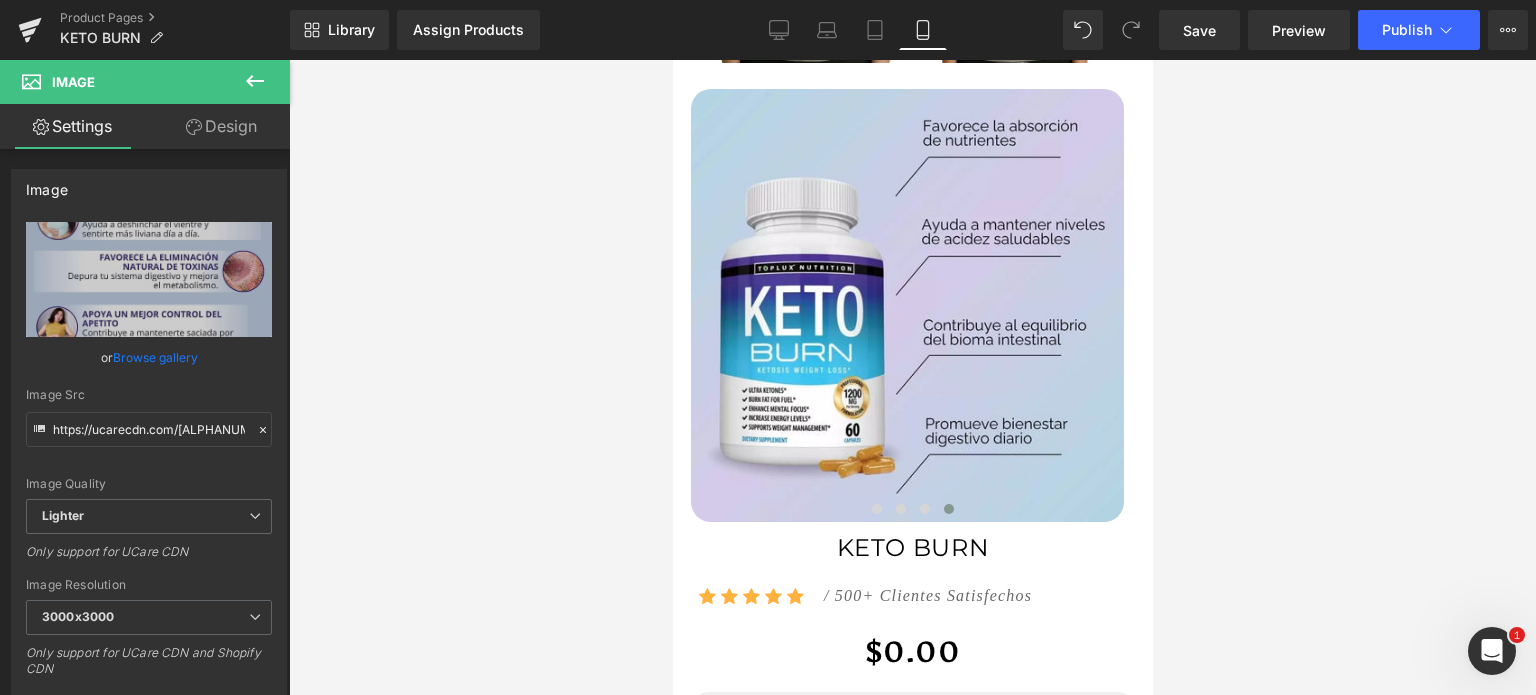 scroll, scrollTop: 800, scrollLeft: 0, axis: vertical 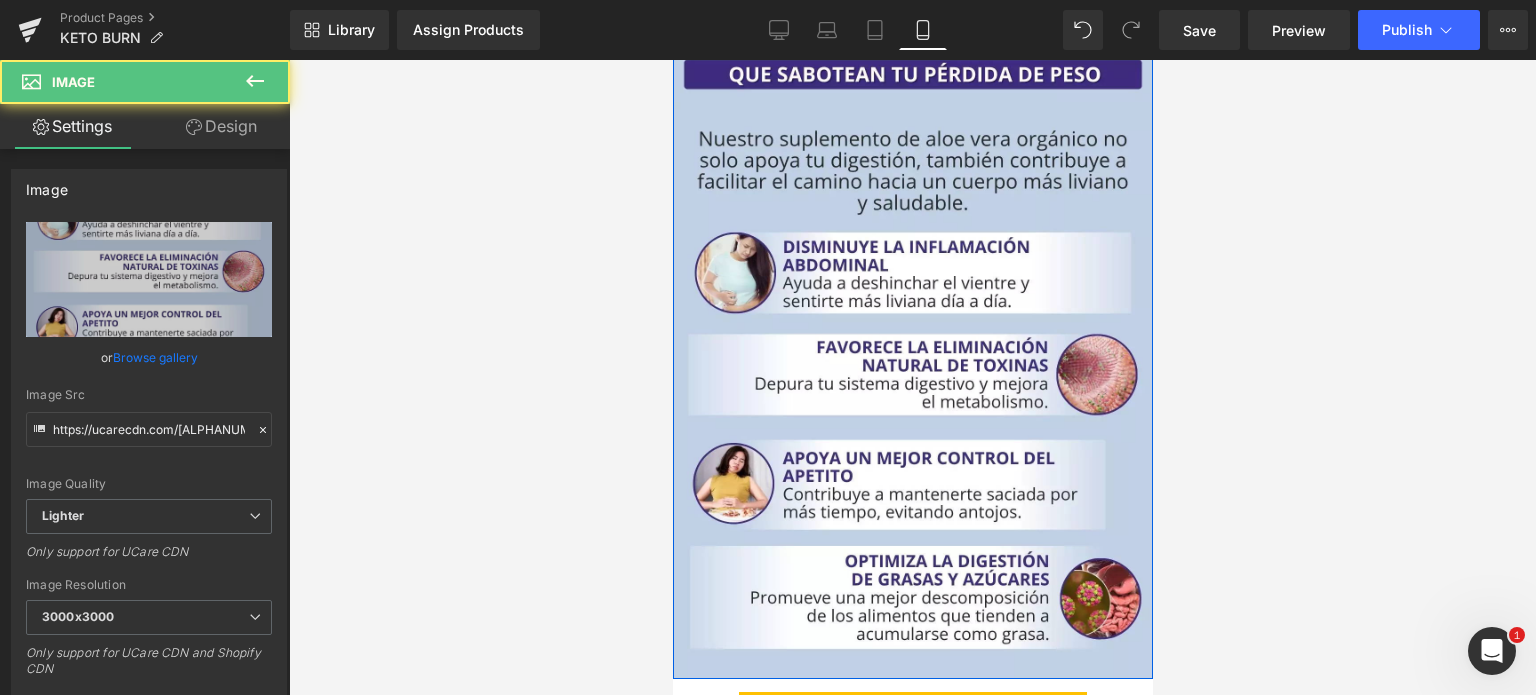 click at bounding box center [912, 391] 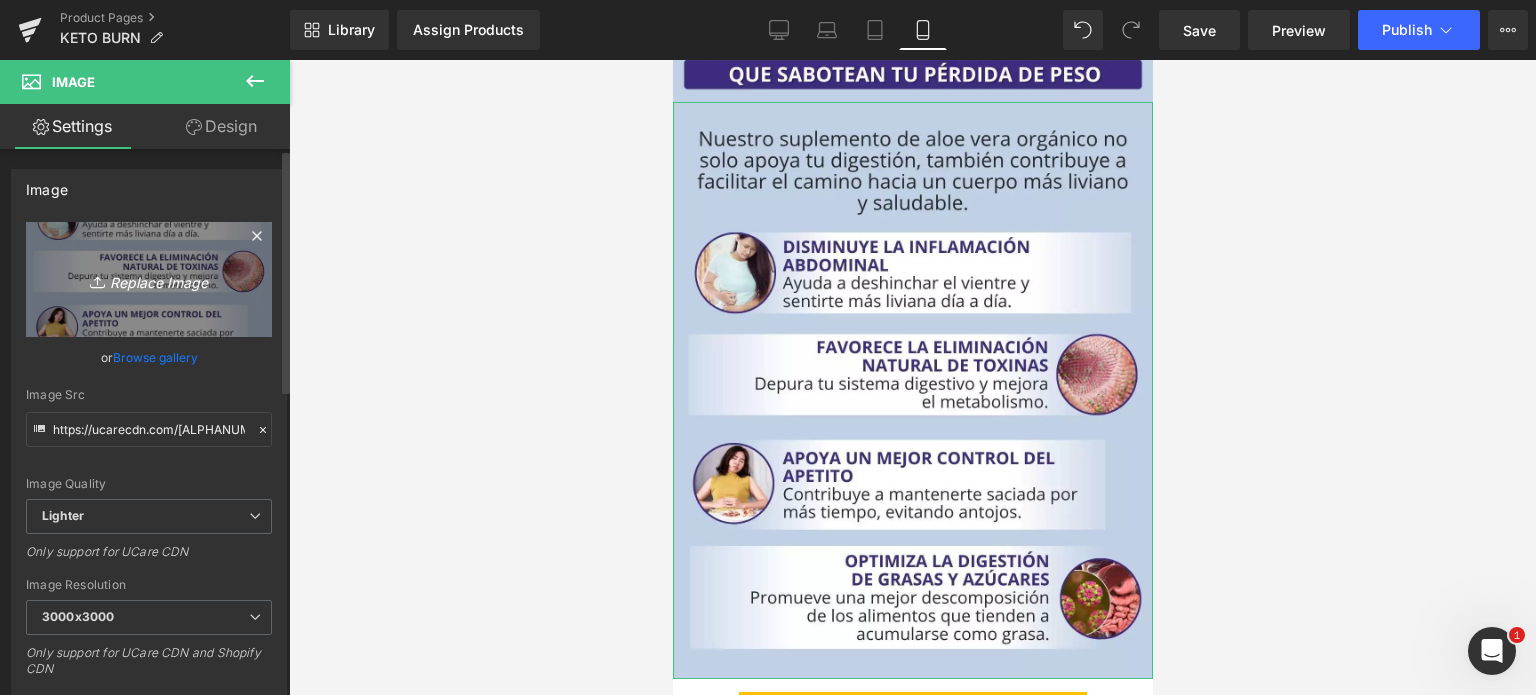 click on "Replace Image" at bounding box center (149, 279) 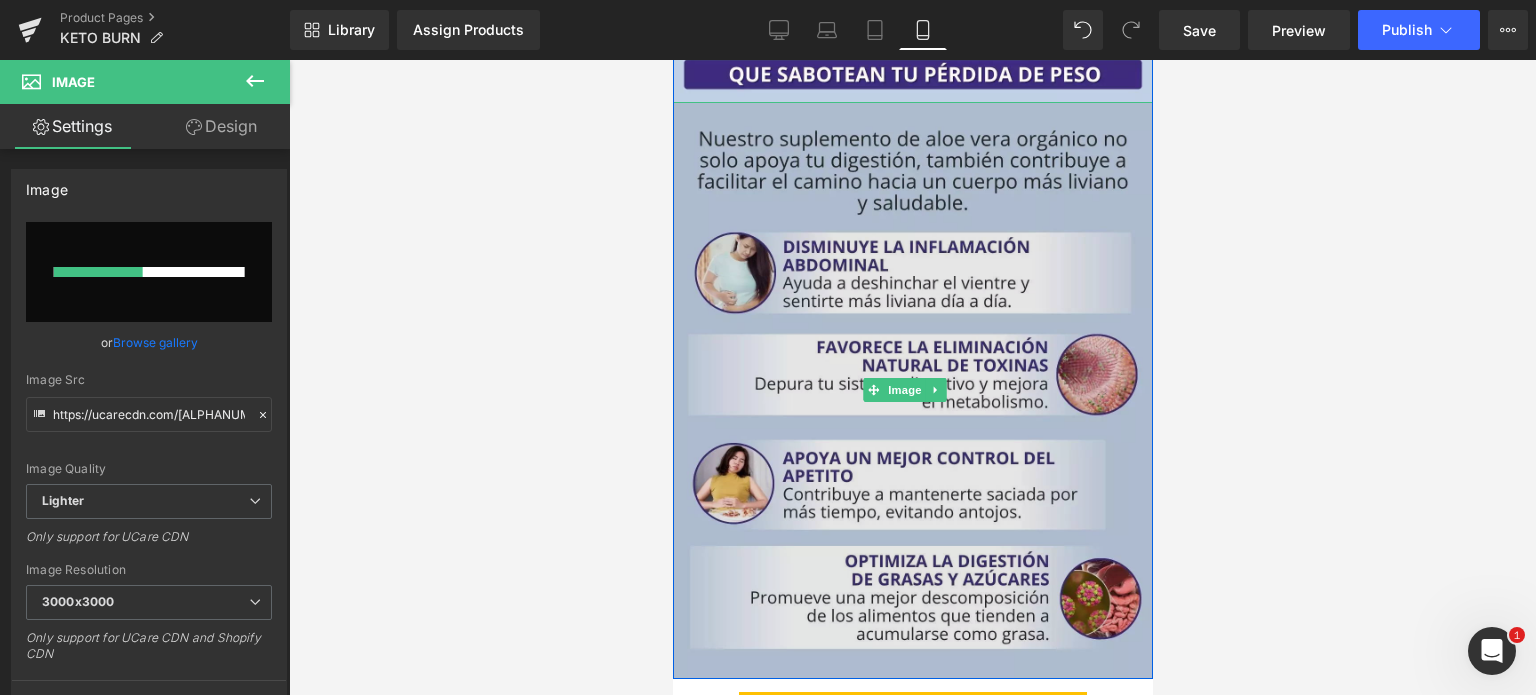 type 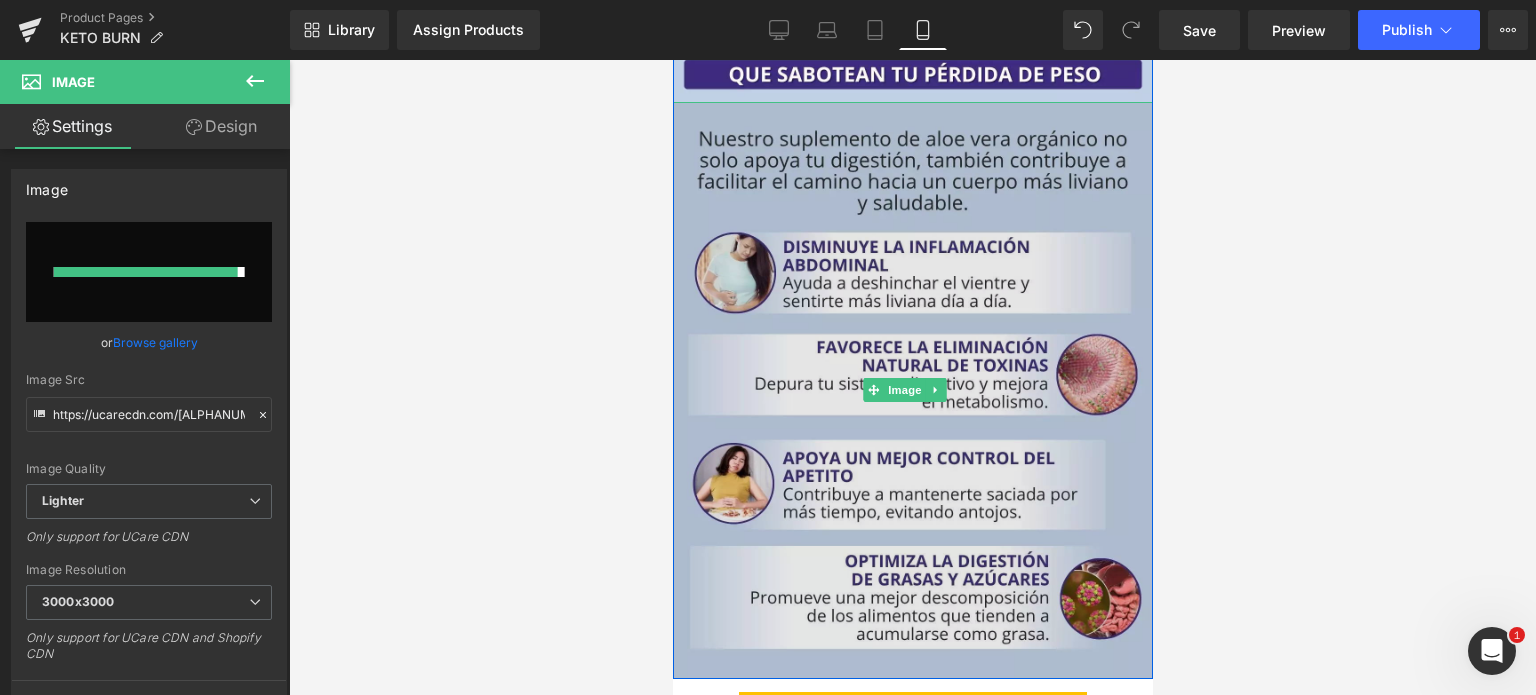 type on "https://ucarecdn.com/[ALPHANUMERIC_STRING]/-/format/auto/-/preview/3000x3000/-/quality/lighter/AnyConv.com__MONTOYA _1_.webp" 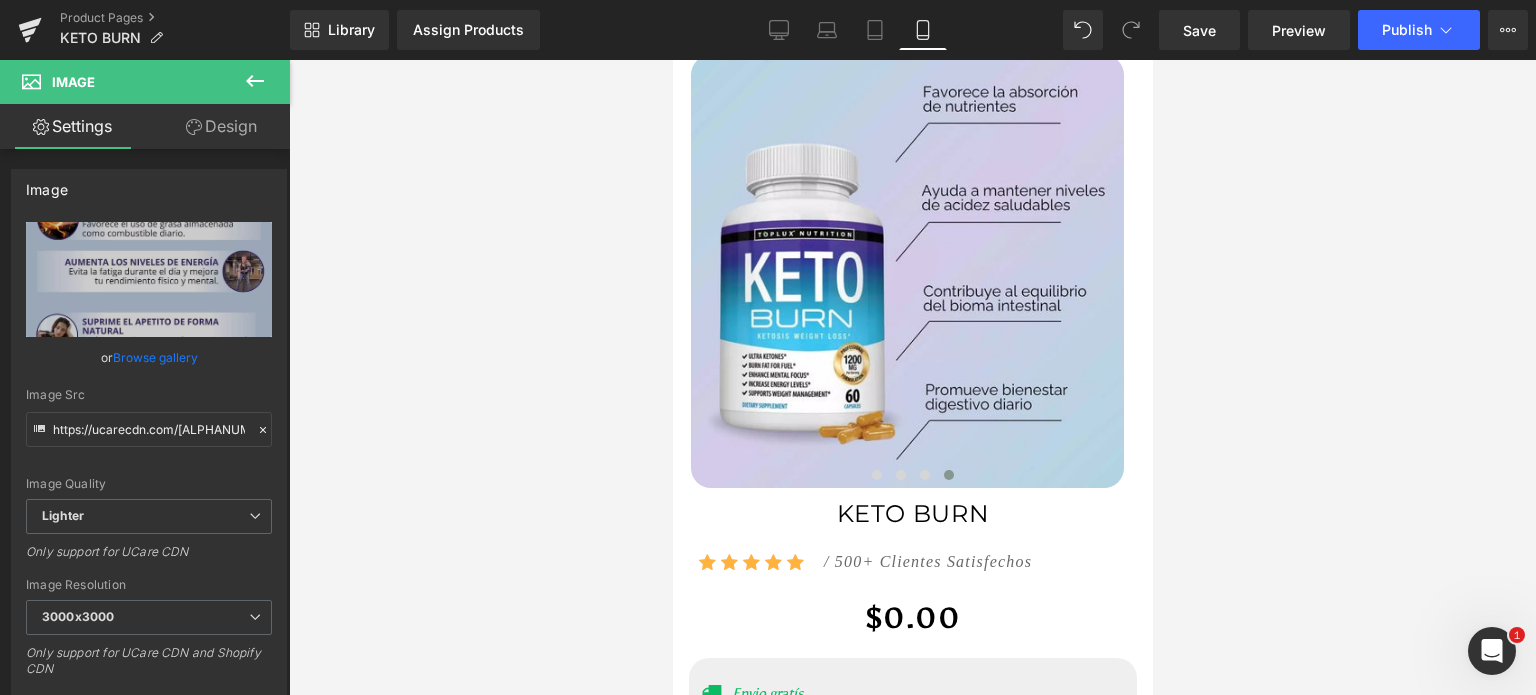 scroll, scrollTop: 600, scrollLeft: 0, axis: vertical 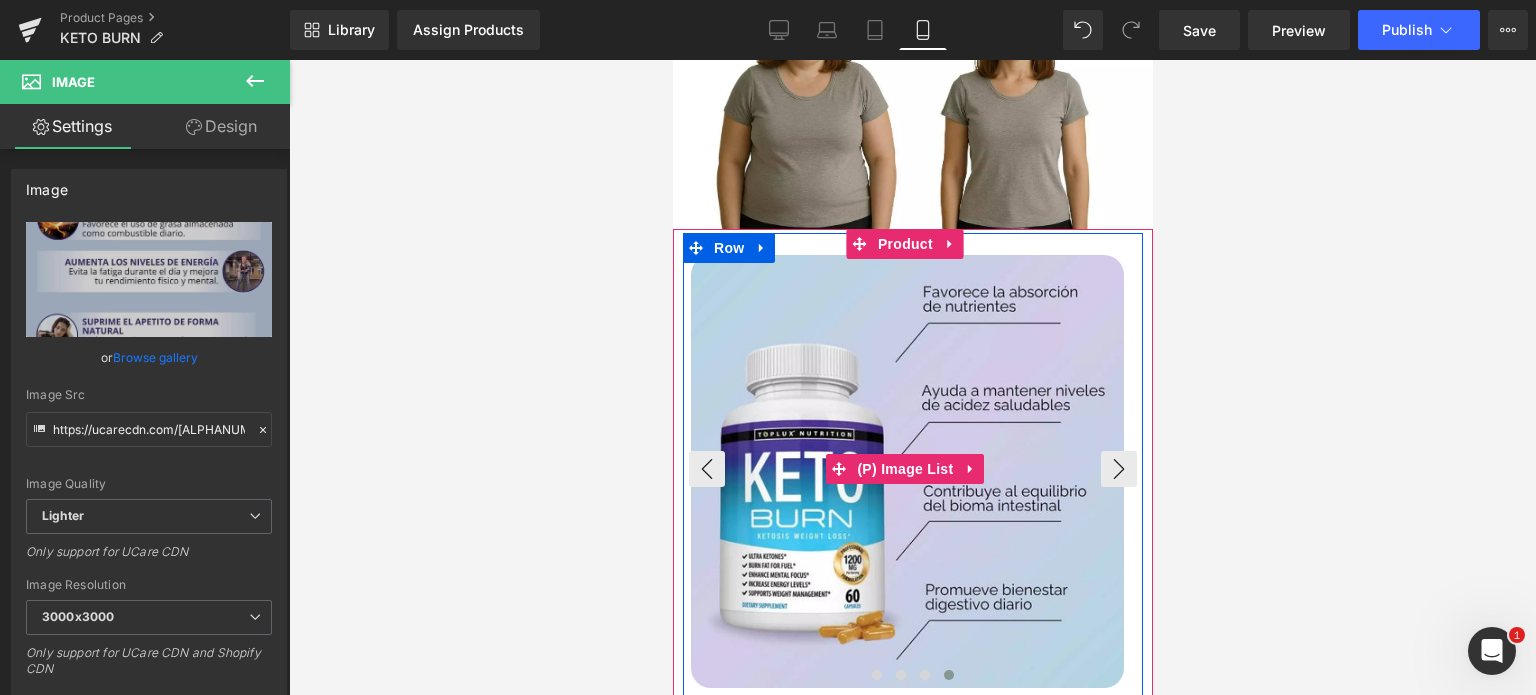 click at bounding box center (906, 471) 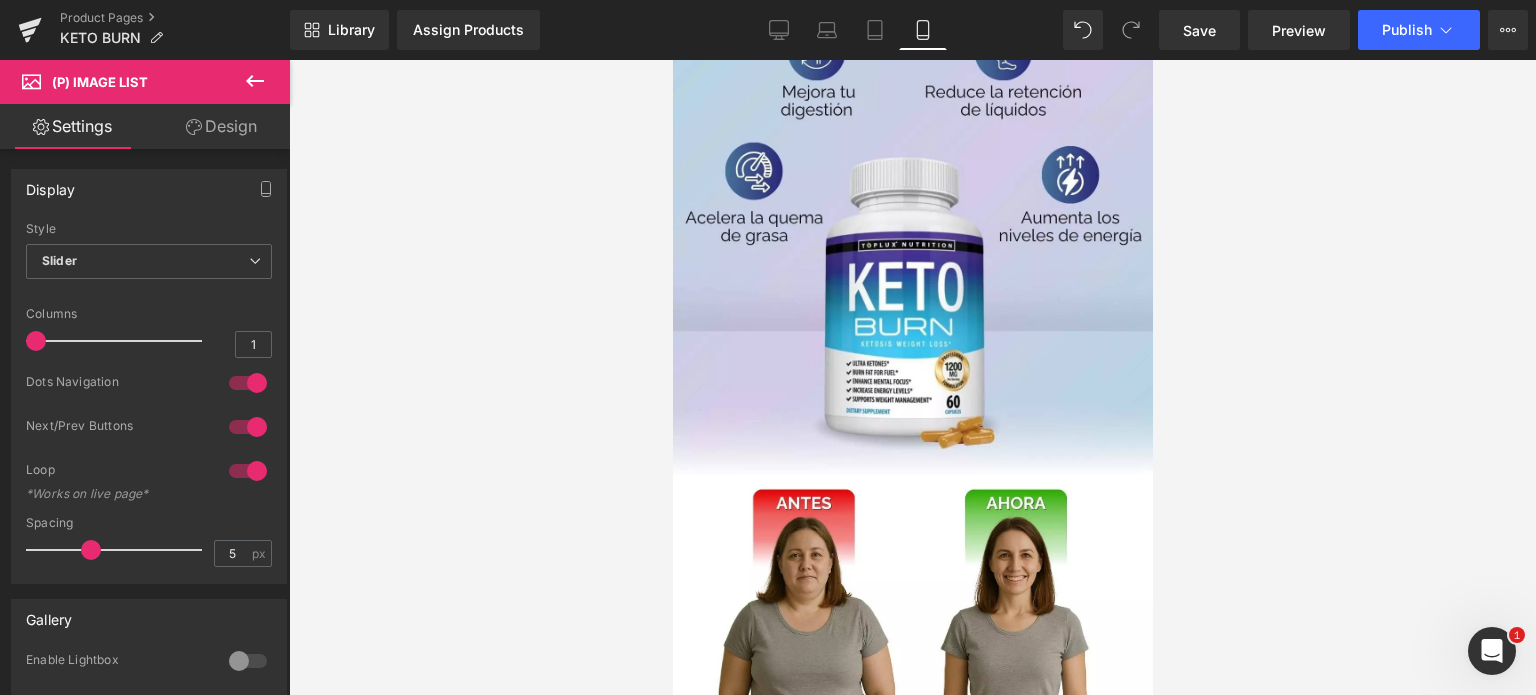 scroll, scrollTop: 0, scrollLeft: 0, axis: both 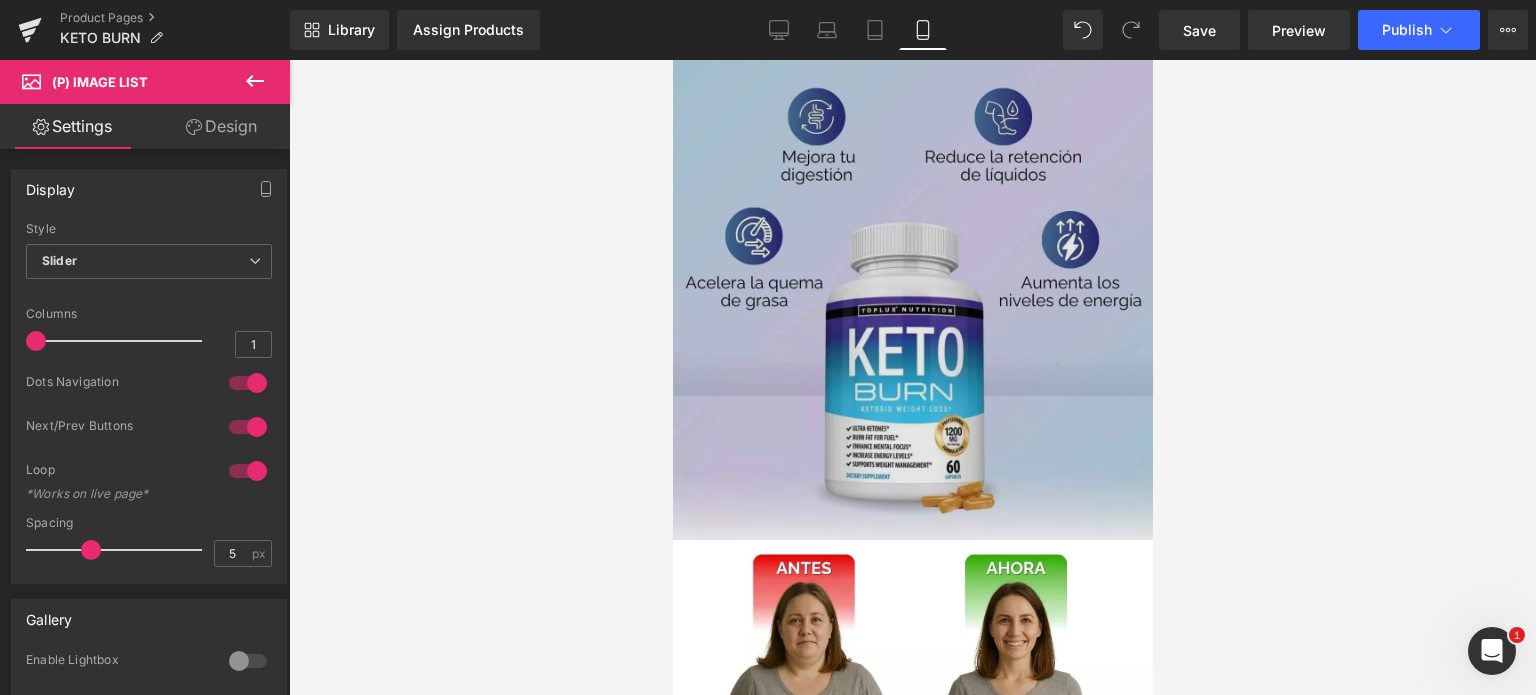 click at bounding box center [912, 300] 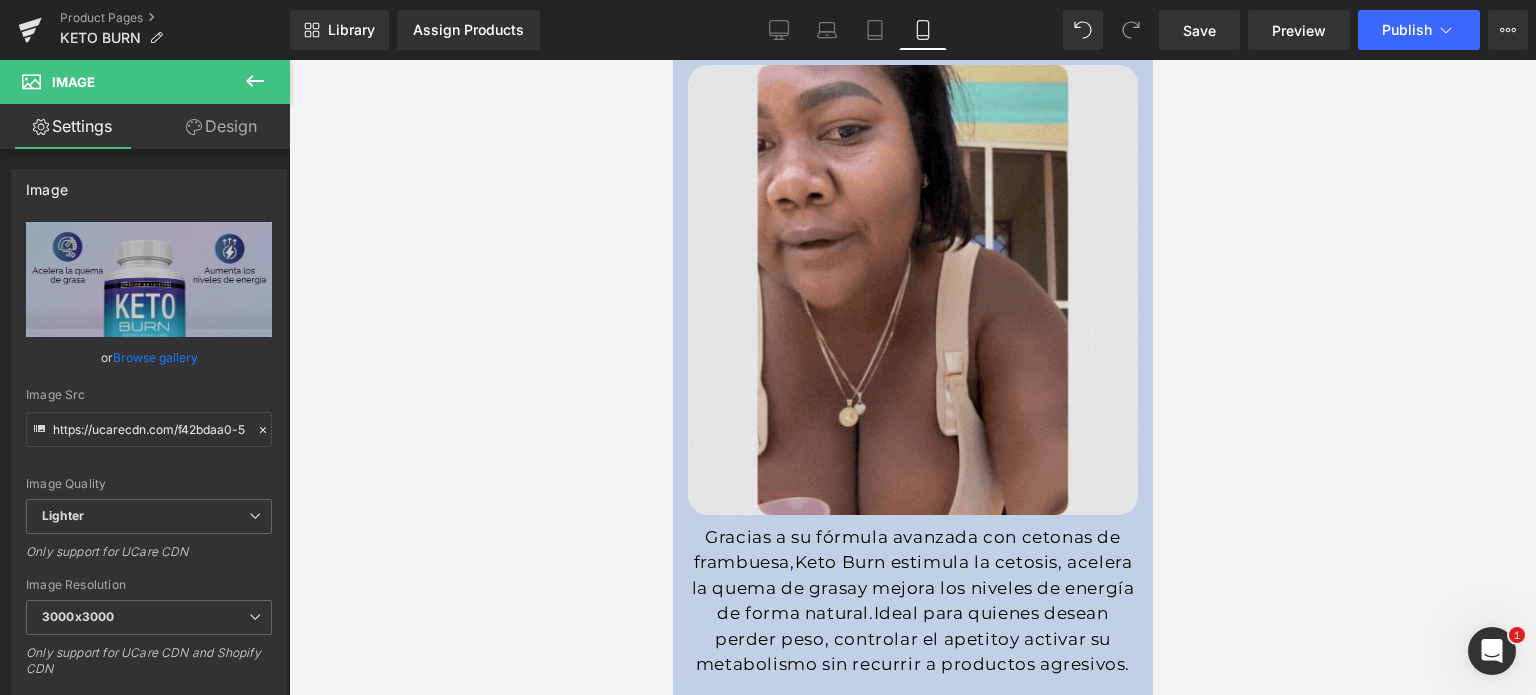 scroll, scrollTop: 2000, scrollLeft: 0, axis: vertical 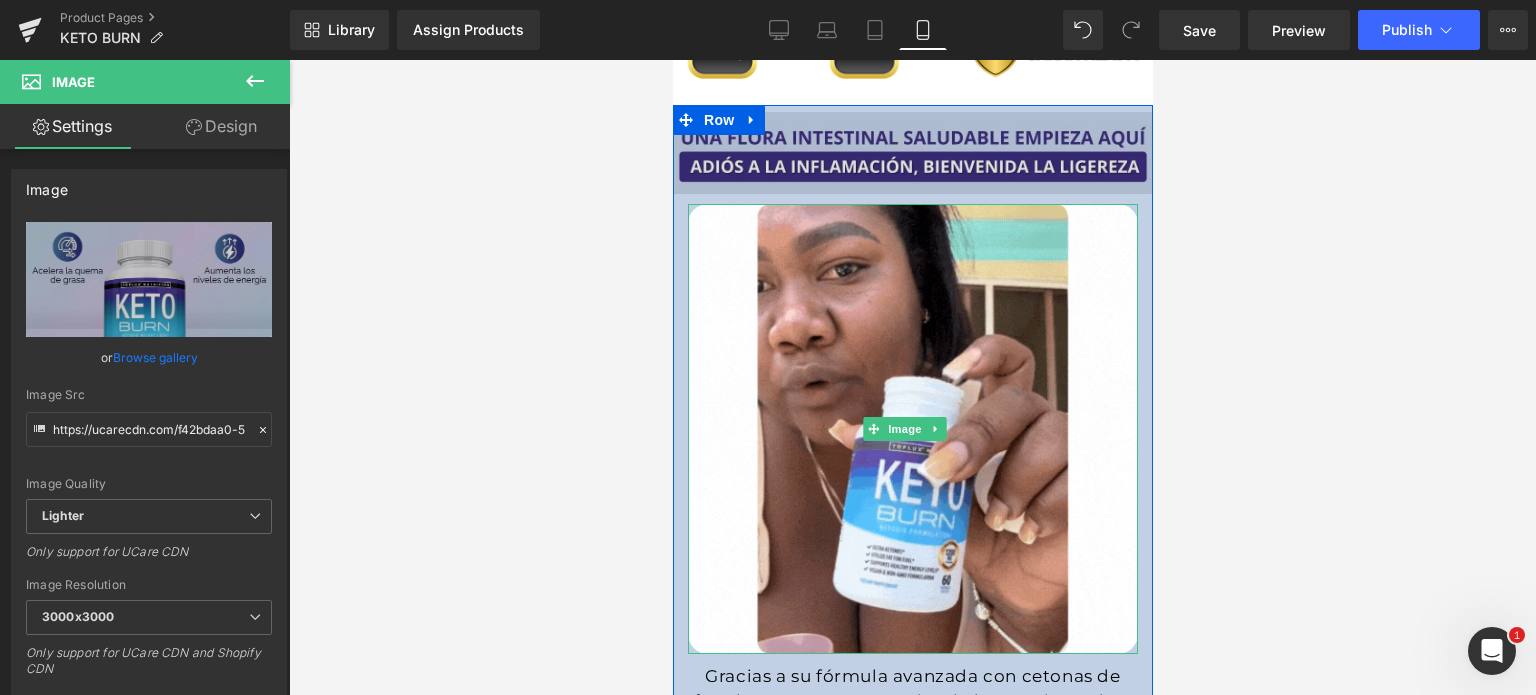 click at bounding box center (912, 153) 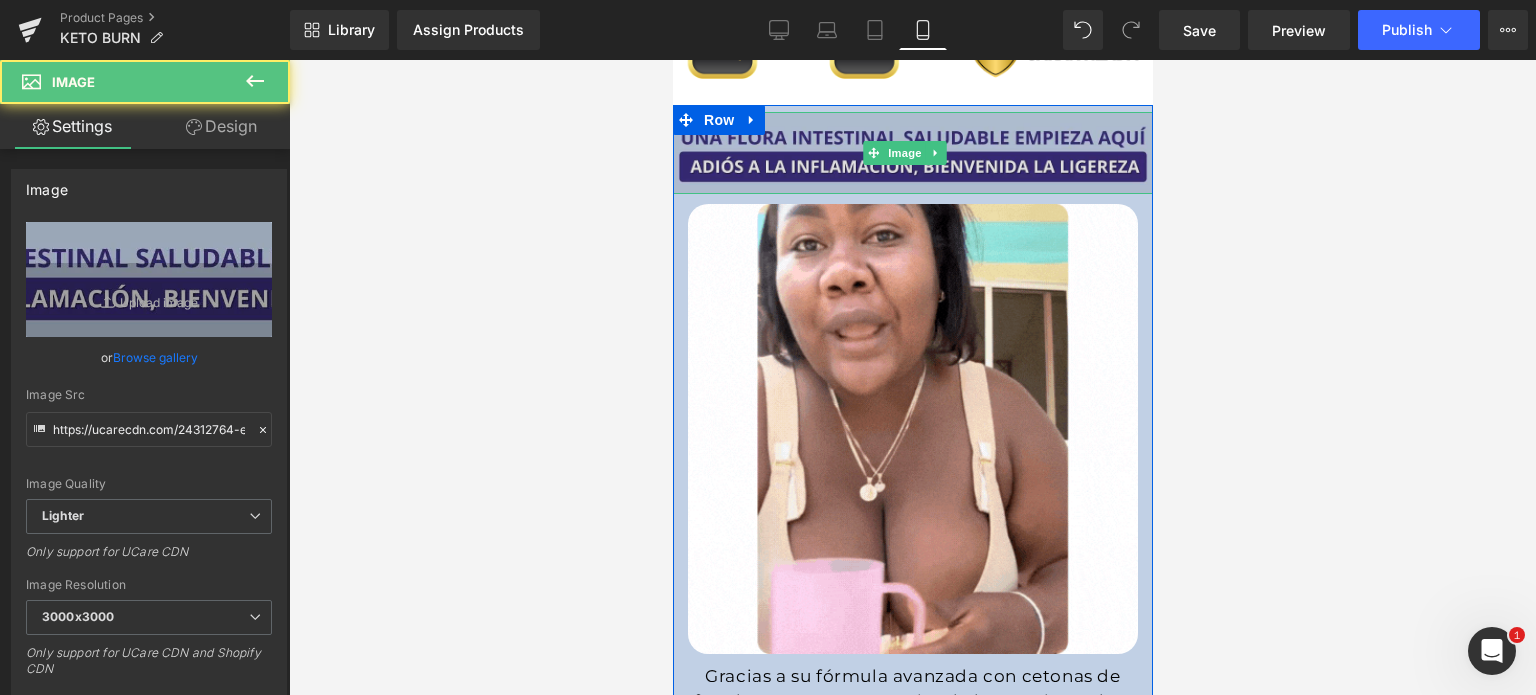 click at bounding box center (912, 153) 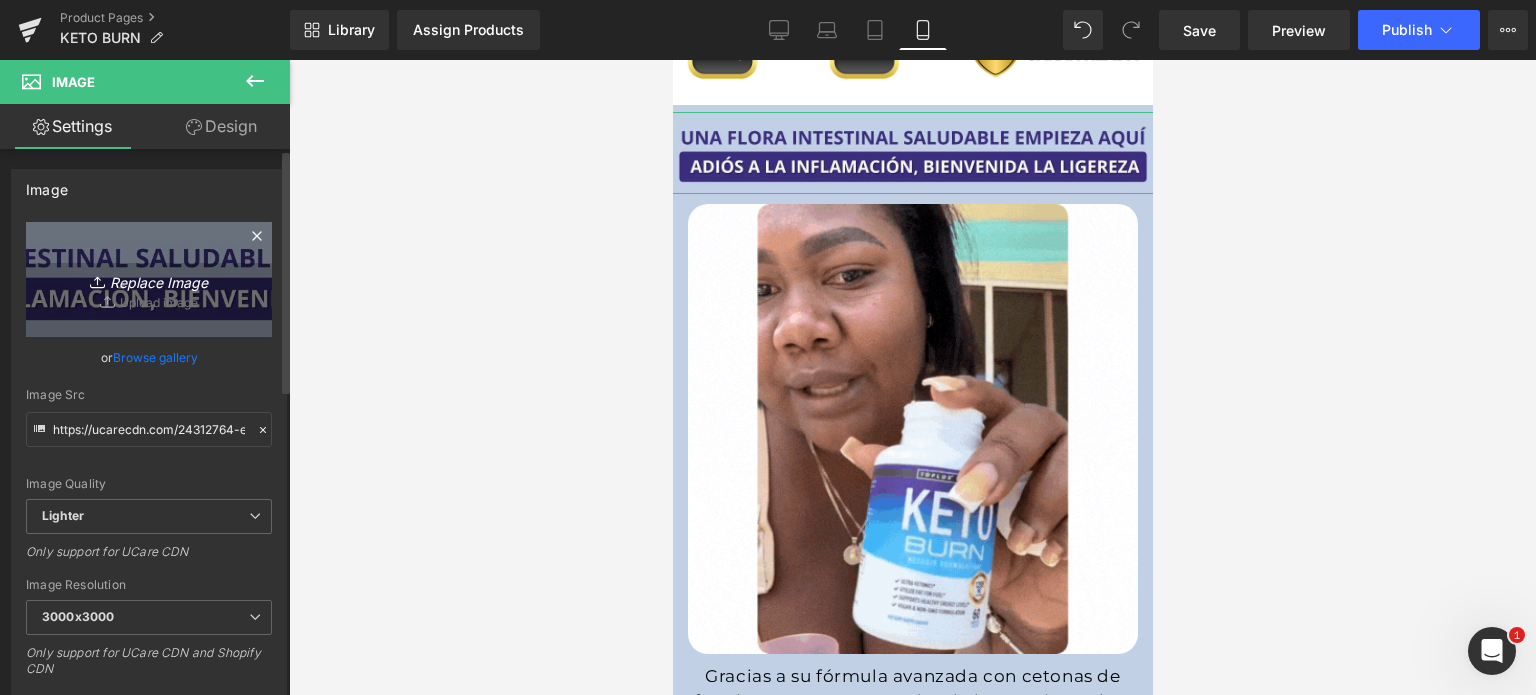click on "Replace Image" at bounding box center (149, 279) 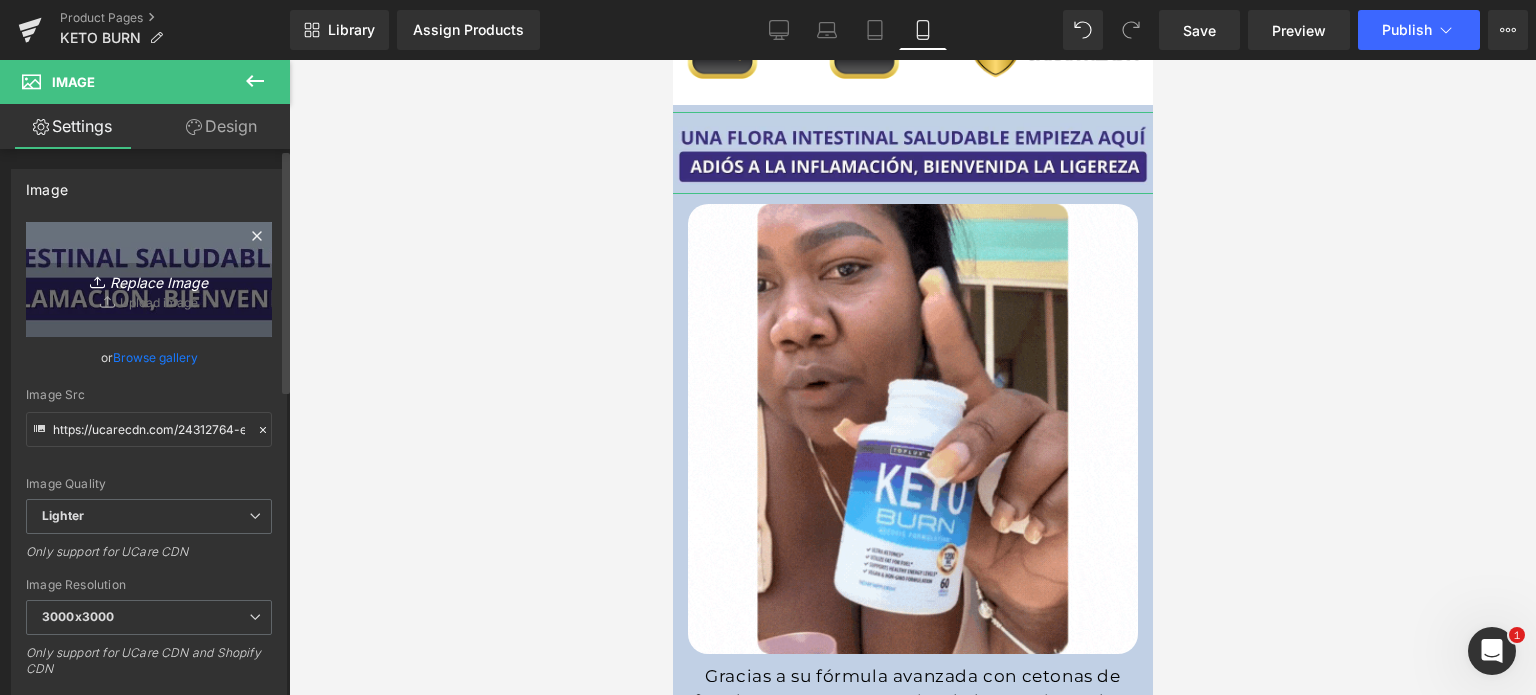 type on "C:\fakepath\[FILENAME]" 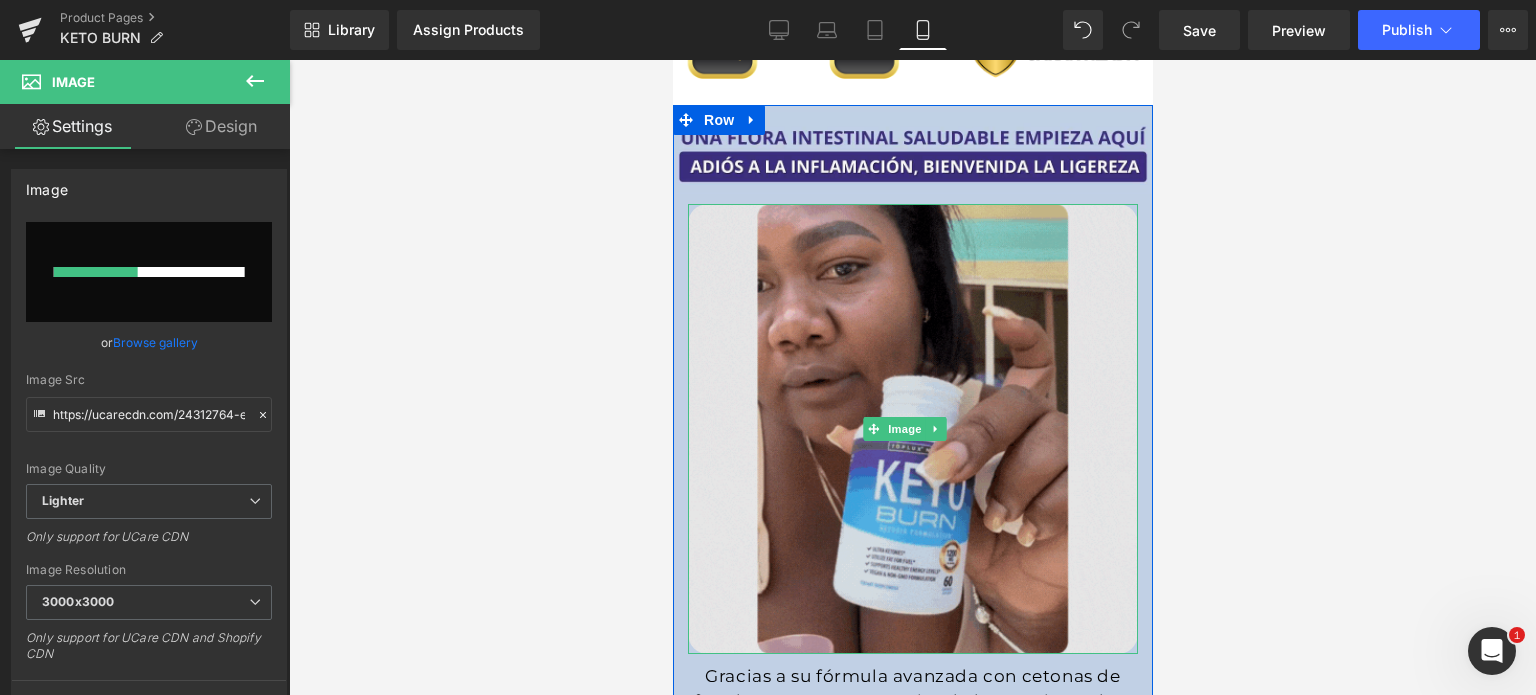 type 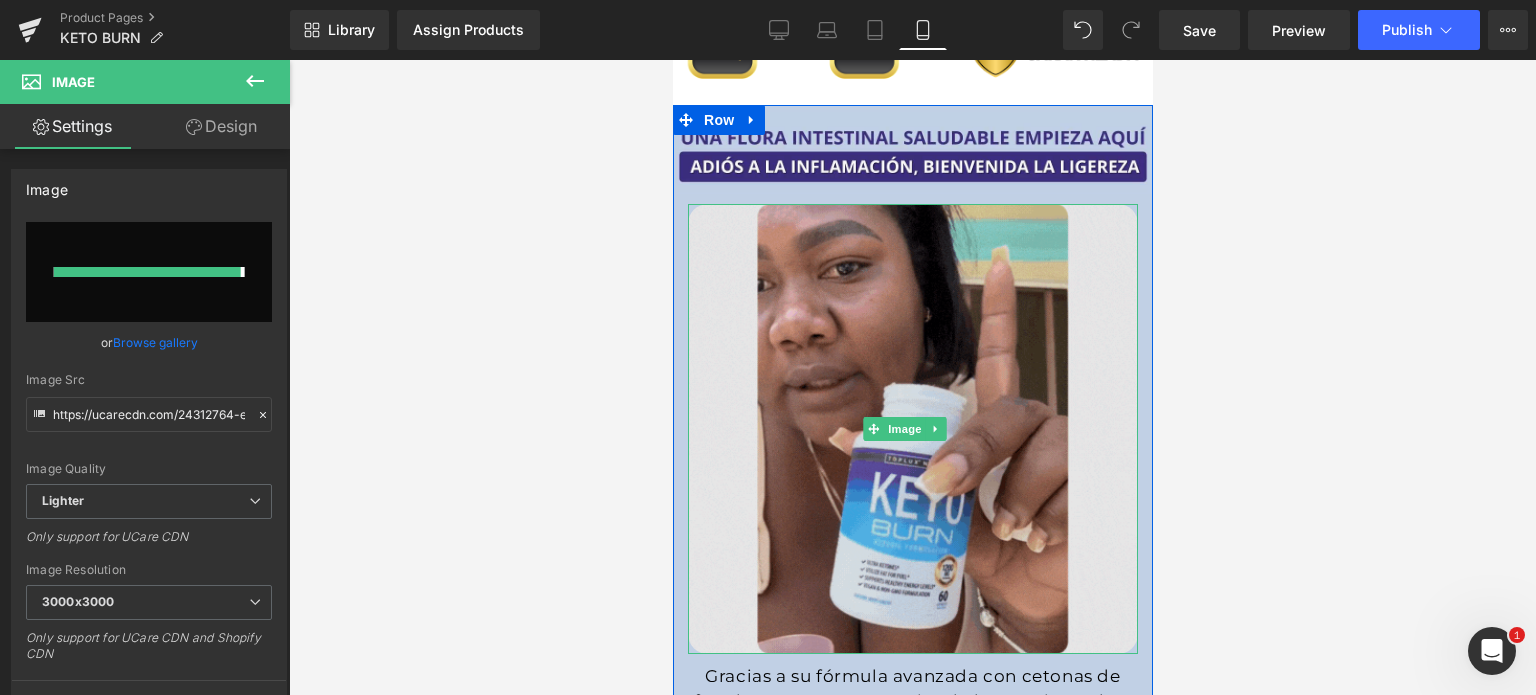 type on "https://ucarecdn.com/c7e94d7e-362f-45c1-92f9-0336371109da/-/format/auto/-/preview/3000x3000/-/quality/lighter/T%C3%8DTULOS%20MONTOYA%20_3_.jpg" 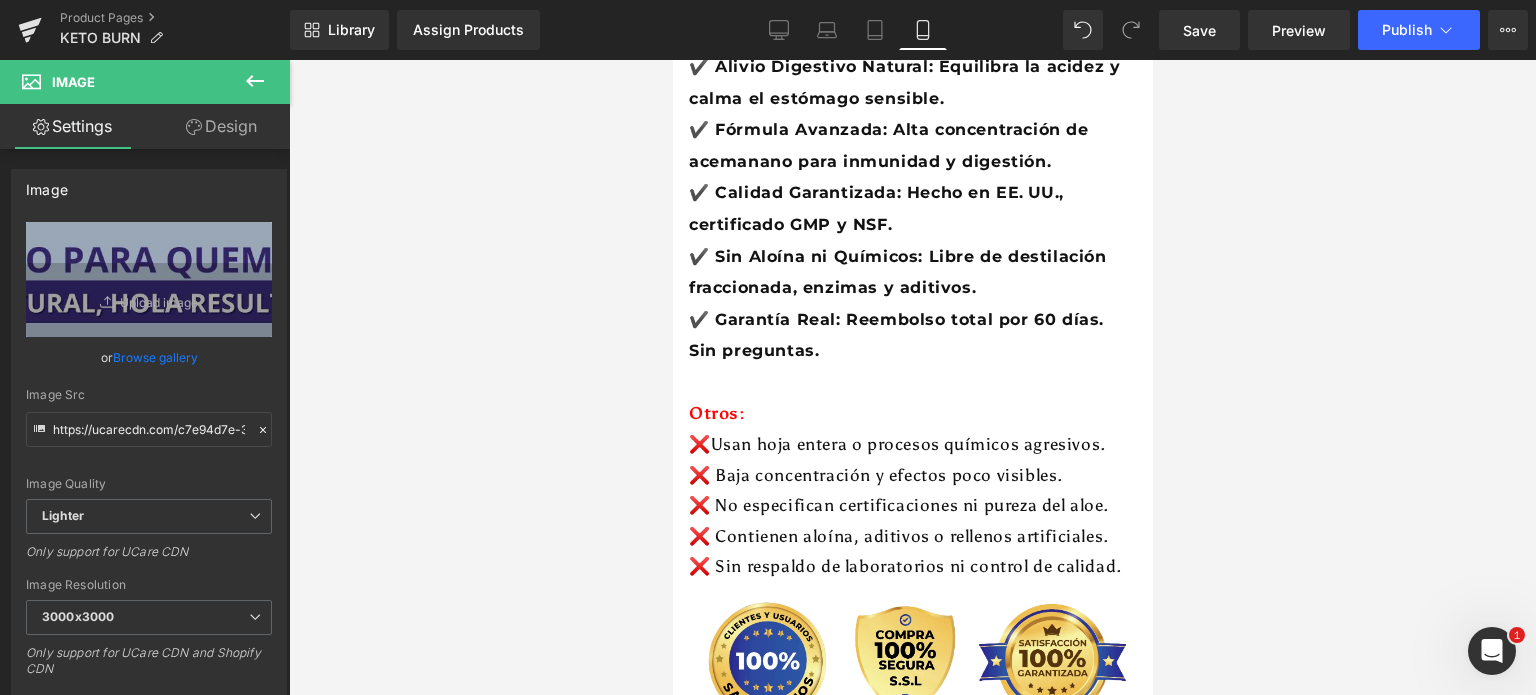 scroll, scrollTop: 3400, scrollLeft: 0, axis: vertical 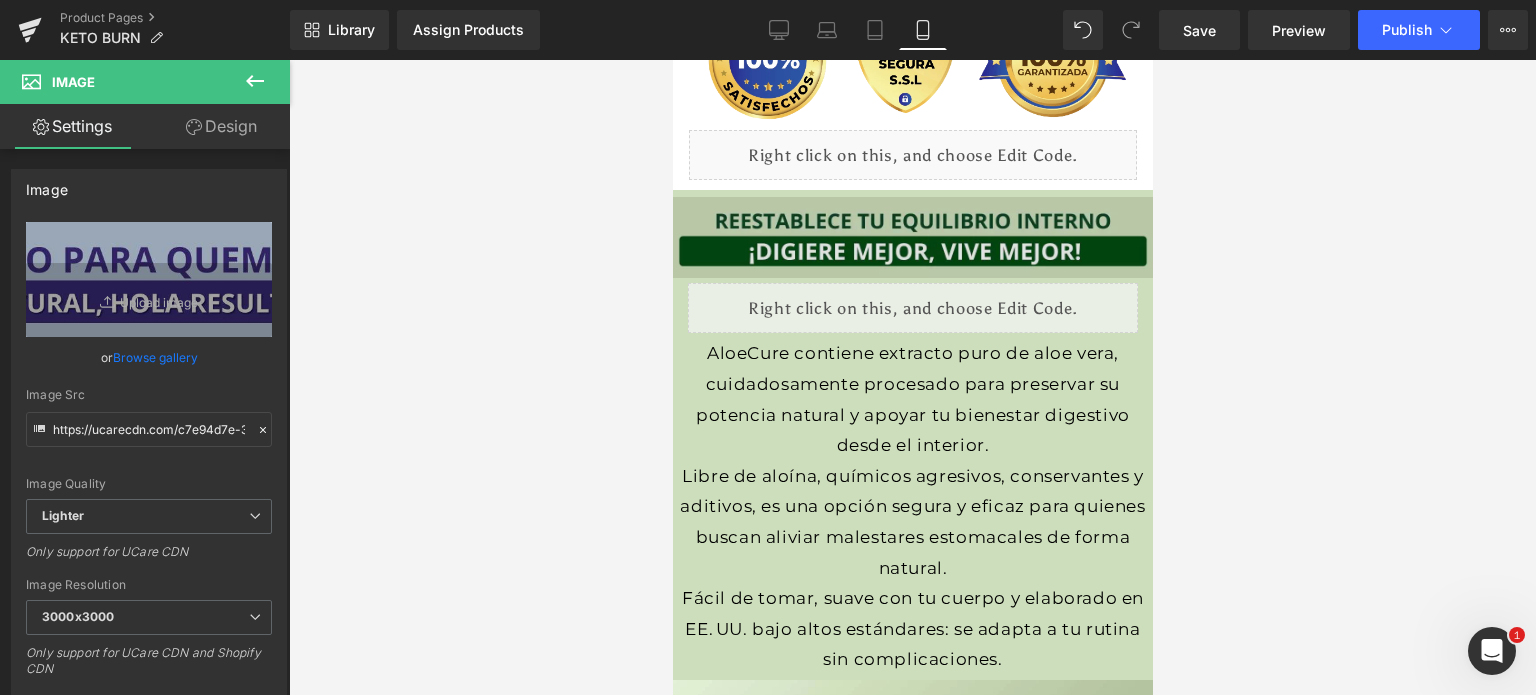 click at bounding box center (912, 238) 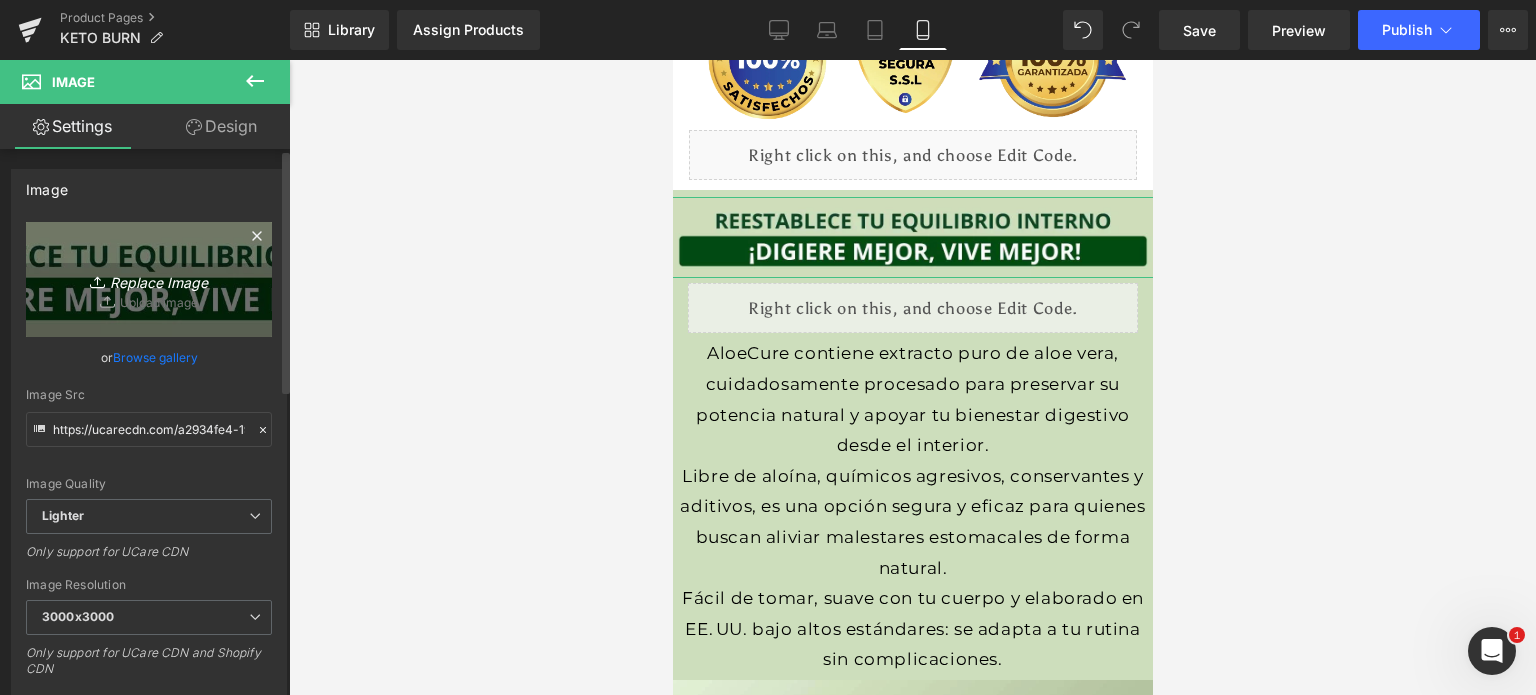 click on "Replace Image" at bounding box center (149, 279) 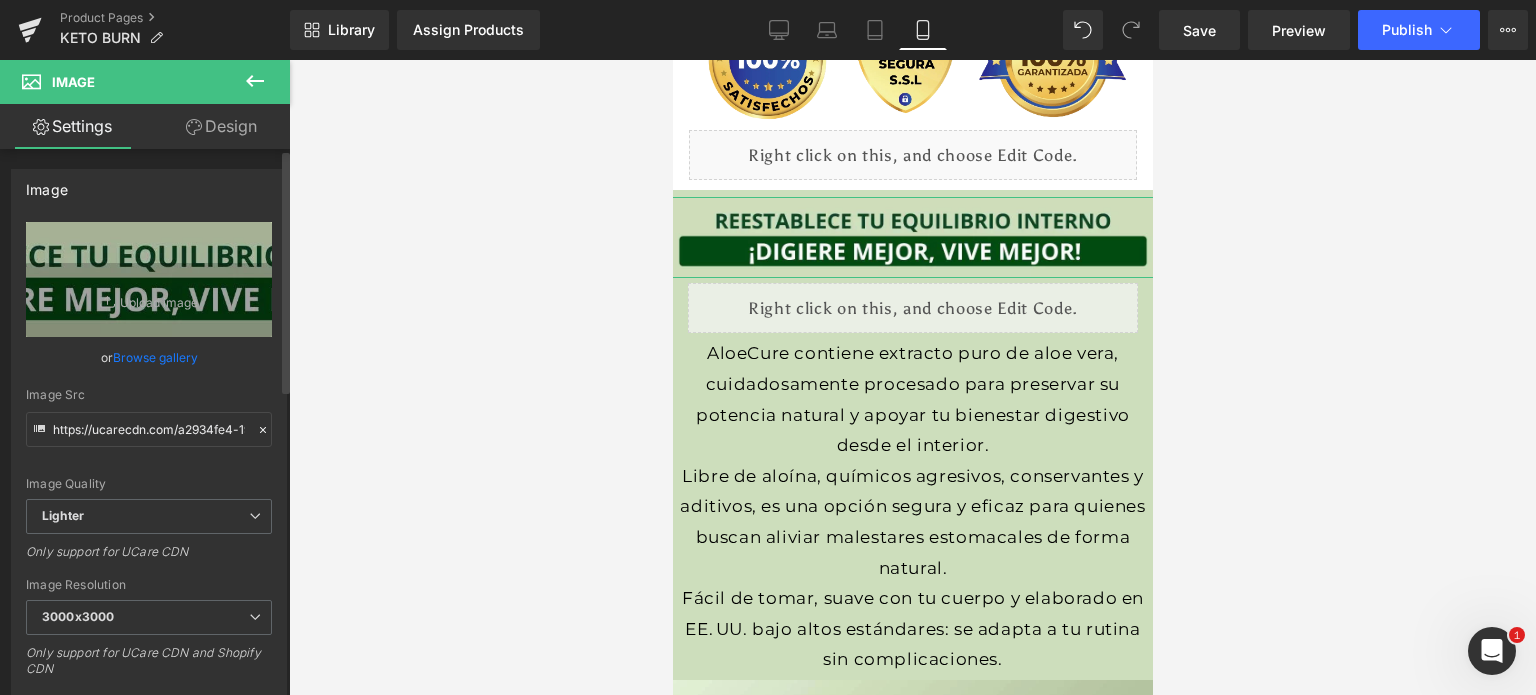 click on "Browse gallery" at bounding box center [155, 357] 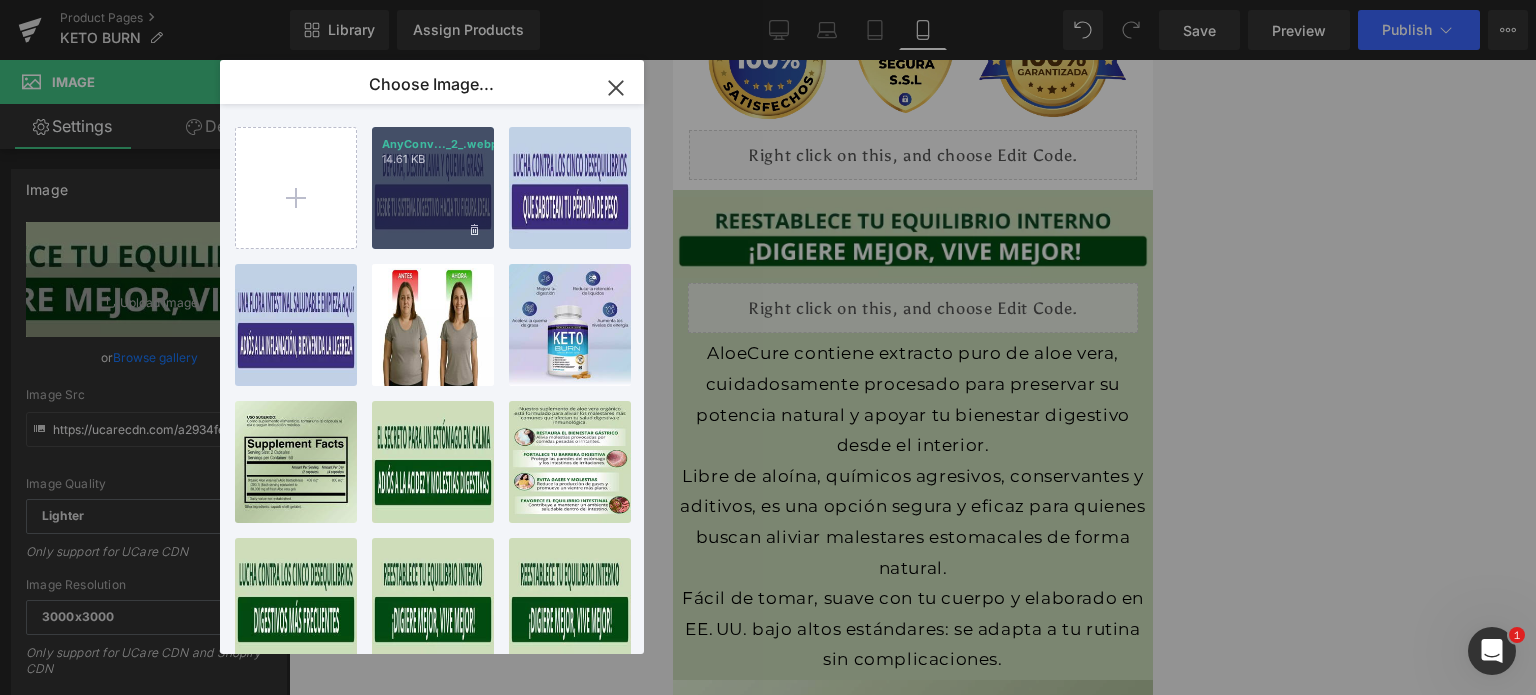 click on "AnyConv..._2_.webp 14.61 KB" at bounding box center [433, 188] 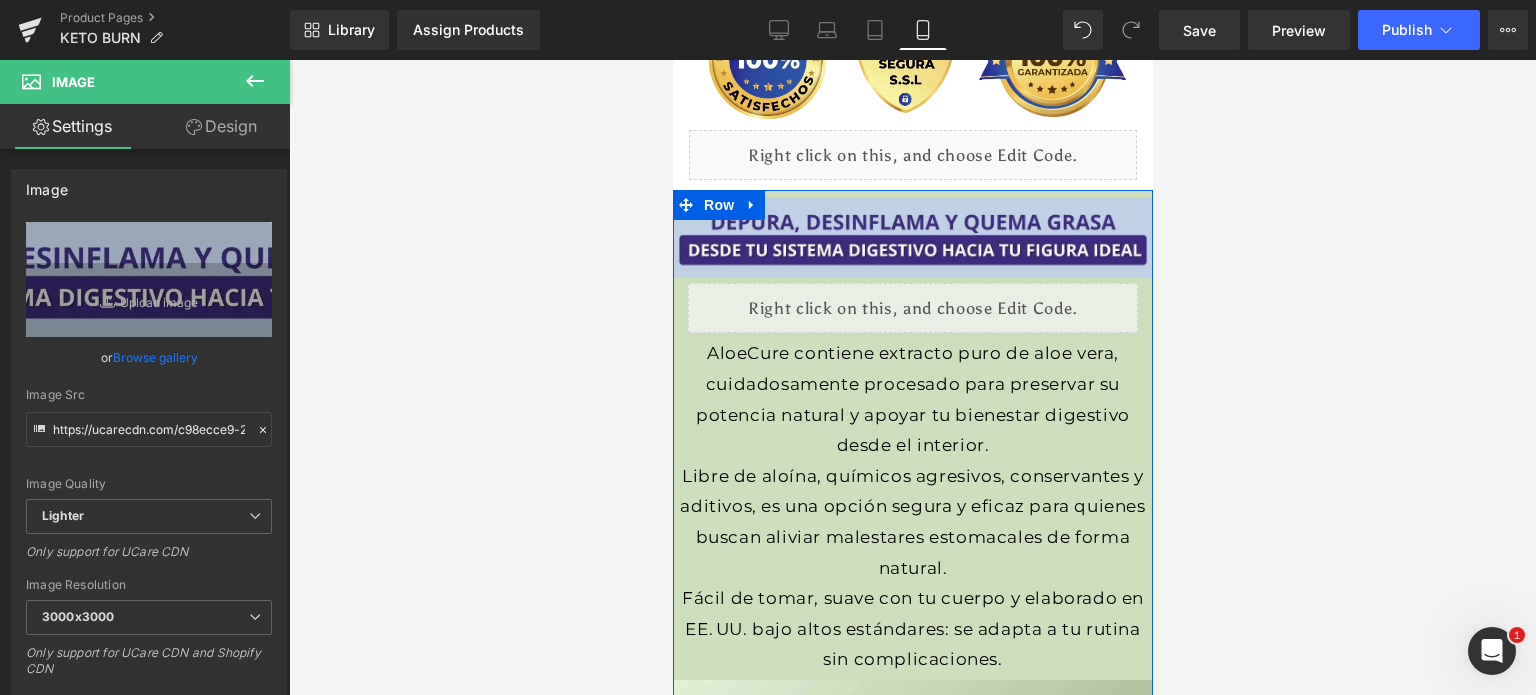click on "AloeCure contiene extracto puro de aloe vera, cuidadosamente procesado para preservar su potencia natural y apoyar tu bienestar digestivo desde el interior. Libre de aloína, químicos agresivos, conservantes y aditivos, es una opción segura y eficaz para quienes buscan aliviar malestares estomacales de forma natural. Fácil de tomar, suave con tu cuerpo y elaborado en EE. UU. bajo altos estándares: se adapta a tu rutina sin complicaciones. Text Block Image" at bounding box center (912, 675) 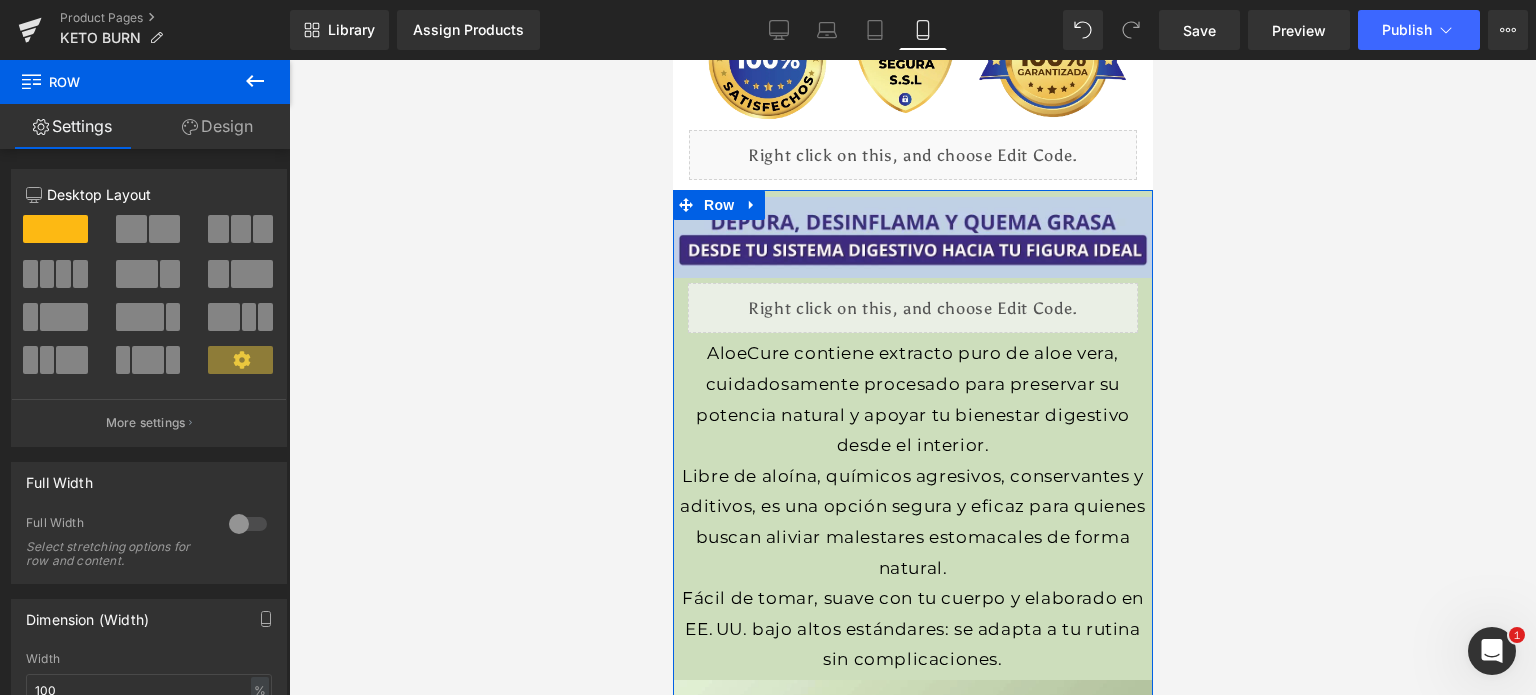 click on "Design" at bounding box center (217, 126) 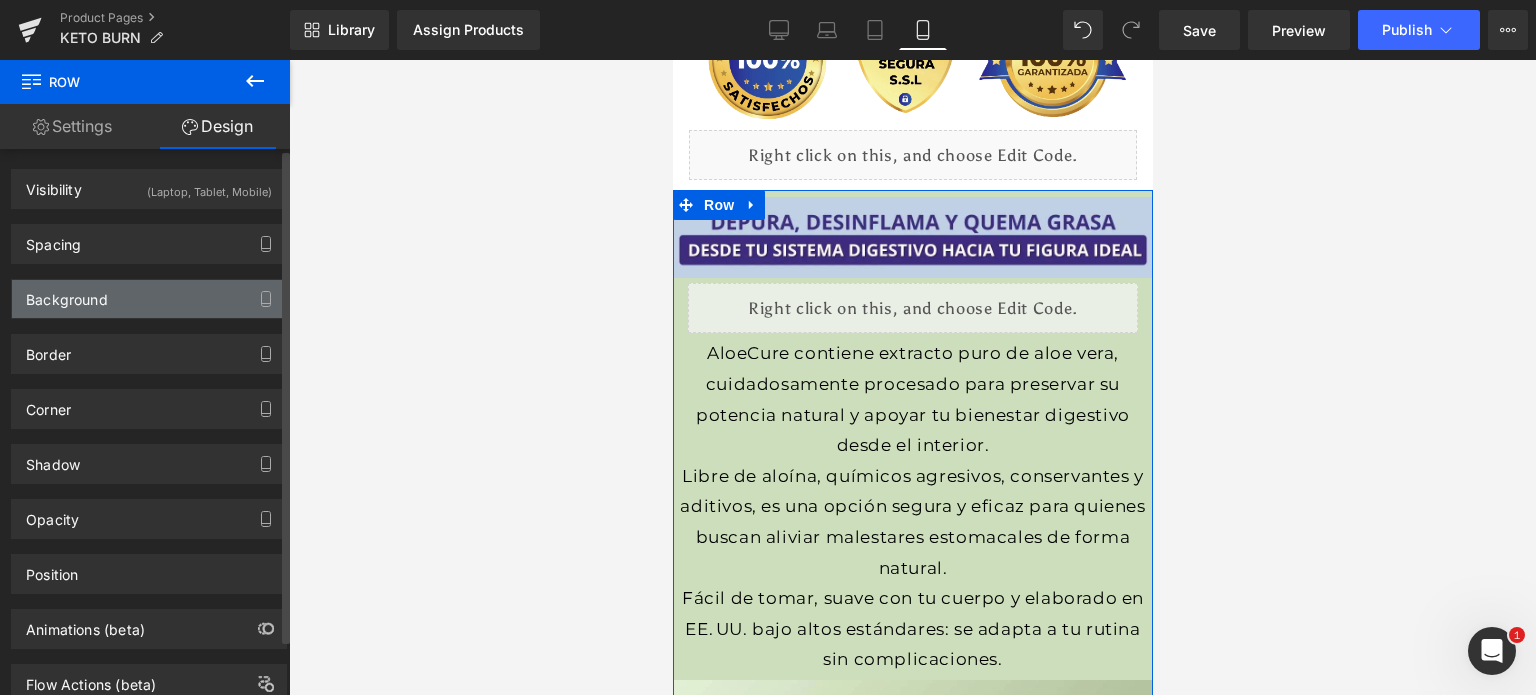 click on "Background" at bounding box center [67, 294] 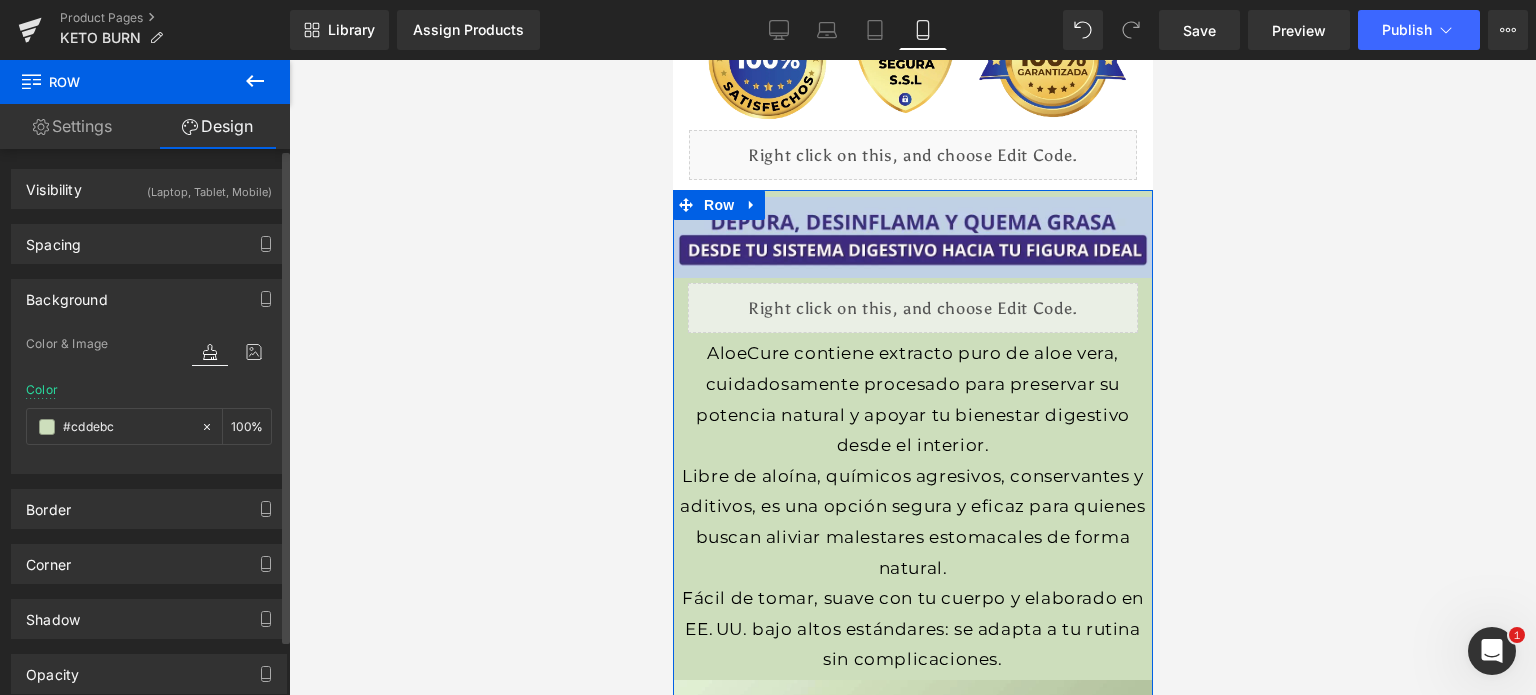 type on "#cddebc" 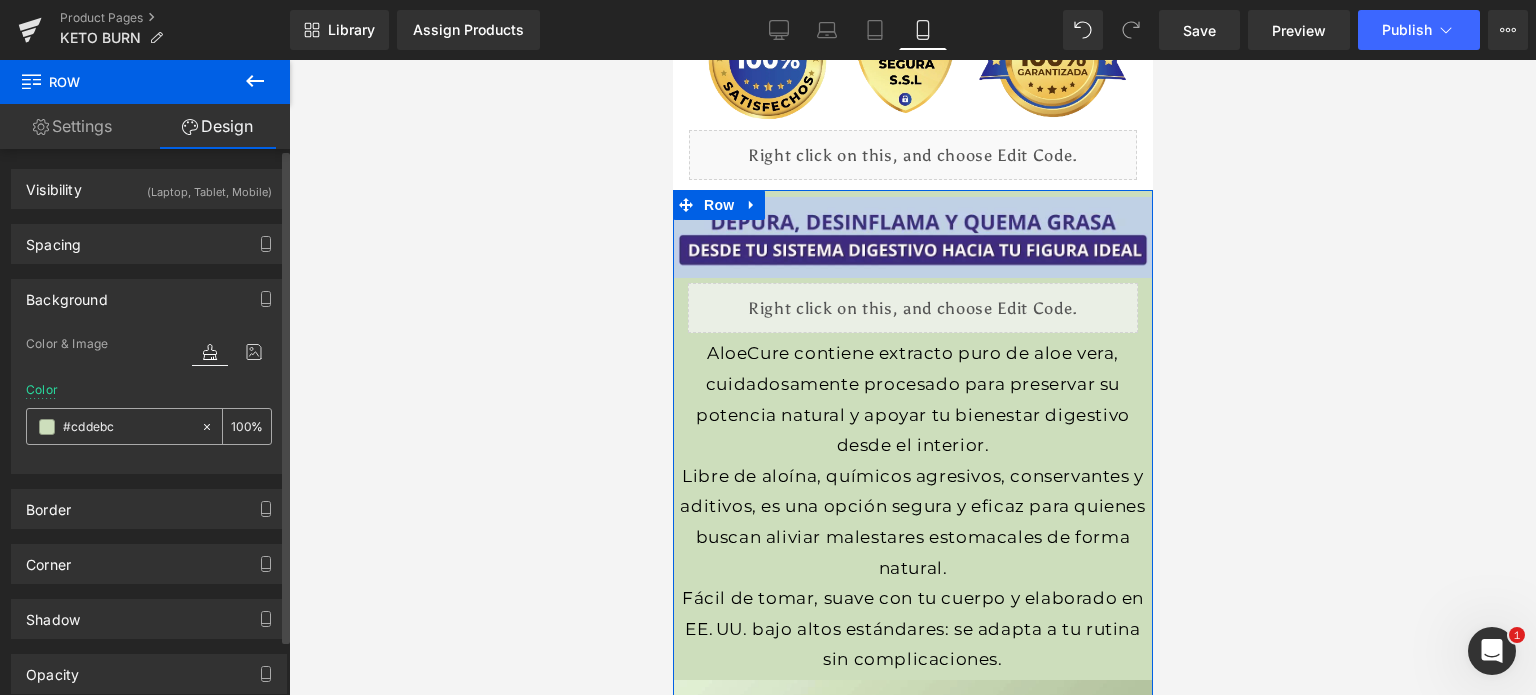 click on "#cddebc" at bounding box center [127, 427] 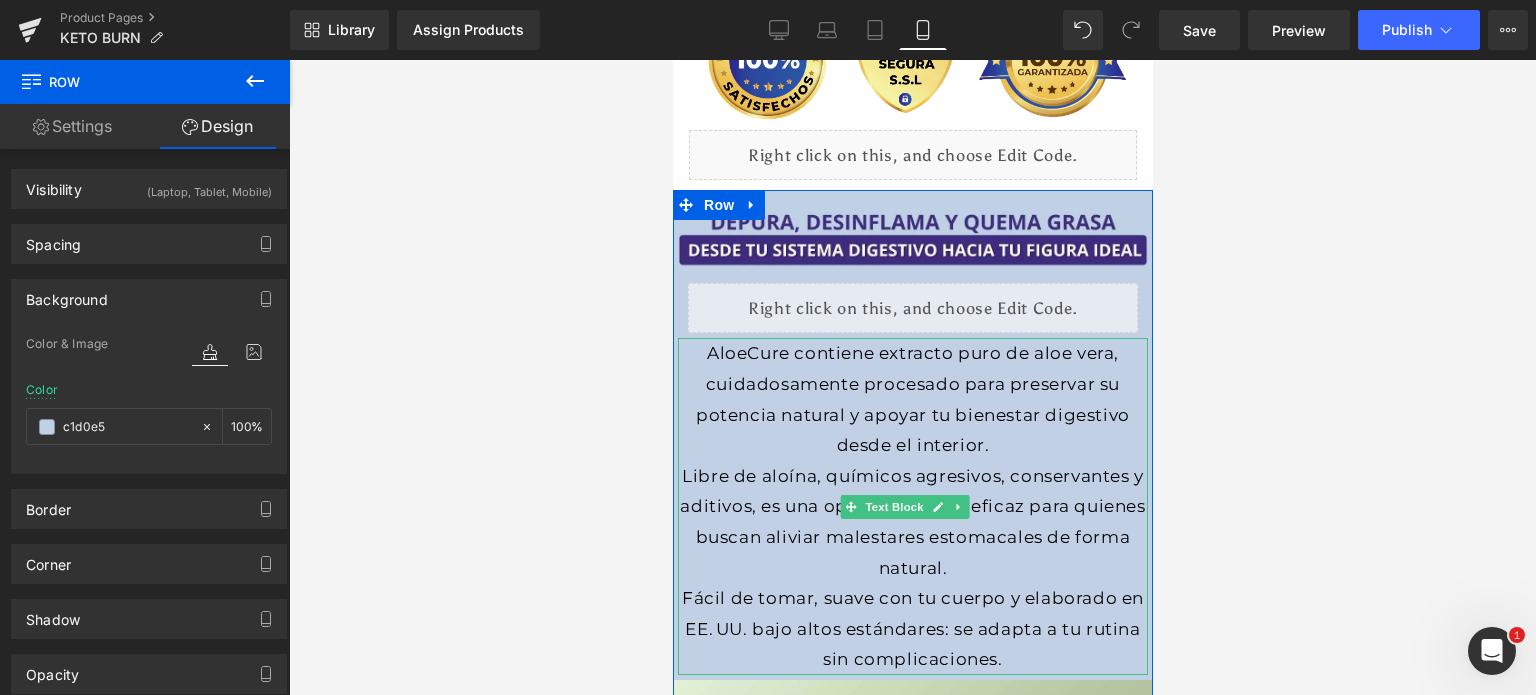 click on "AloeCure contiene extracto puro de aloe vera, cuidadosamente procesado para preservar su potencia natural y apoyar tu bienestar digestivo desde el interior." at bounding box center [912, 399] 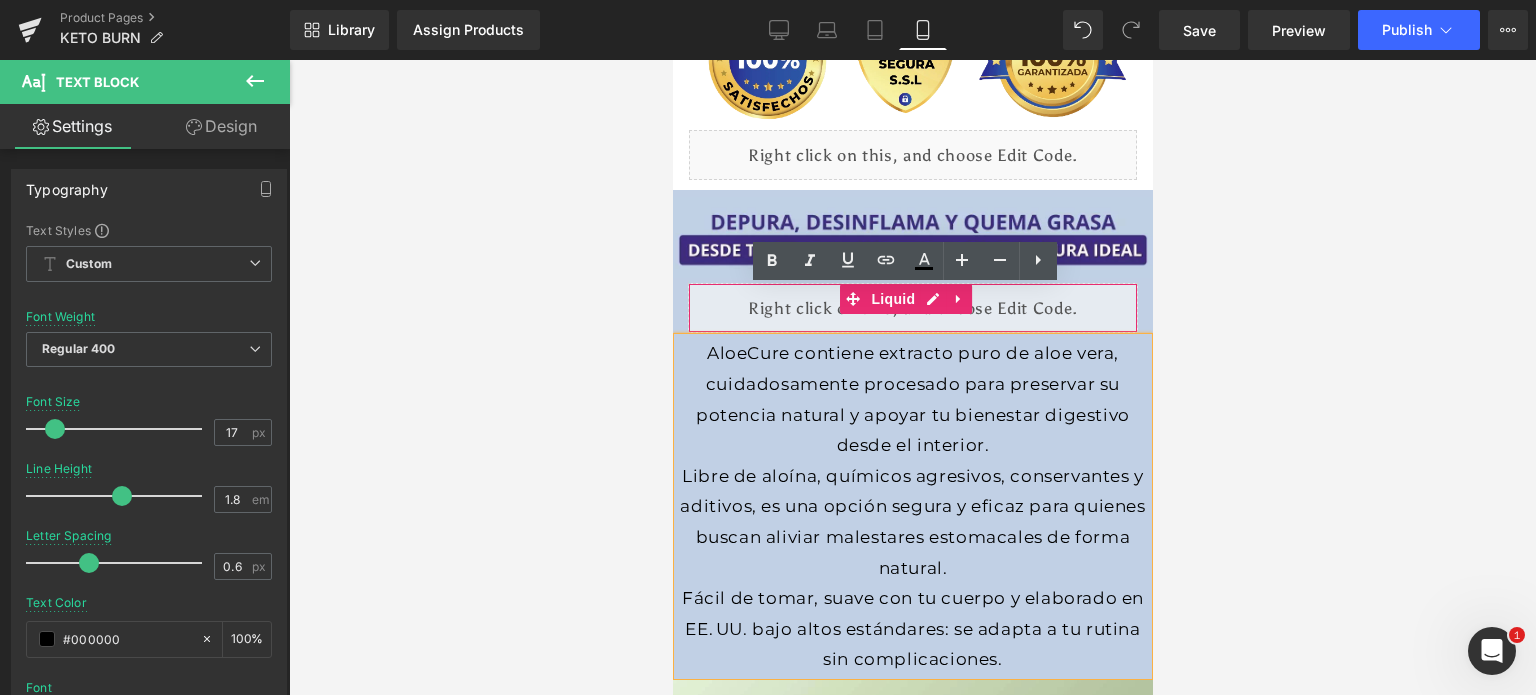 click on "Liquid" at bounding box center (912, 308) 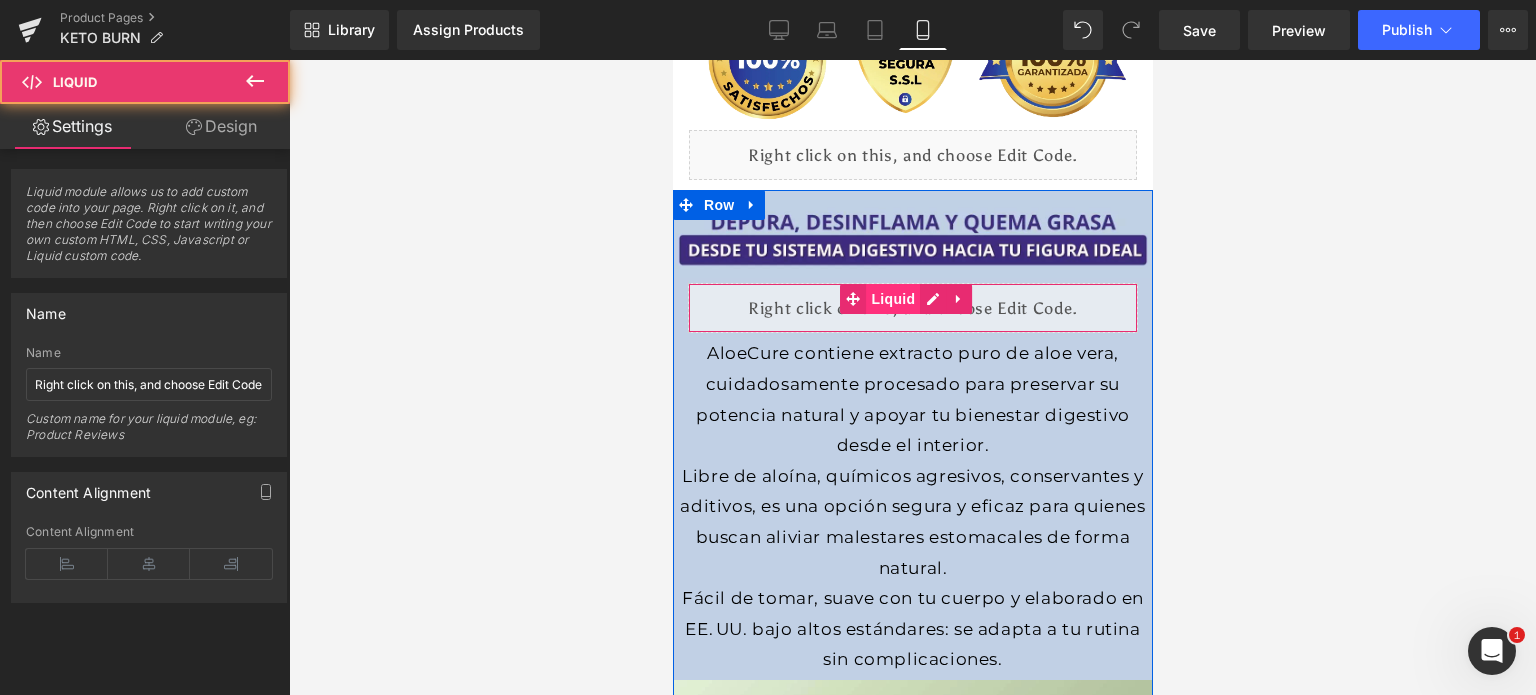click on "Liquid" at bounding box center (892, 299) 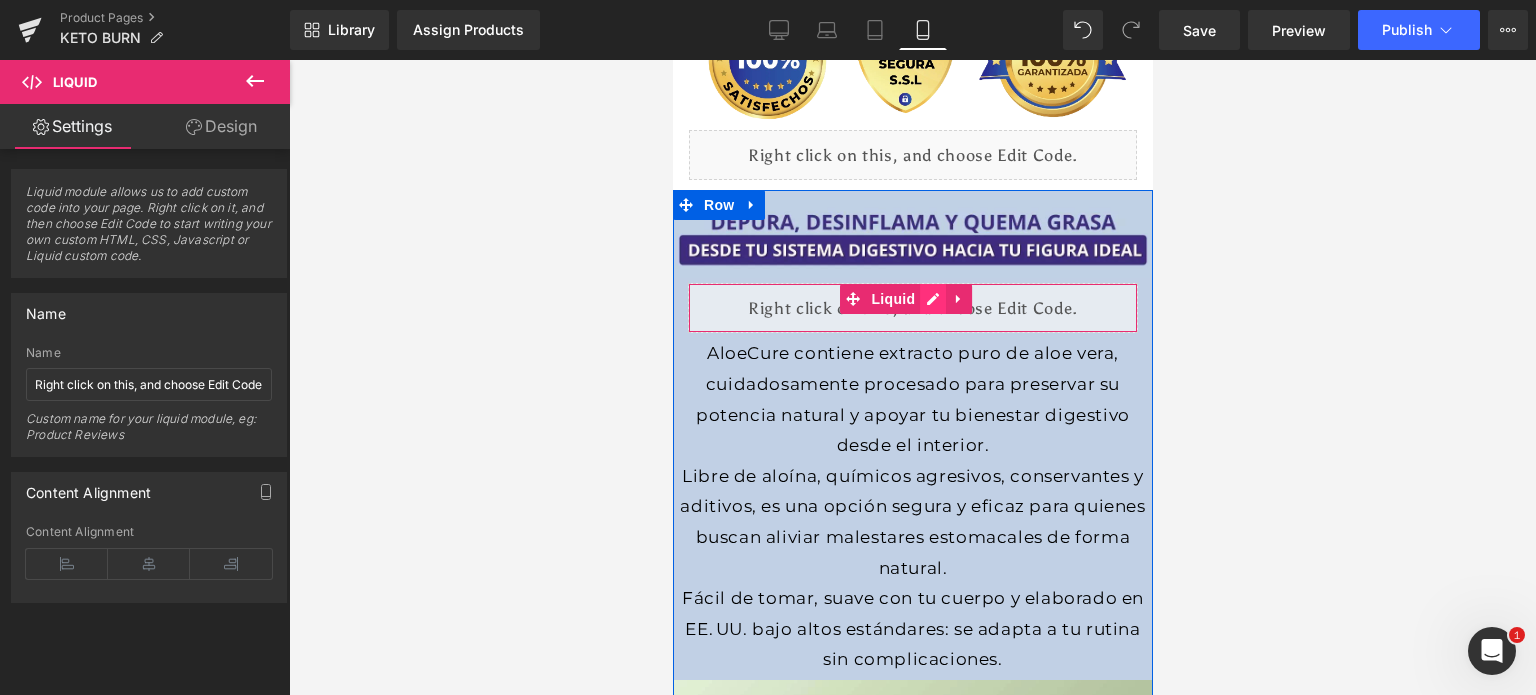 click on "Liquid" at bounding box center (912, 308) 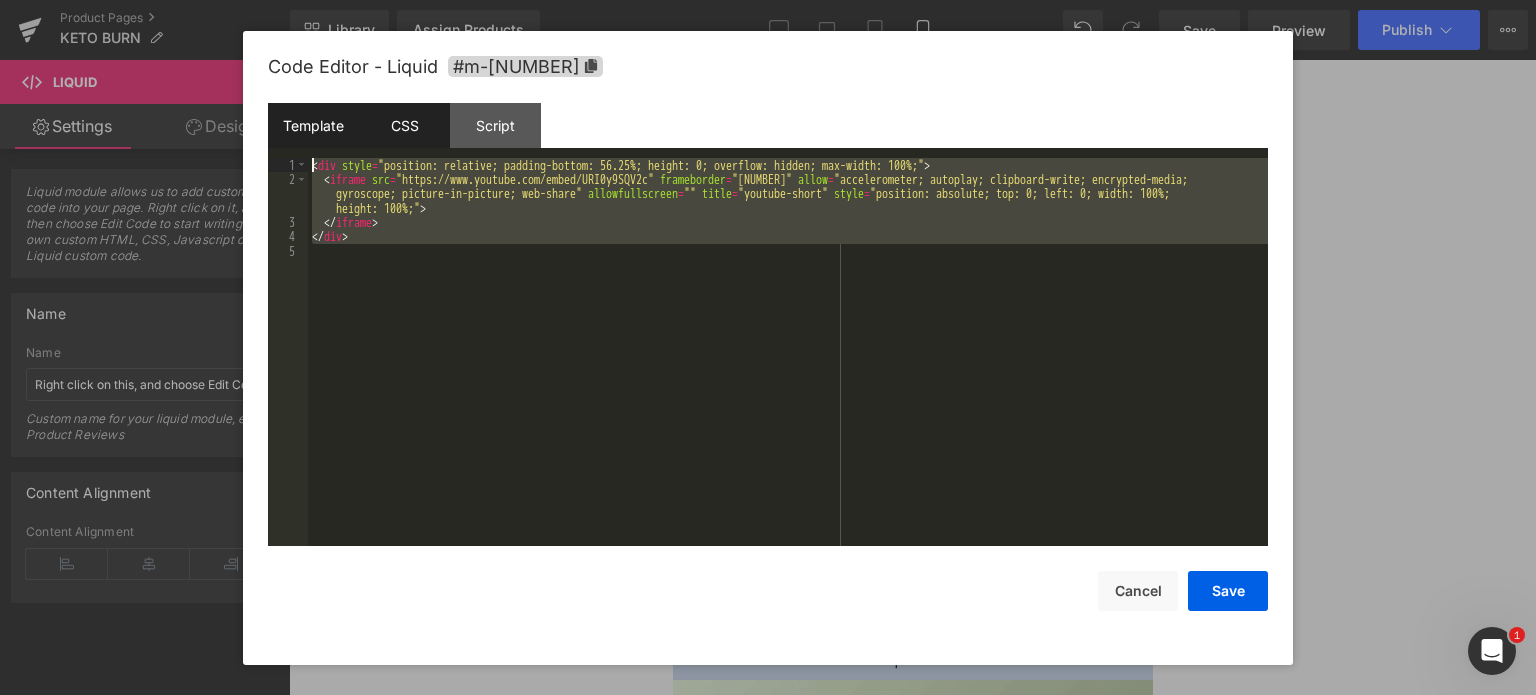 drag, startPoint x: 504, startPoint y: 273, endPoint x: 361, endPoint y: 129, distance: 202.94087 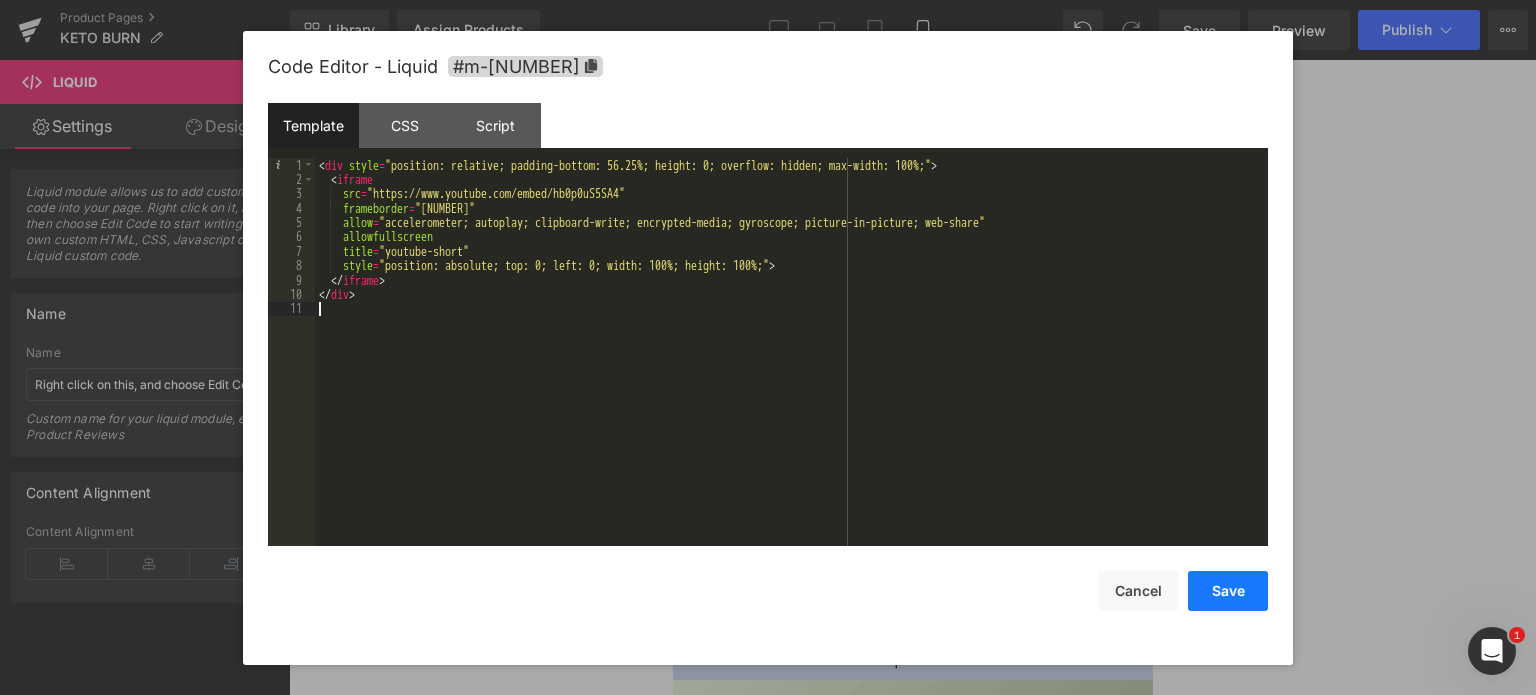 click on "Save" at bounding box center (1228, 591) 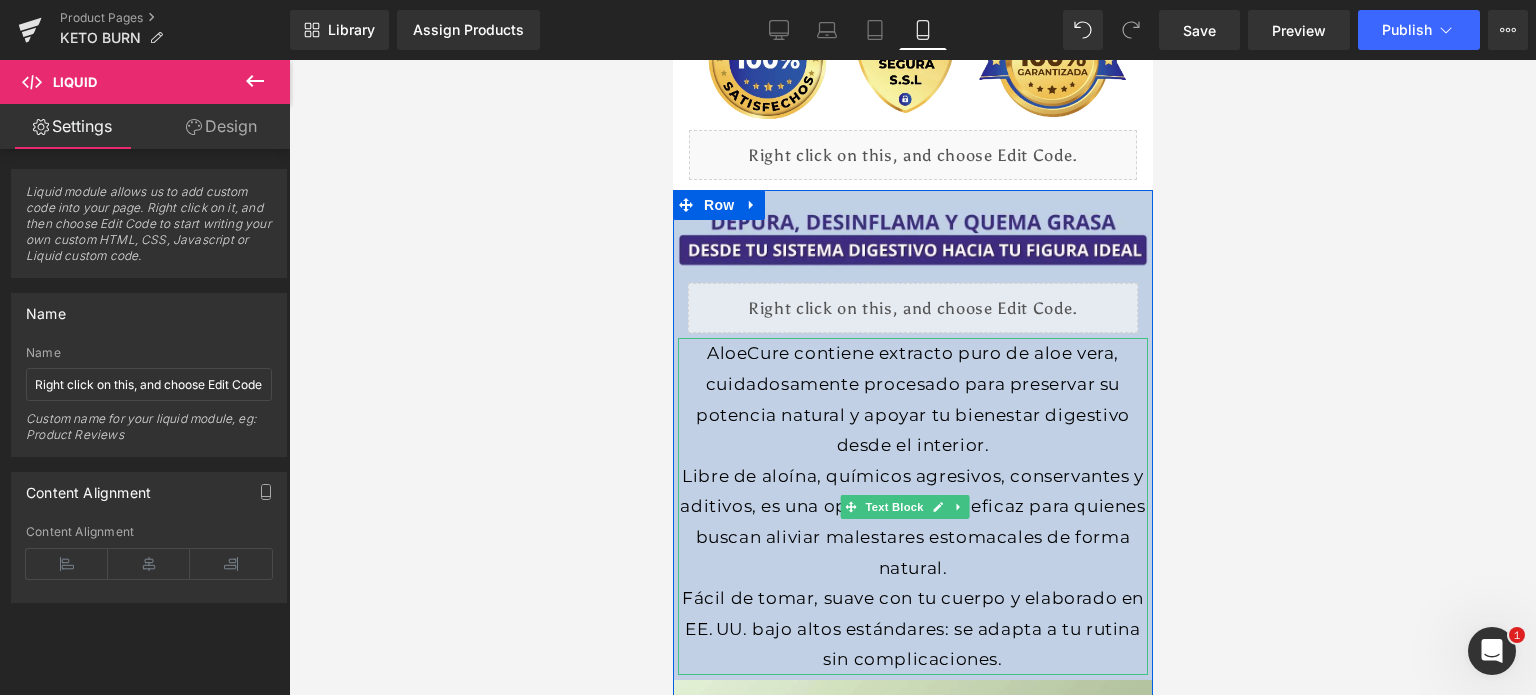 click on "AloeCure contiene extracto puro de aloe vera, cuidadosamente procesado para preservar su potencia natural y apoyar tu bienestar digestivo desde el interior." at bounding box center (912, 399) 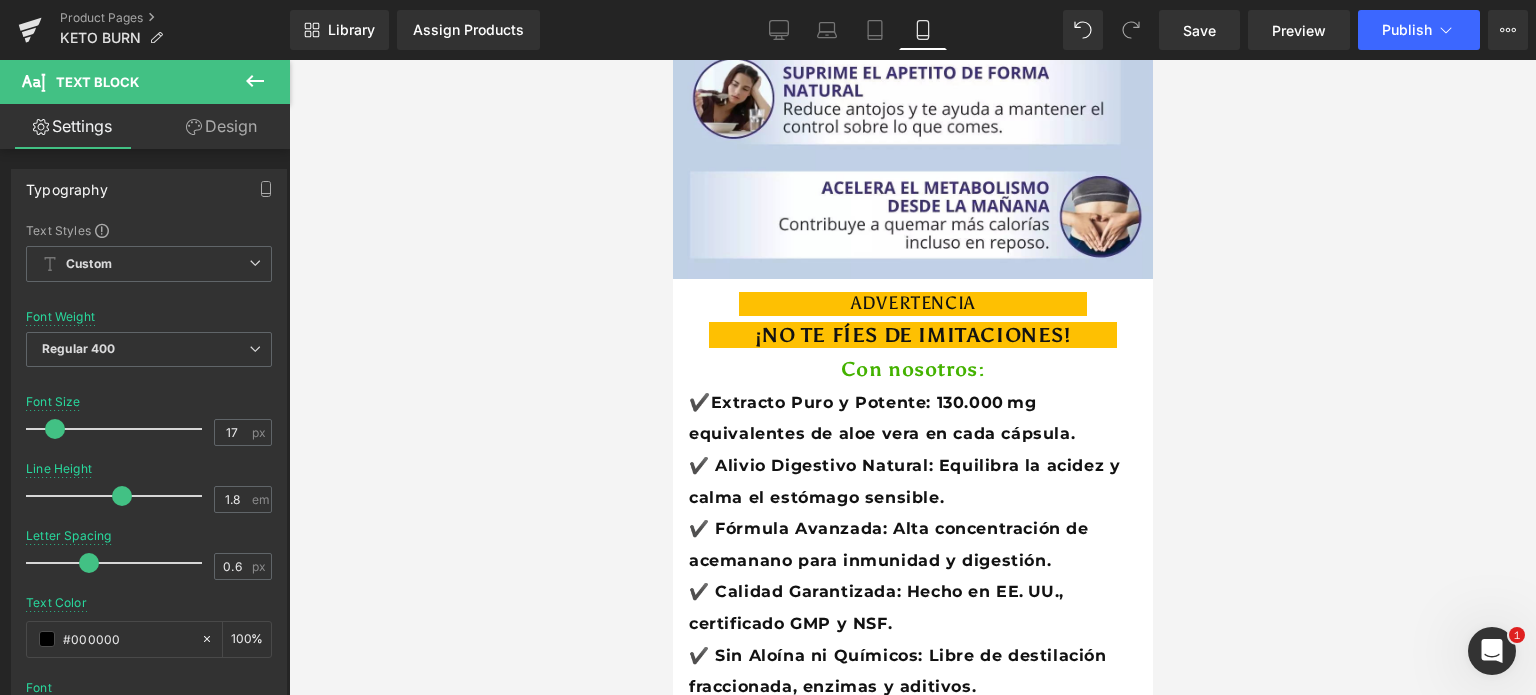 click on "Extracto Puro y Potente: 130.000 mg equivalentes de aloe vera en cada cápsula." at bounding box center [881, 418] 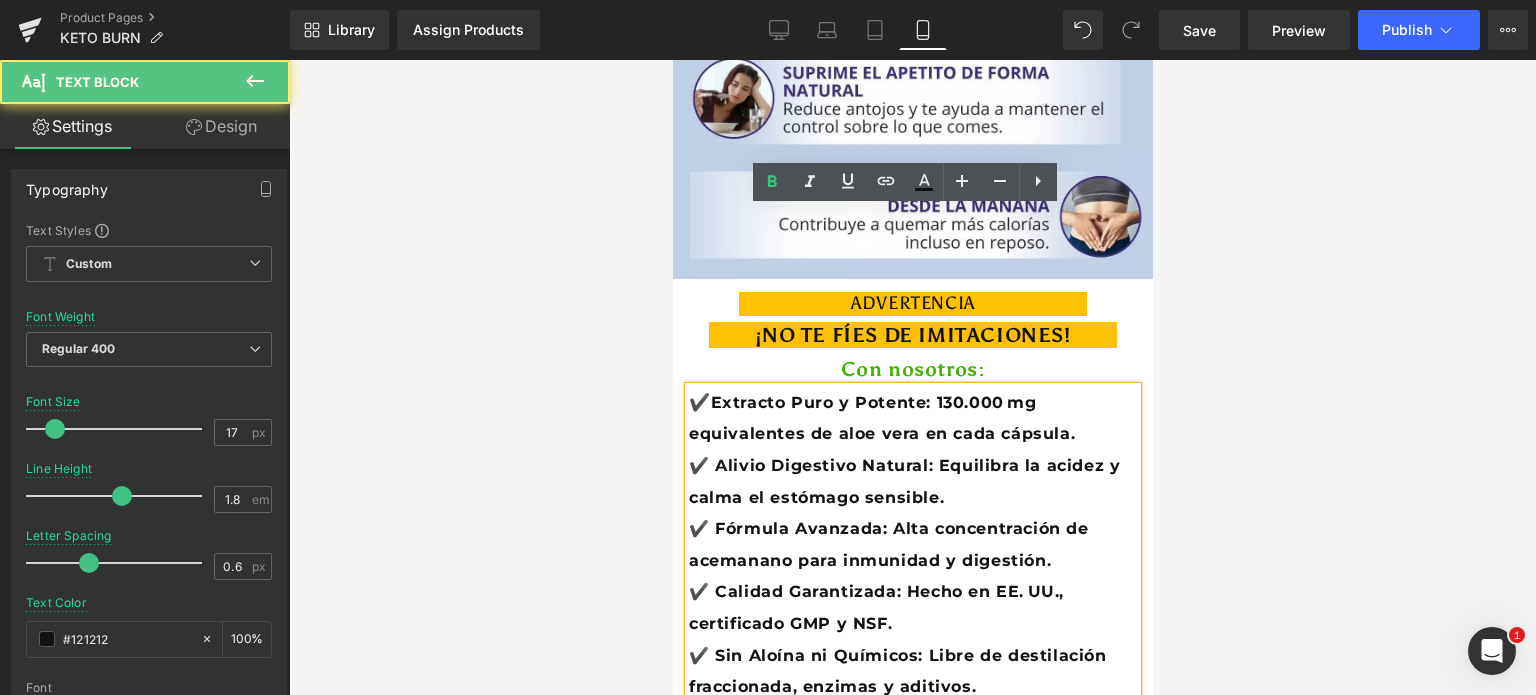 scroll, scrollTop: 3400, scrollLeft: 0, axis: vertical 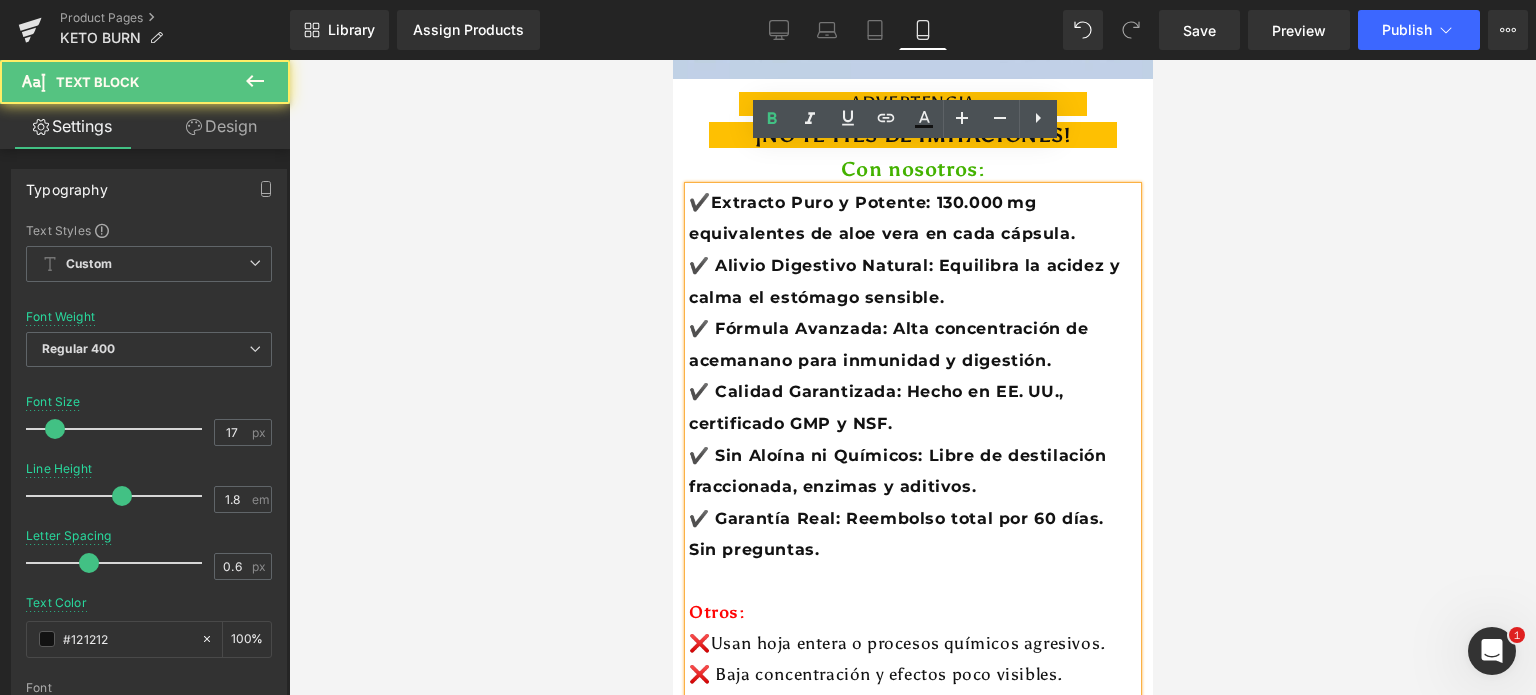 click on "✔️ Fórmula Avanzada: Alta concentración de acemanano para inmunidad y digestión." at bounding box center (888, 344) 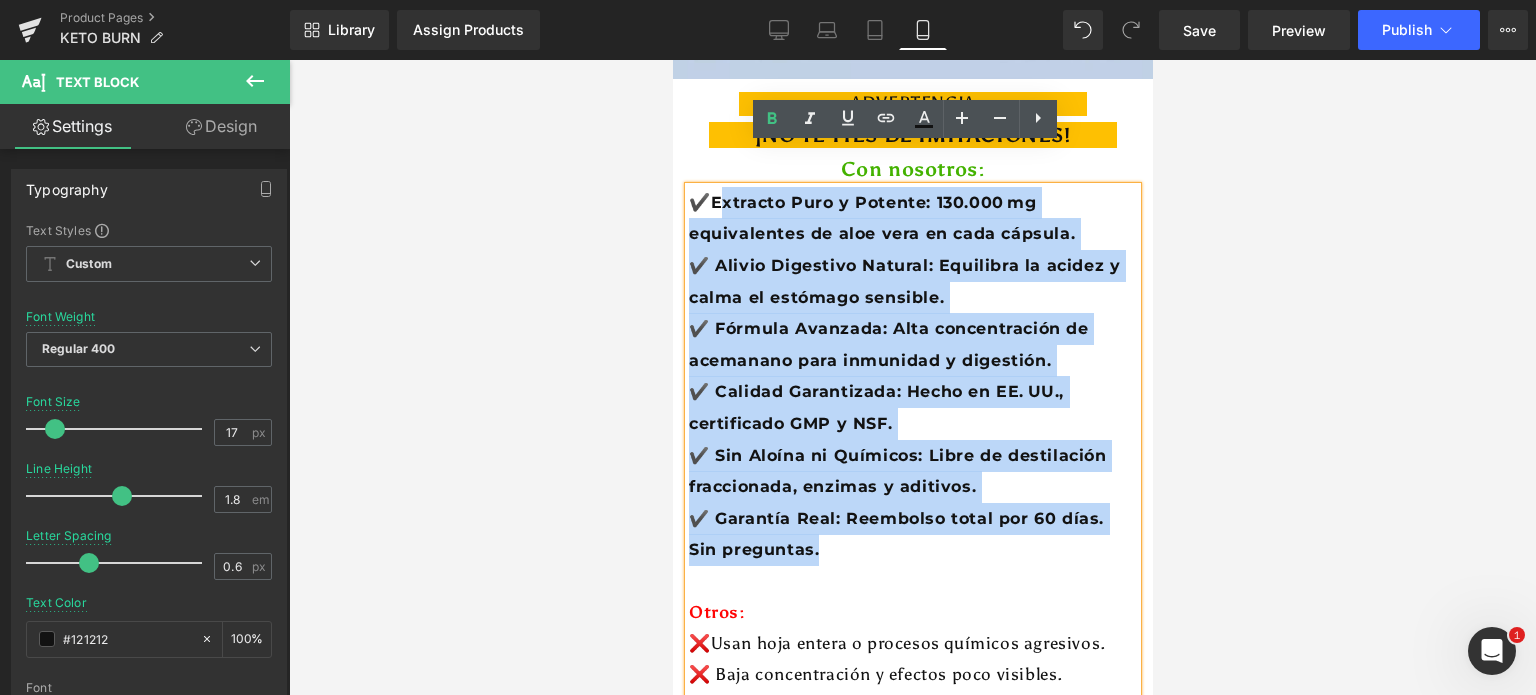drag, startPoint x: 721, startPoint y: 157, endPoint x: 844, endPoint y: 505, distance: 369.09753 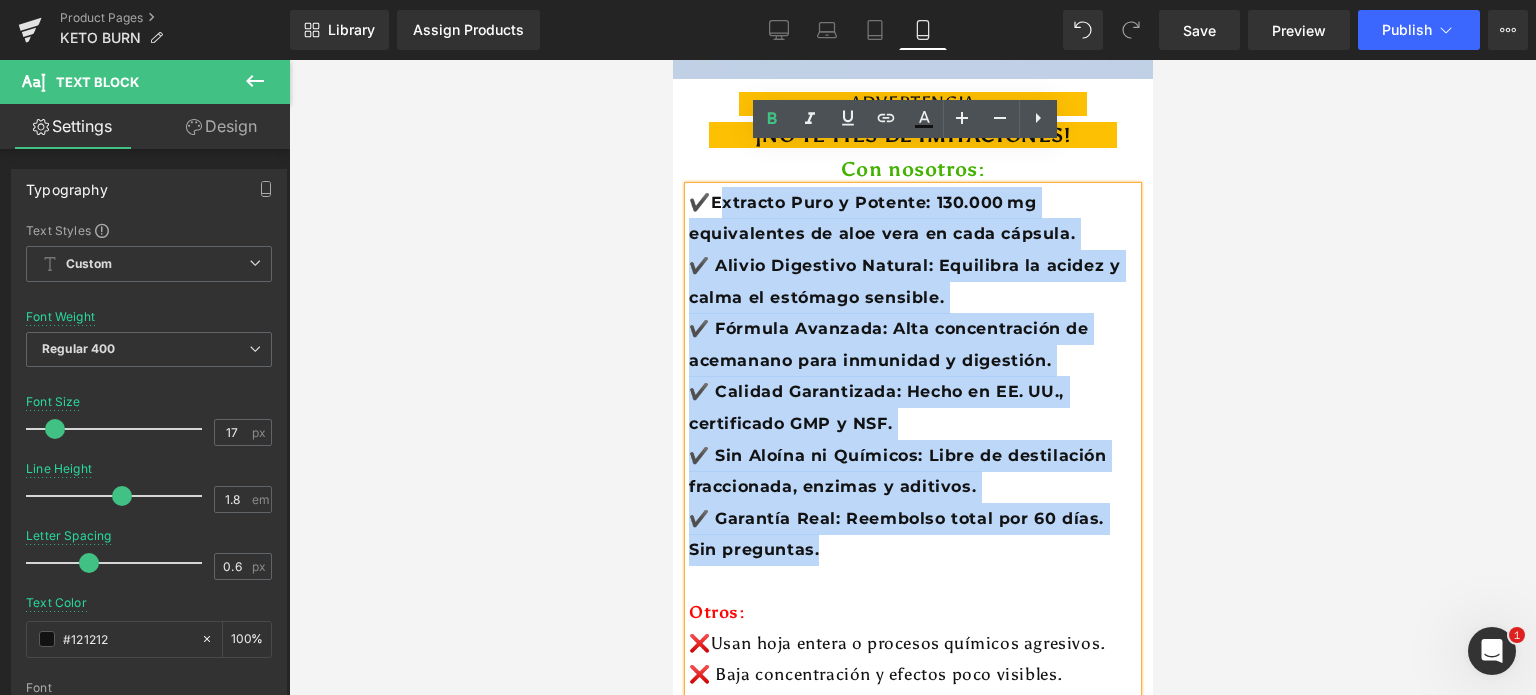 click on "✔️  Extracto Puro y Potente: 130.000 mg equivalentes de aloe vera en cada cápsula. ✔️ Alivio Digestivo Natural: Equilibra la acidez y calma el estómago sensible. ✔️ Fórmula Avanzada: Alta concentración de acemanano para inmunidad y digestión. ✔️ Calidad Garantizada: Hecho en EE. UU., certificado GMP y NSF. ✔️ Sin Aloína ni Químicos: Libre de destilación fraccionada, enzimas y aditivos. ✔️ Garantía Real: Reembolso total por 60 días. Sin preguntas. Otros: ❌Usan hoja entera o procesos químicos agresivos. ❌ Baja concentración y efectos poco visibles. ❌ No especifican certificaciones ni pureza del aloe. ❌ Contienen aloína, aditivos o rellenos artificiales. ❌ Sin respaldo de laboratorios ni control de calidad." at bounding box center (912, 484) 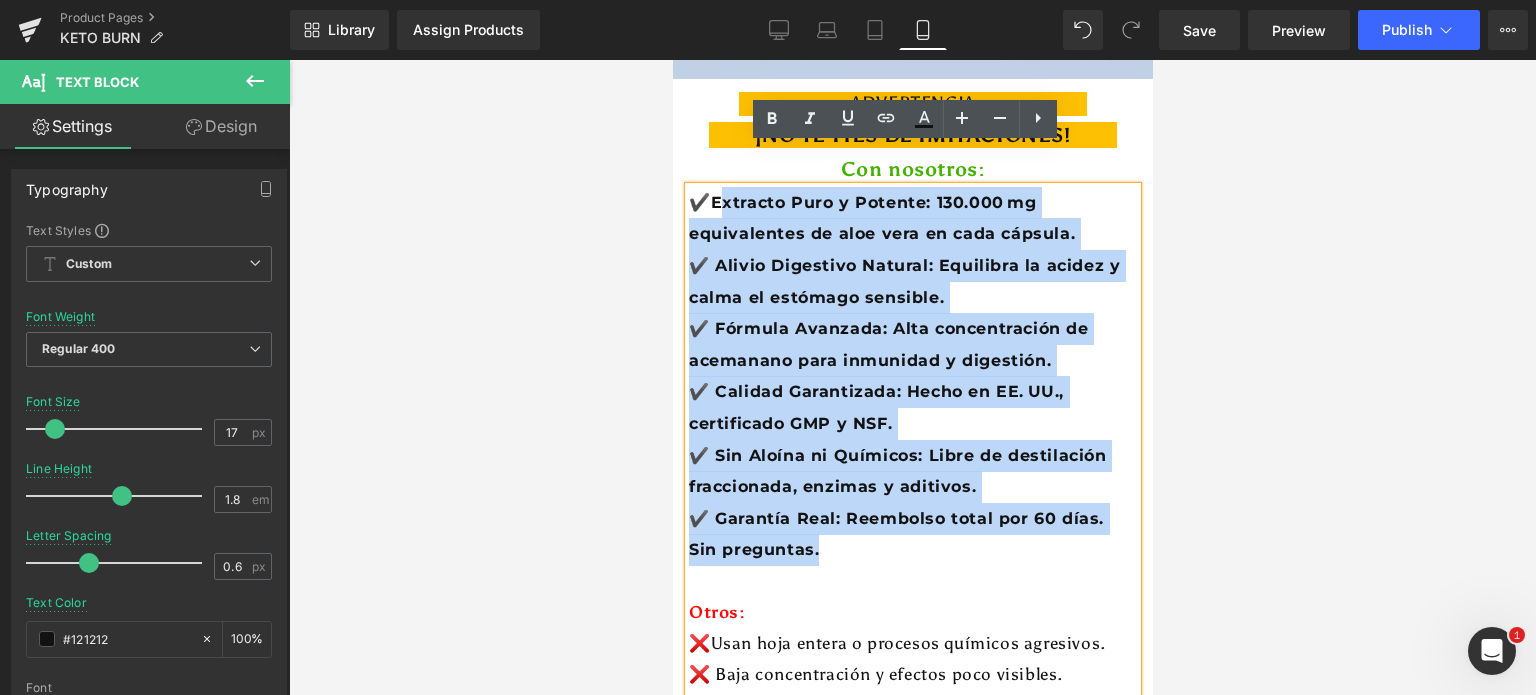 paste 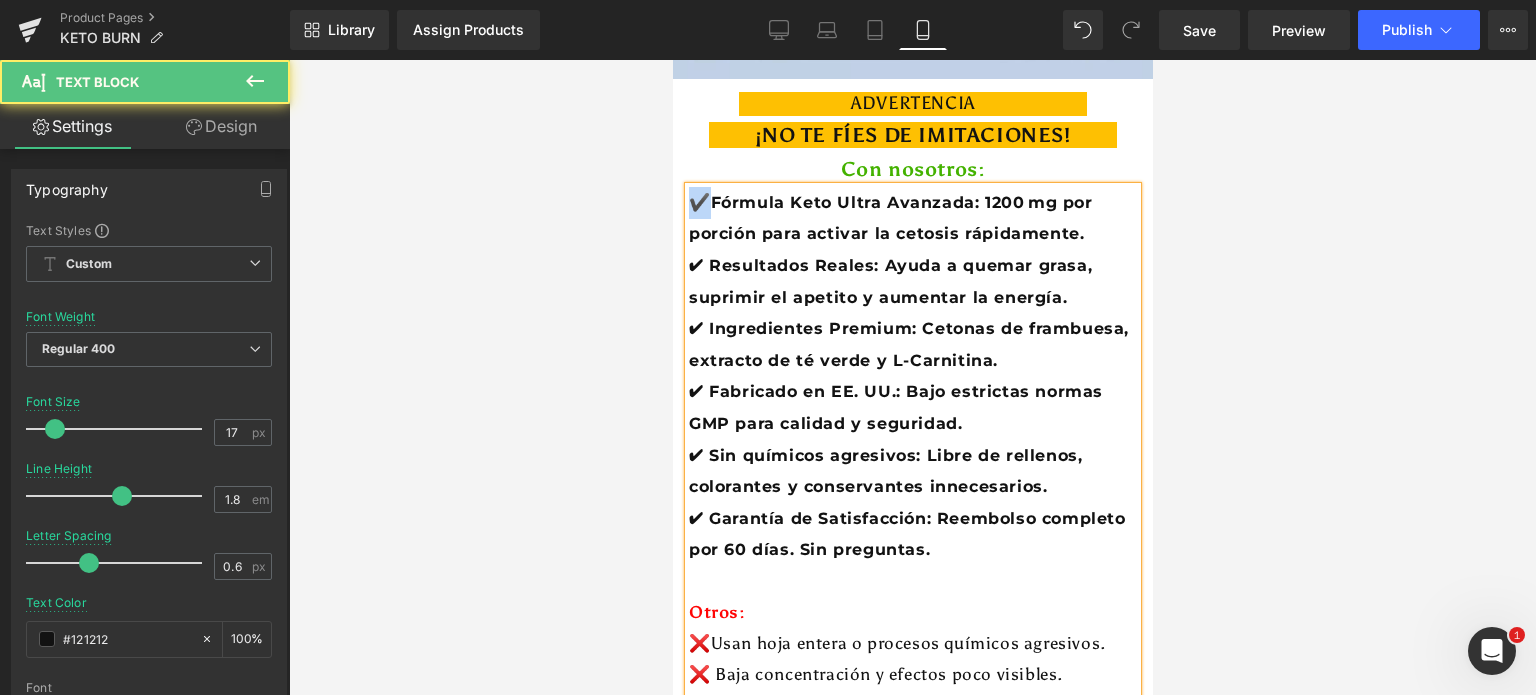 drag, startPoint x: 690, startPoint y: 159, endPoint x: 707, endPoint y: 157, distance: 17.117243 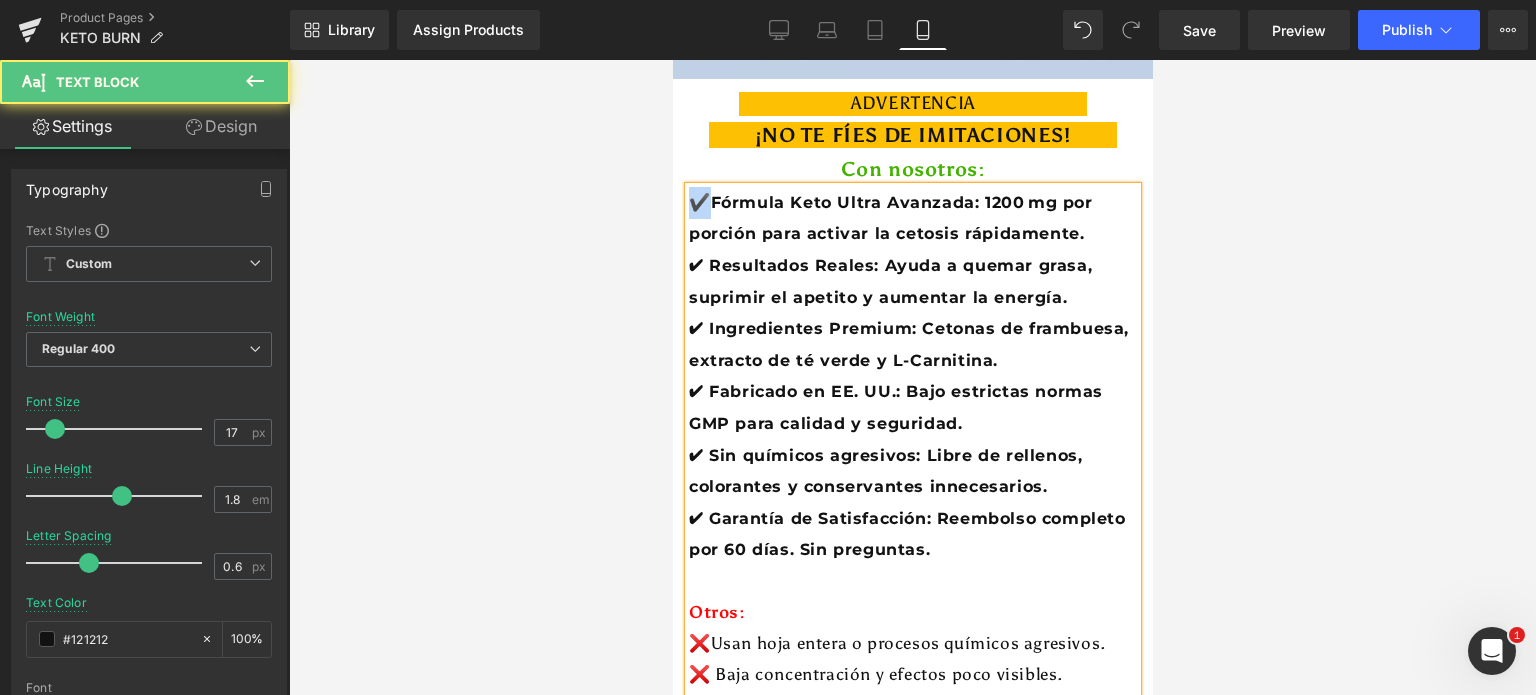 click on "✔️  Fórmula Keto Ultra Avanzada: 1200 mg por porción para activar la cetosis rápidamente." at bounding box center (912, 218) 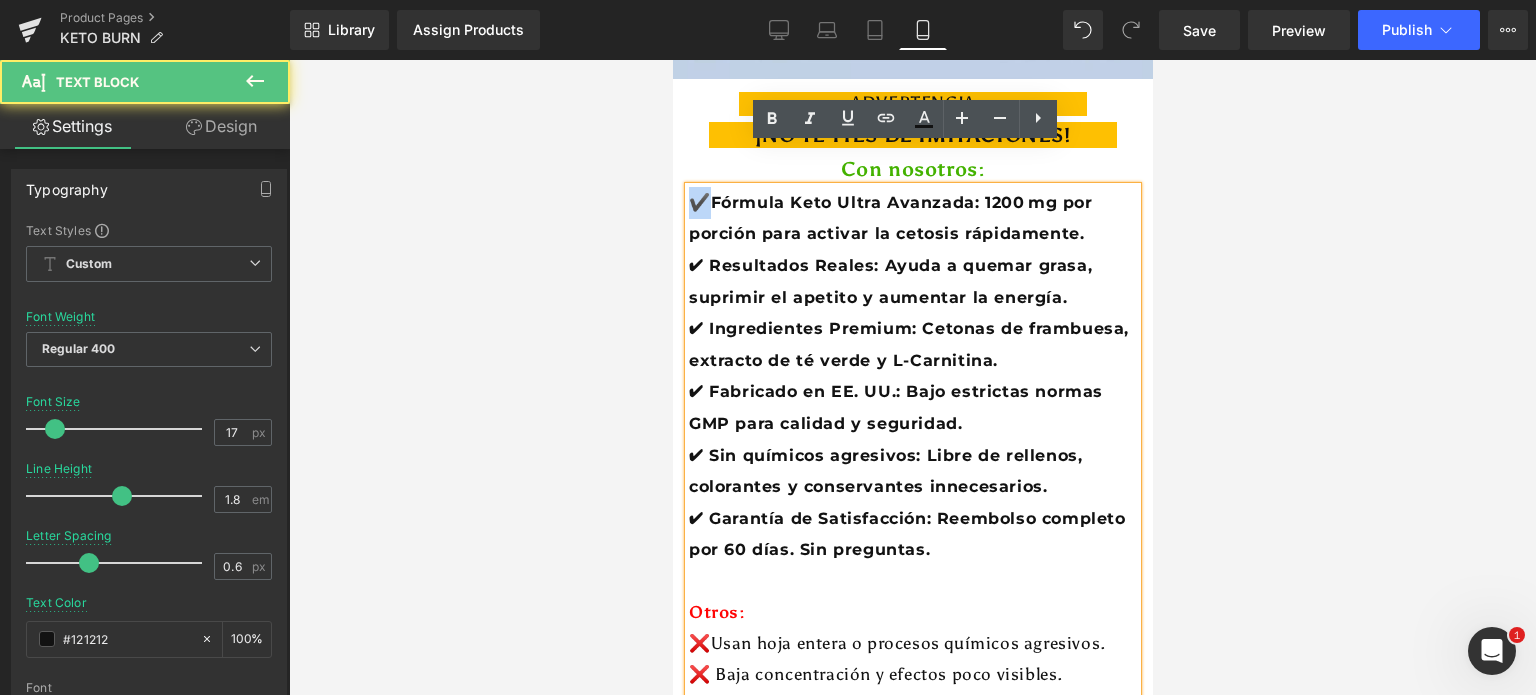 copy on "✔️" 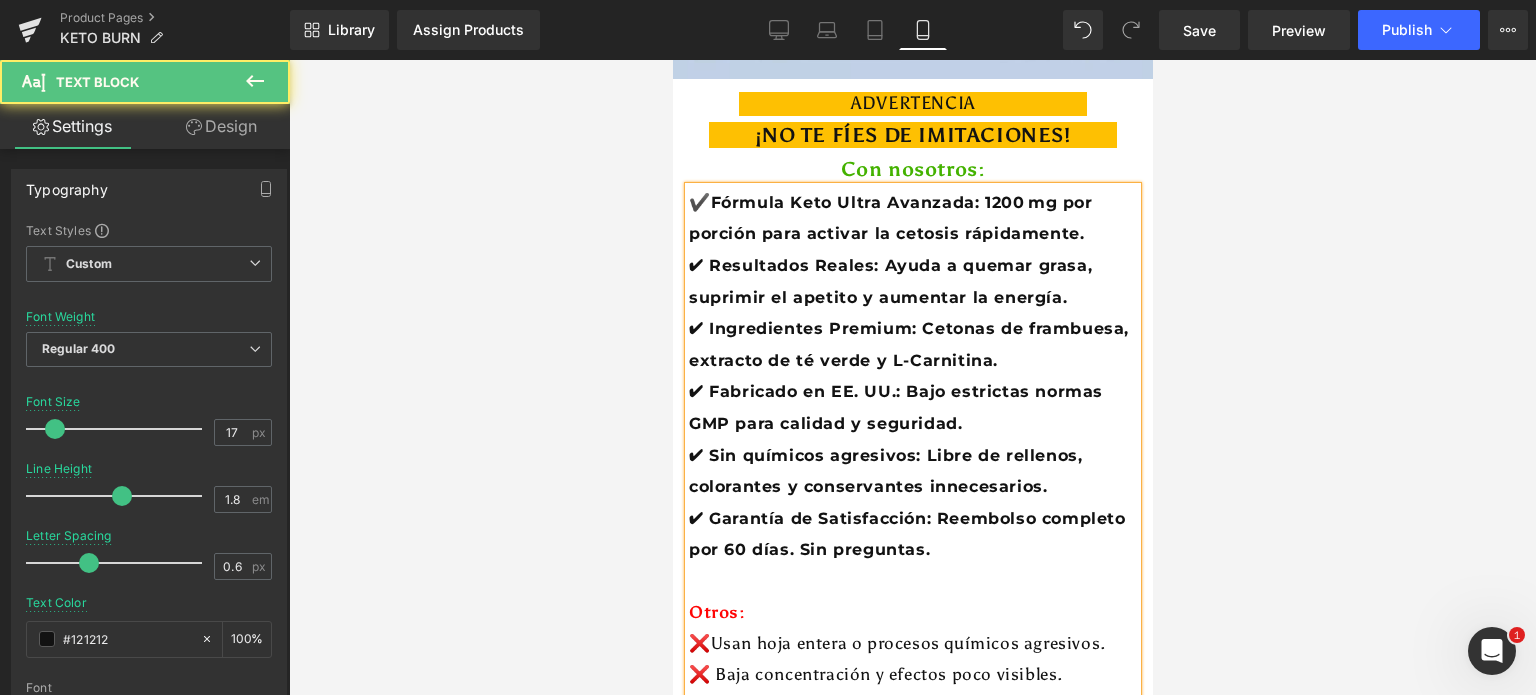 click on "✔ Resultados Reales: Ayuda a quemar grasa, suprimir el apetito y aumentar la energía." at bounding box center (889, 281) 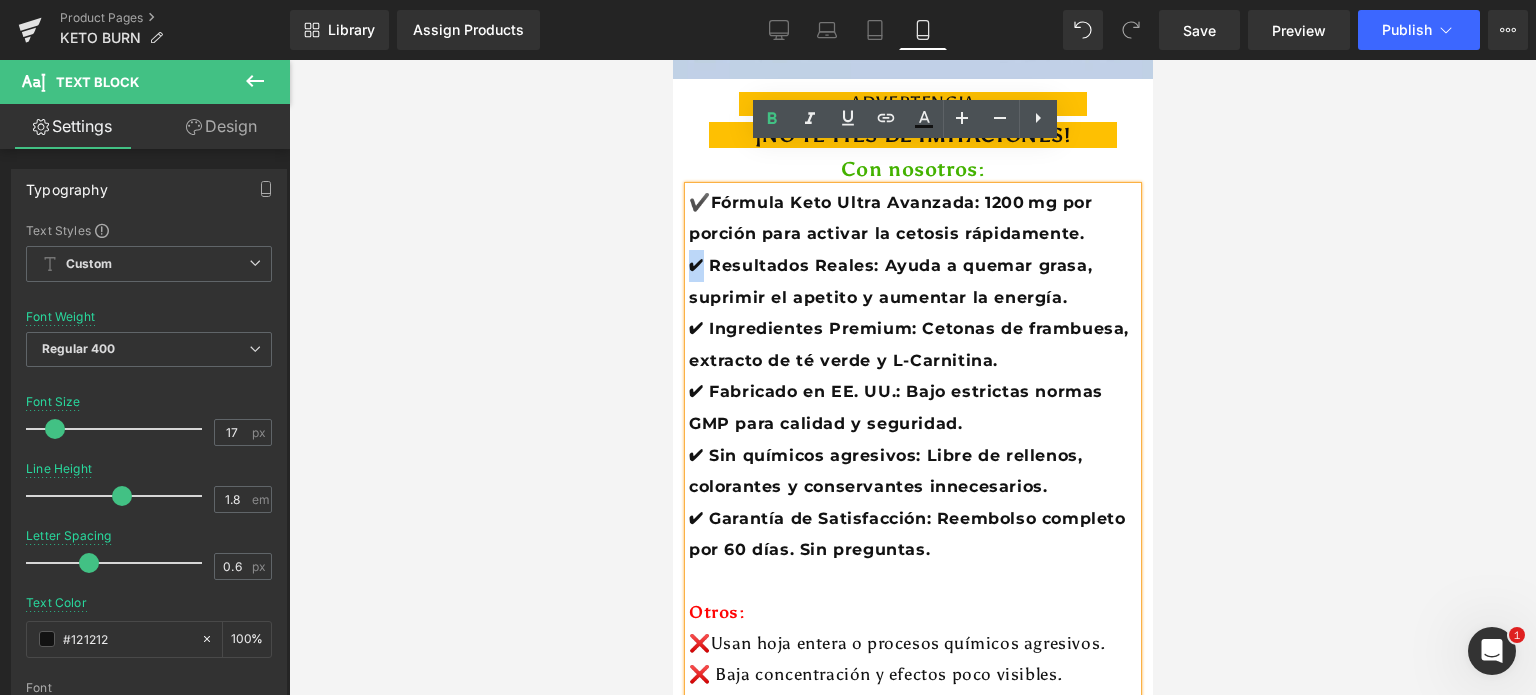 drag, startPoint x: 697, startPoint y: 228, endPoint x: 687, endPoint y: 230, distance: 10.198039 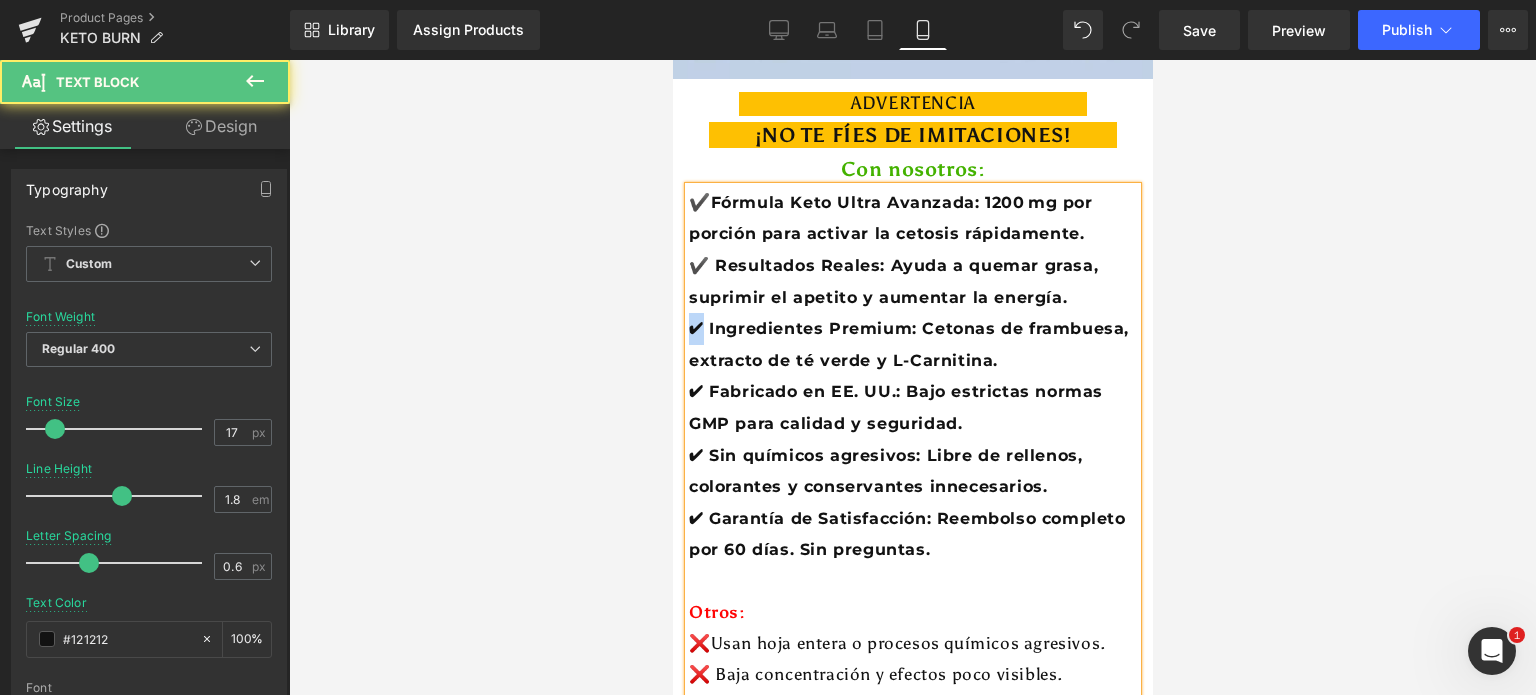 click on "✔ Ingredientes Premium: Cetonas de frambuesa, extracto de té verde y L-Carnitina." at bounding box center (908, 344) 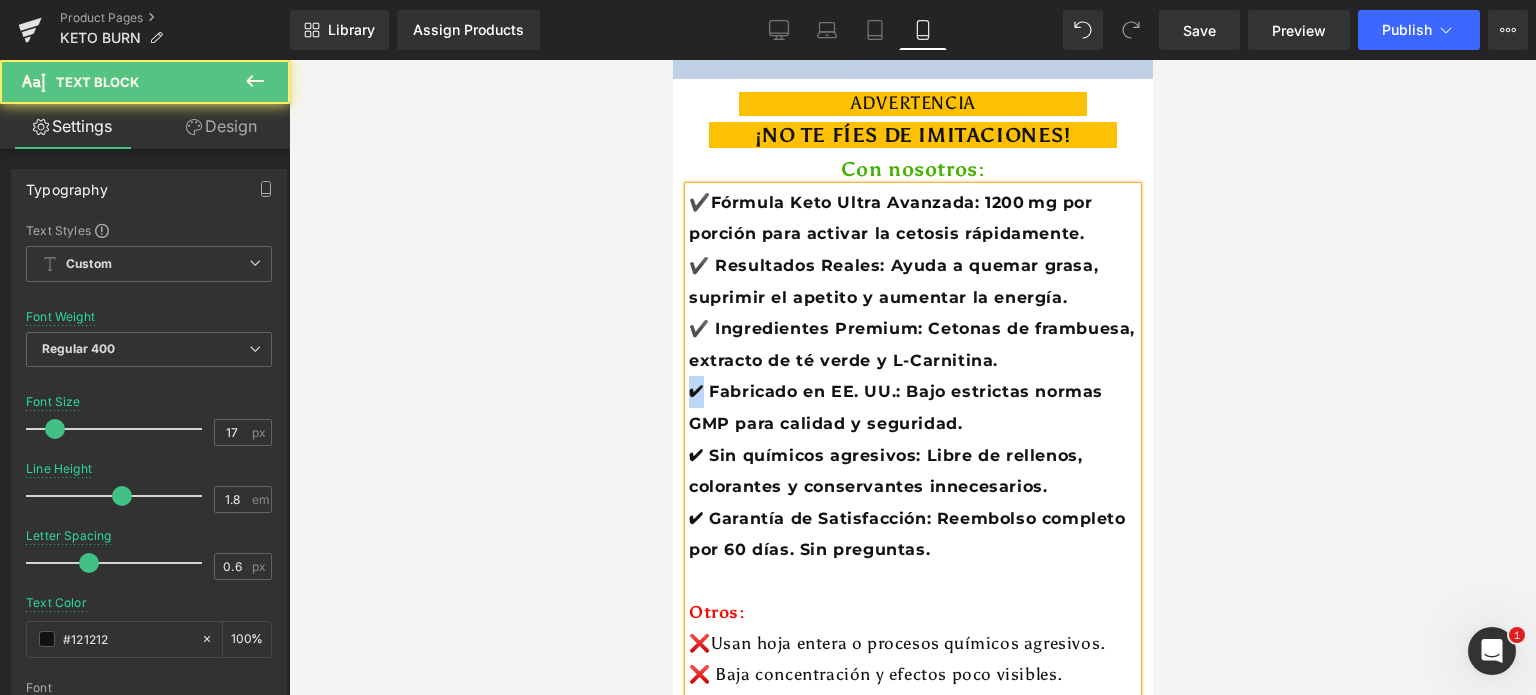 click on "✔ Fabricado en EE. UU.: Bajo estrictas normas GMP para calidad y seguridad." at bounding box center [895, 407] 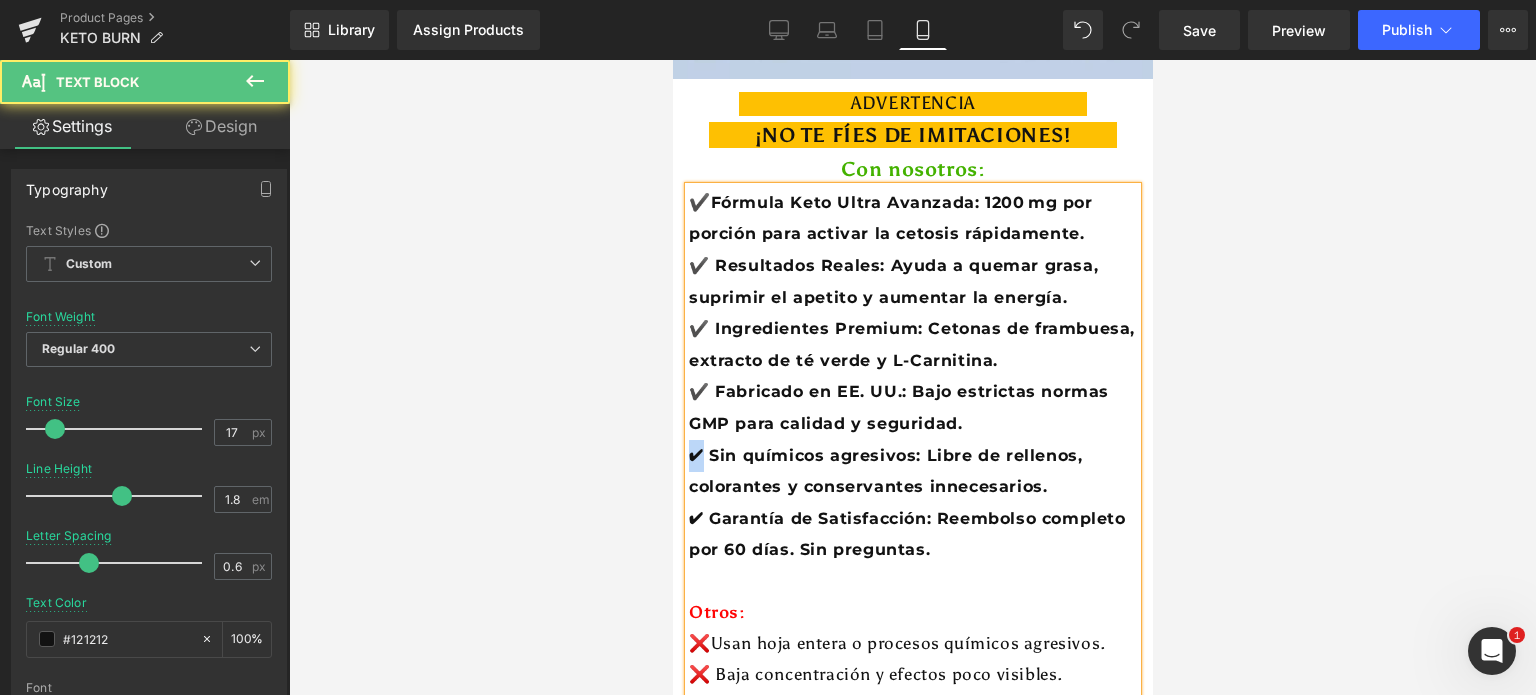 click on "✔ Sin químicos agresivos: Libre de rellenos, colorantes y conservantes innecesarios." at bounding box center (884, 471) 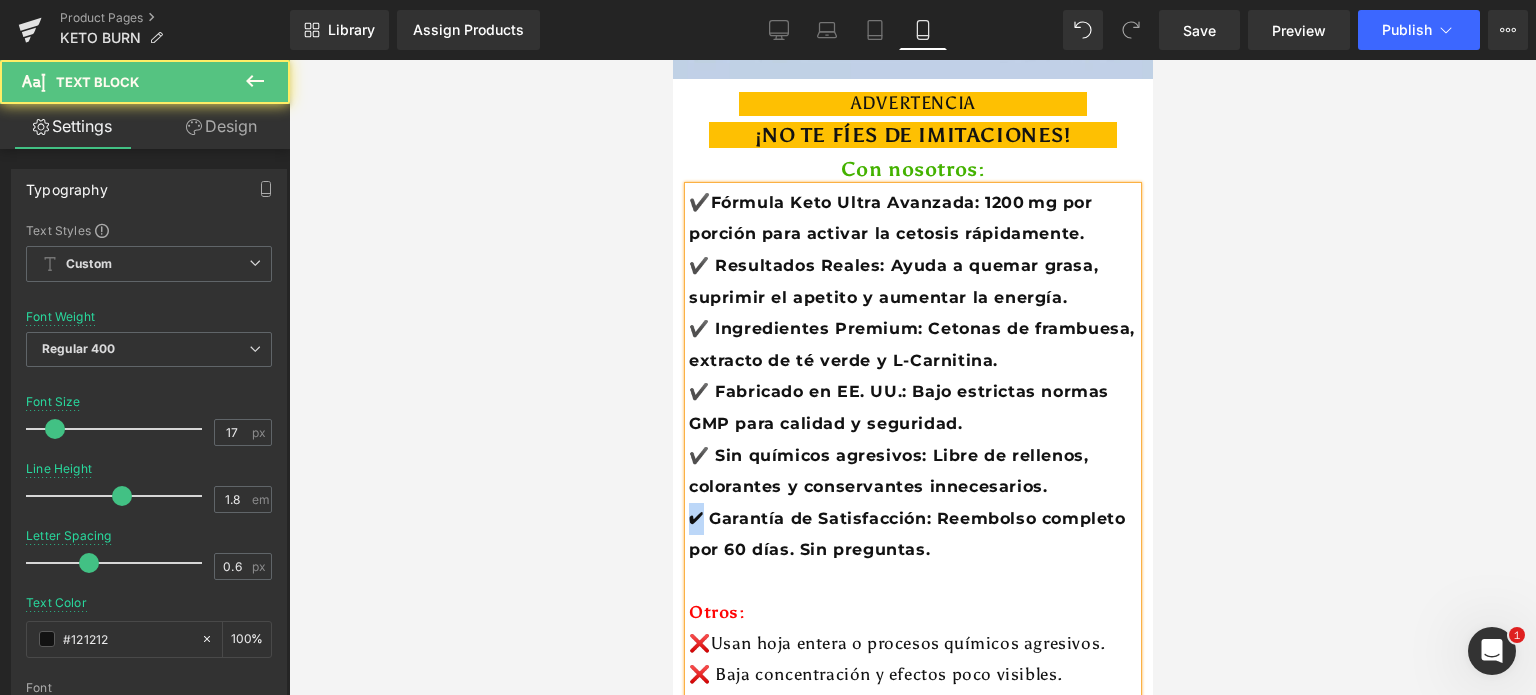 click on "✔ Garantía de Satisfacción: Reembolso completo por 60 días. Sin preguntas." at bounding box center (906, 534) 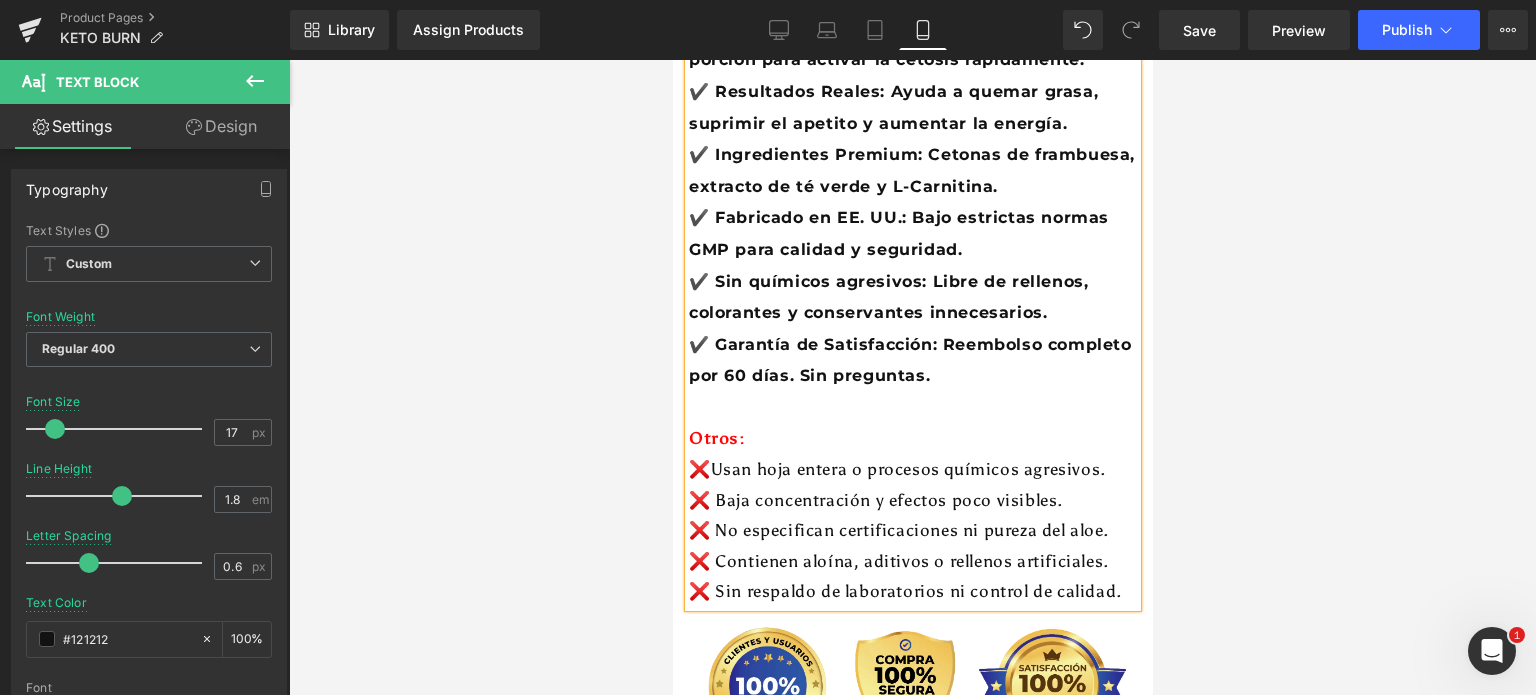 scroll, scrollTop: 3600, scrollLeft: 0, axis: vertical 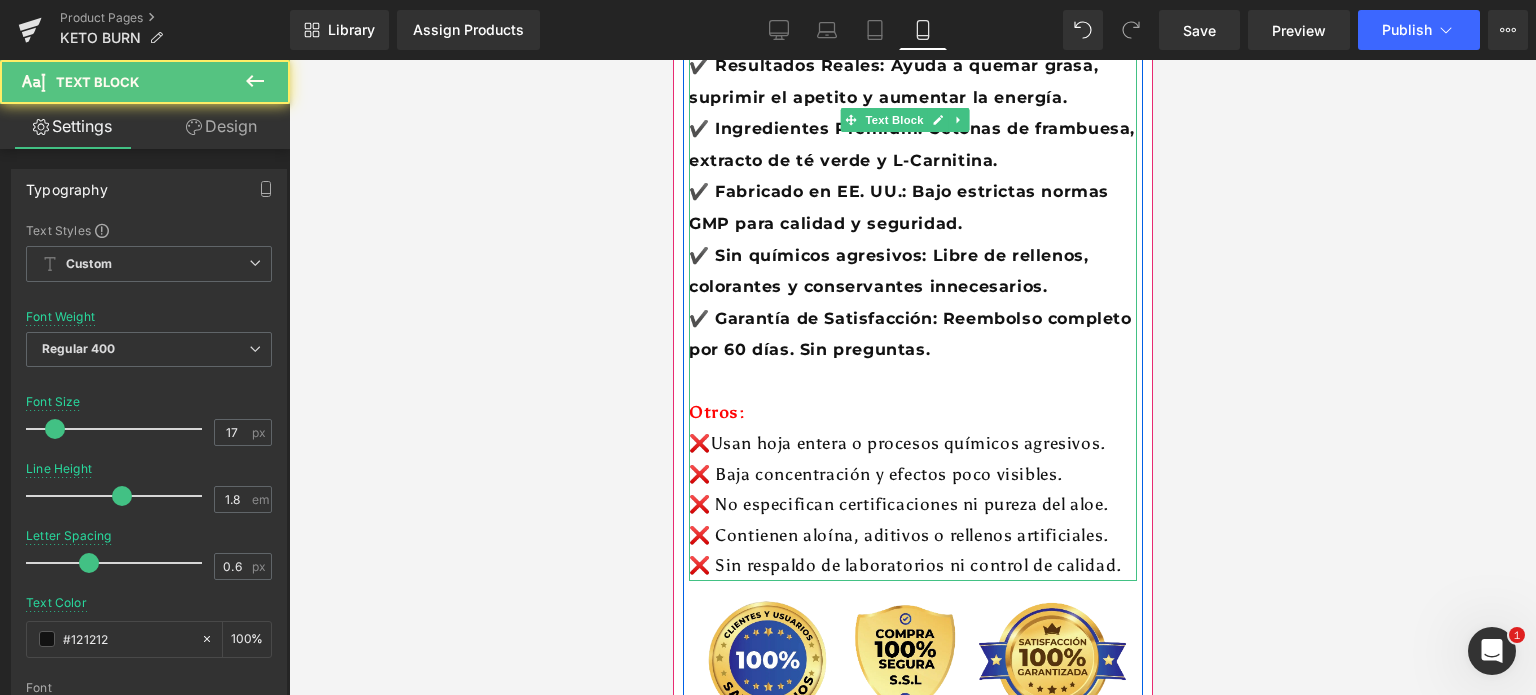 click on "❌Usan hoja entera o procesos químicos agresivos." at bounding box center (912, 443) 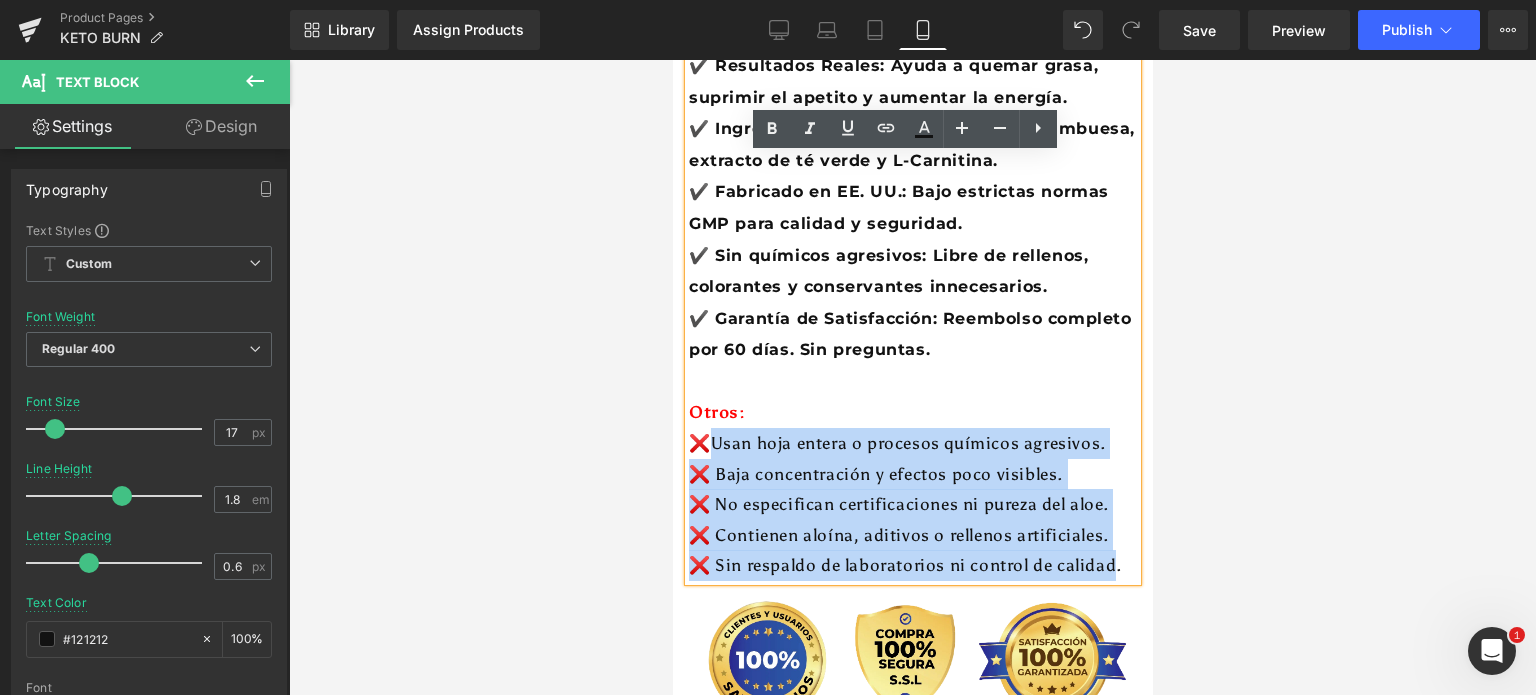 drag, startPoint x: 712, startPoint y: 402, endPoint x: 1082, endPoint y: 523, distance: 389.28268 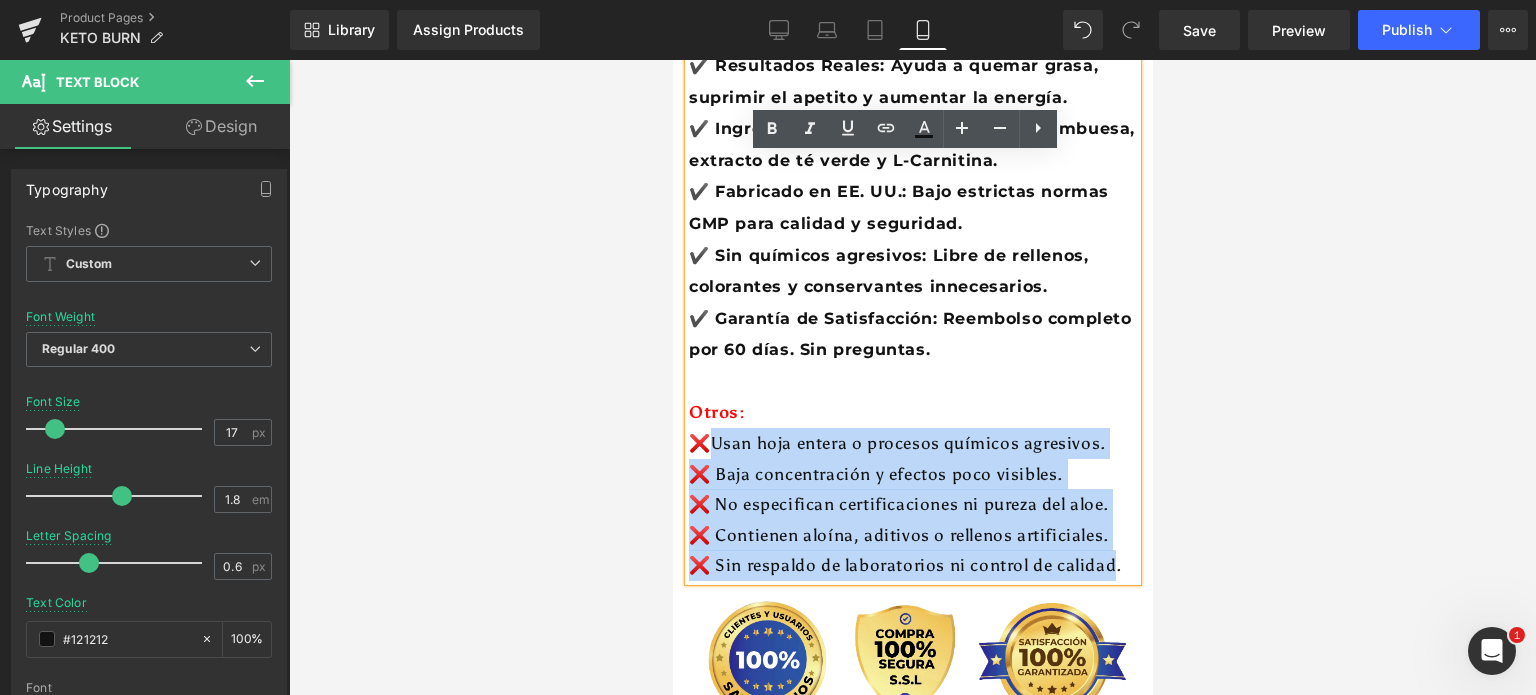 click on "✔️ Fórmula Keto Ultra Avanzada: [NUMBER] mg por porción para activar la cetosis rápidamente. ✔️ Resultados Reales: Ayuda a quemar grasa, suprimir el apetito y aumentar la energía. ✔️ Ingredientes Premium: Cetonas de frambuesa, extracto de té verde y L-Carnitina. ✔️ Fabricado en EE. UU.: Bajo estrictas normas GMP para calidad y seguridad. ✔️ Sin químicos agresivos: Libre de rellenos, colorantes y conservantes innecesarios. ✔️ Garantía de Satisfacción: Reembolso completo por 60 días. Sin preguntas. Otros: ❌Usan hoja entera o procesos químicos agresivos. ❌ Baja concentración y efectos poco visibles. ❌ No especifican certificaciones ni pureza del aloe. ❌ Contienen aloína, aditivos o rellenos artificiales. ❌ Sin respaldo de laboratorios ni control de calidad." at bounding box center [912, 284] 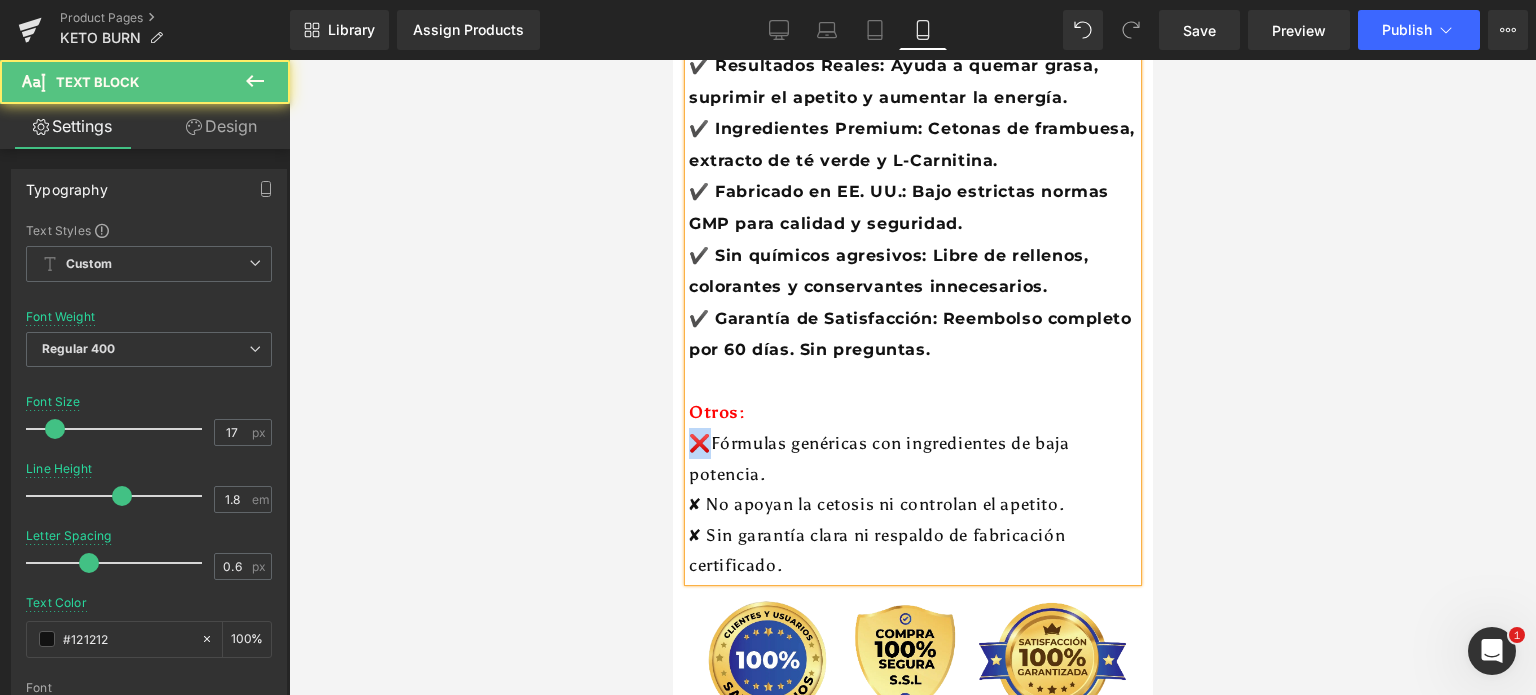 click on "❌Fórmulas genéricas con ingredientes de baja potencia." at bounding box center [912, 458] 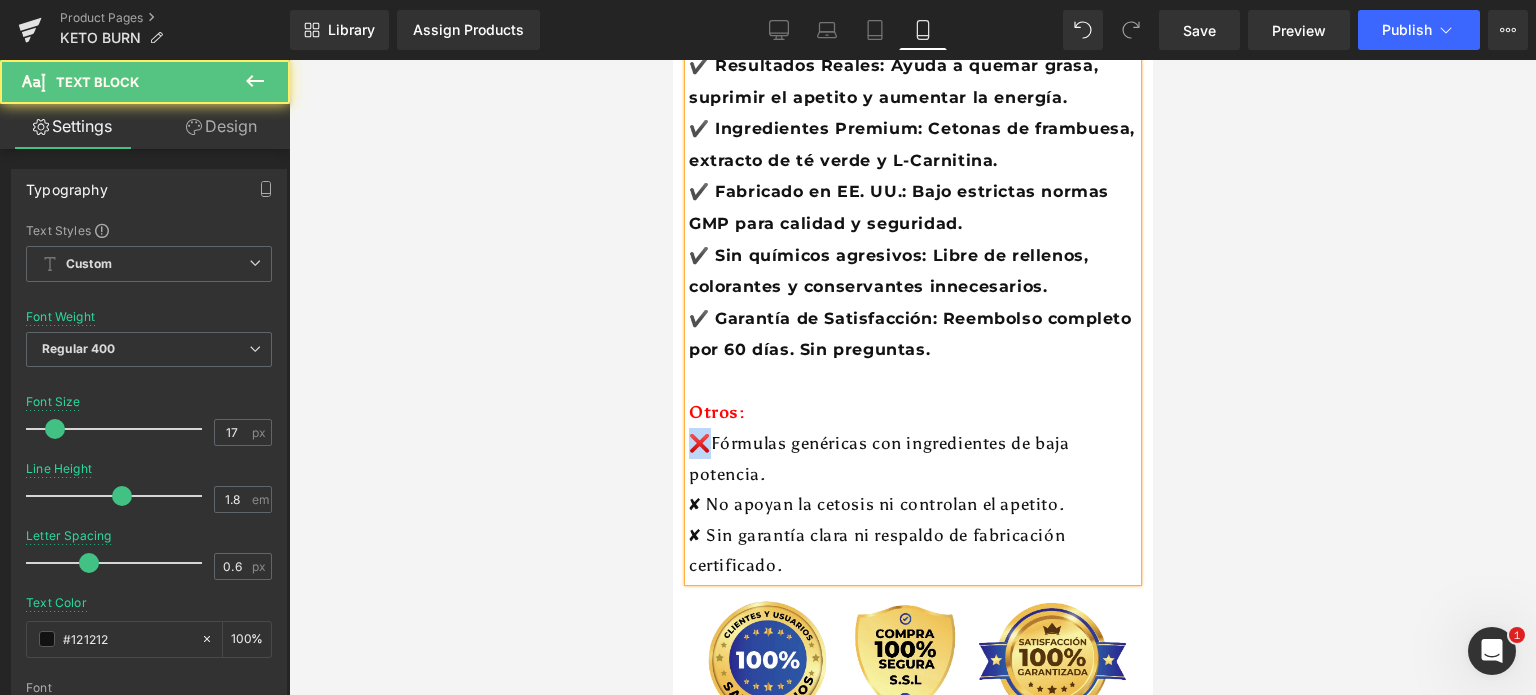 copy on "❌" 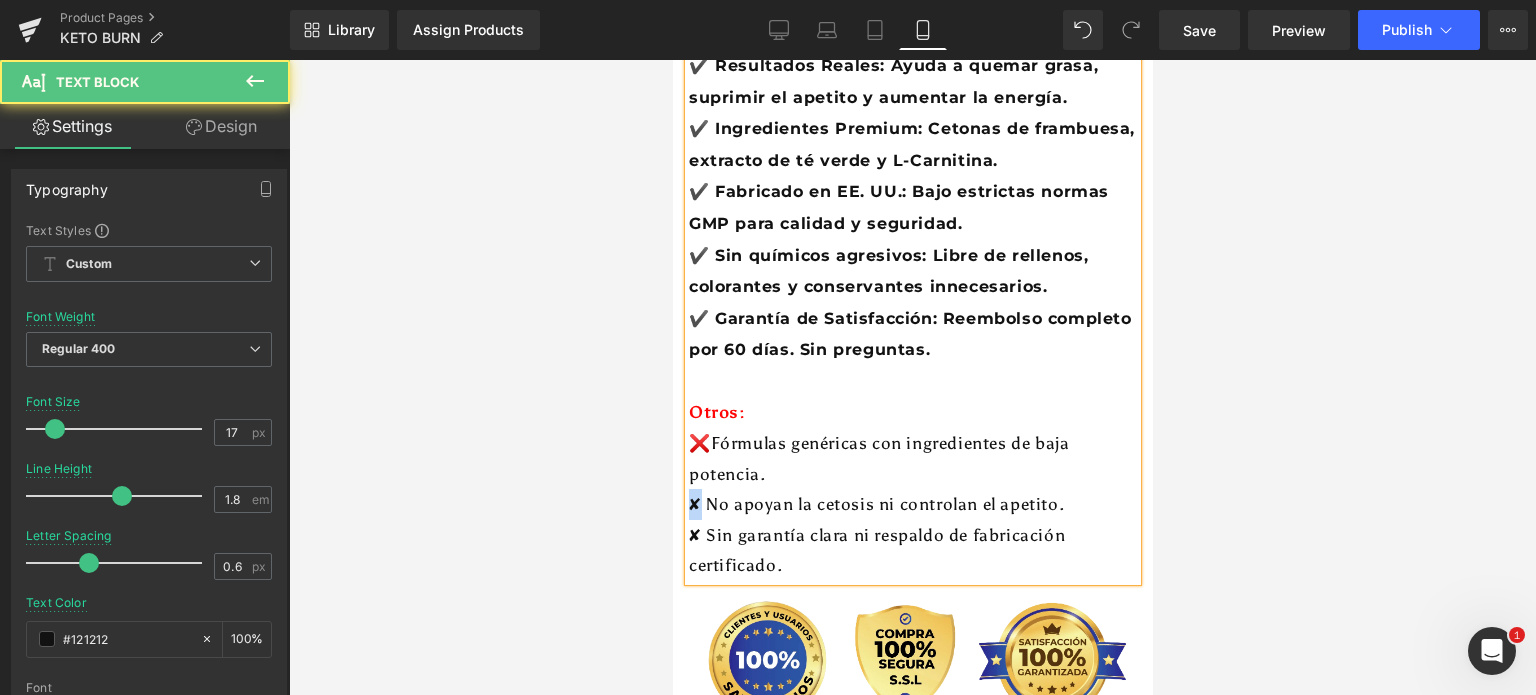 click on "✘ No apoyan la cetosis ni controlan el apetito." at bounding box center [875, 504] 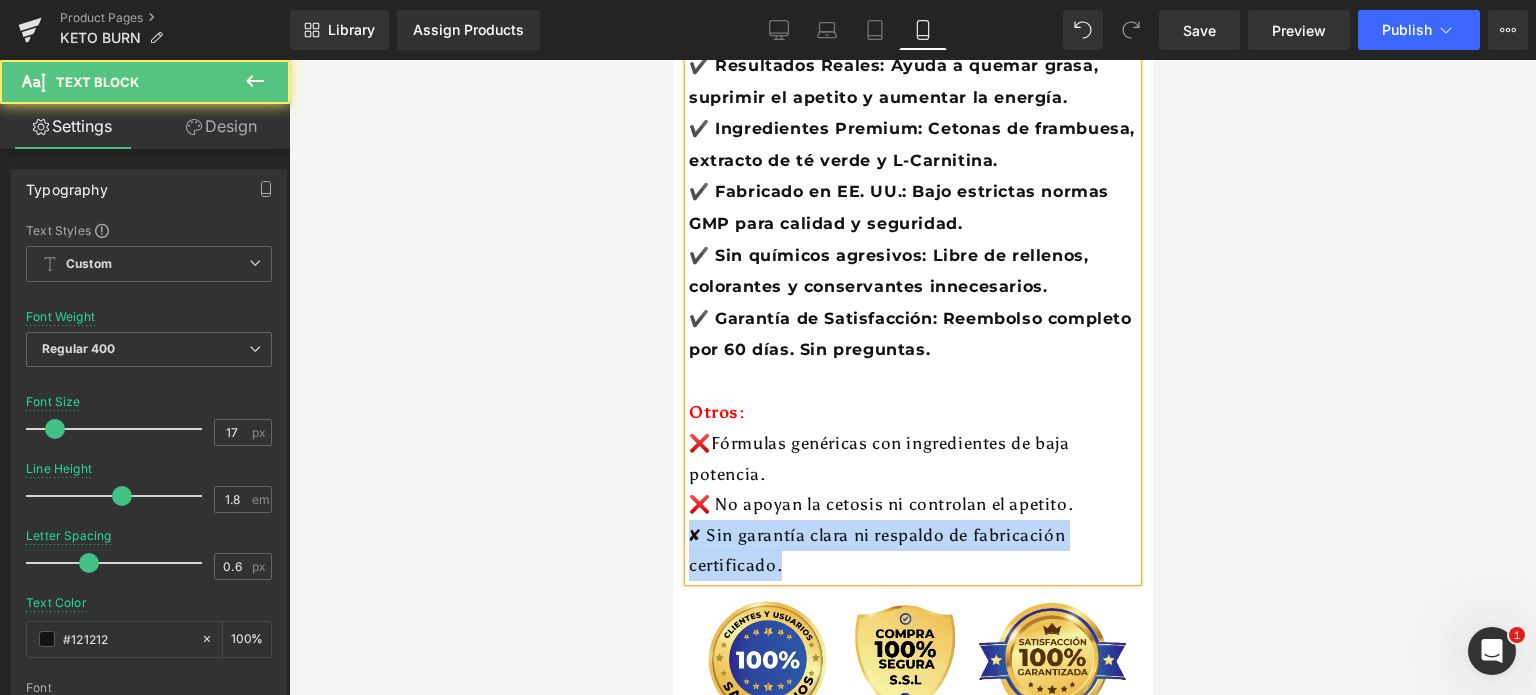 click on "✔️  Fórmula Keto Ultra Avanzada: 1200 mg por porción para activar la cetosis rápidamente. ✔️ Resultados Reales: Ayuda a quemar grasa, suprimir el apetito y aumentar la energía. ✔️ Ingredientes Premium: Cetonas de frambuesa, extracto de té verde y L-Carnitina. ✔️ Fabricado en EE. UU.: Bajo estrictas normas GMP para calidad y seguridad. ✔️ Sin químicos agresivos: Libre de rellenos, colorantes y conservantes innecesarios. ✔️ Garantía de Satisfacción: Reembolso completo por 60 días. Sin preguntas. Otros: ❌Fórmulas genéricas con ingredientes de baja potencia. ❌ No apoyan la cetosis ni controlan el apetito. ✘ Sin garantía clara ni respaldo de fabricación certificado." at bounding box center [912, 284] 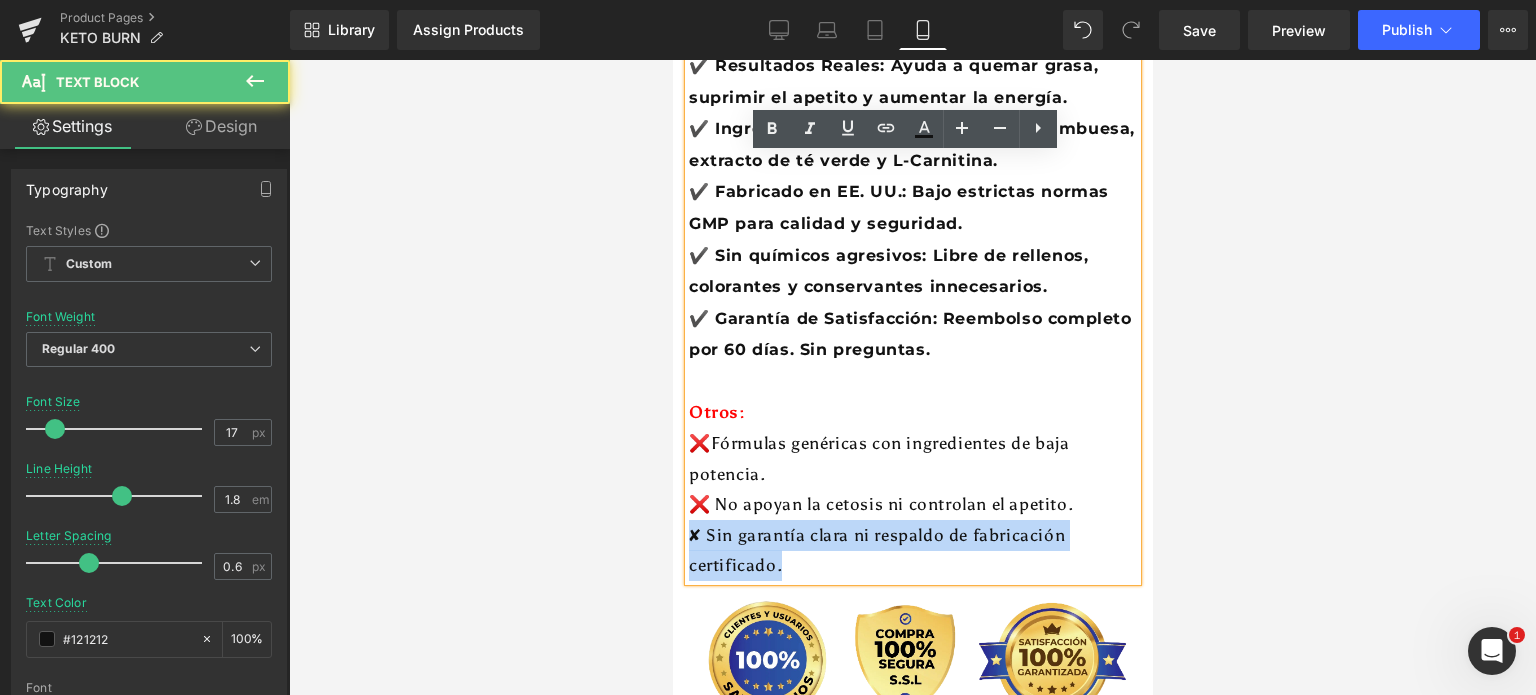 click on "✘ Sin garantía clara ni respaldo de fabricación certificado." at bounding box center (876, 550) 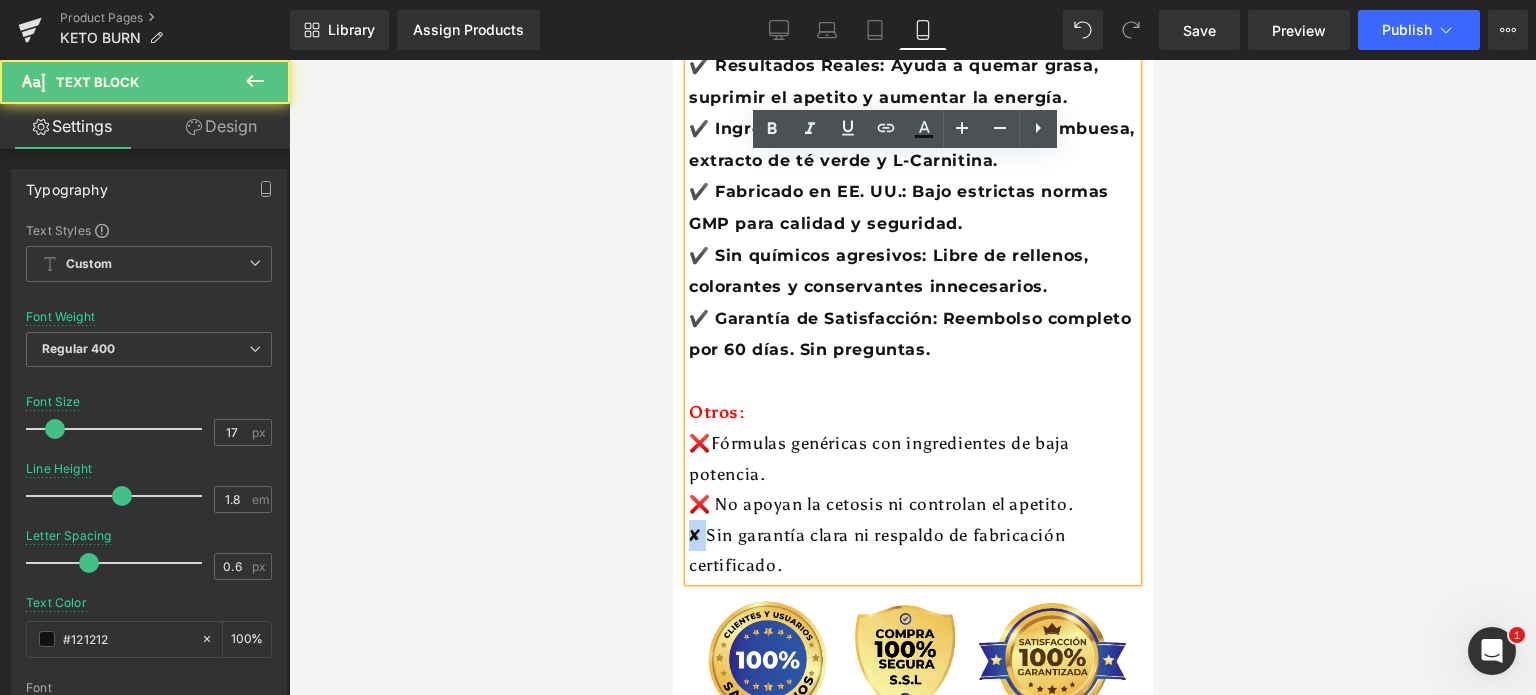 click on "✘ Sin garantía clara ni respaldo de fabricación certificado." at bounding box center [876, 550] 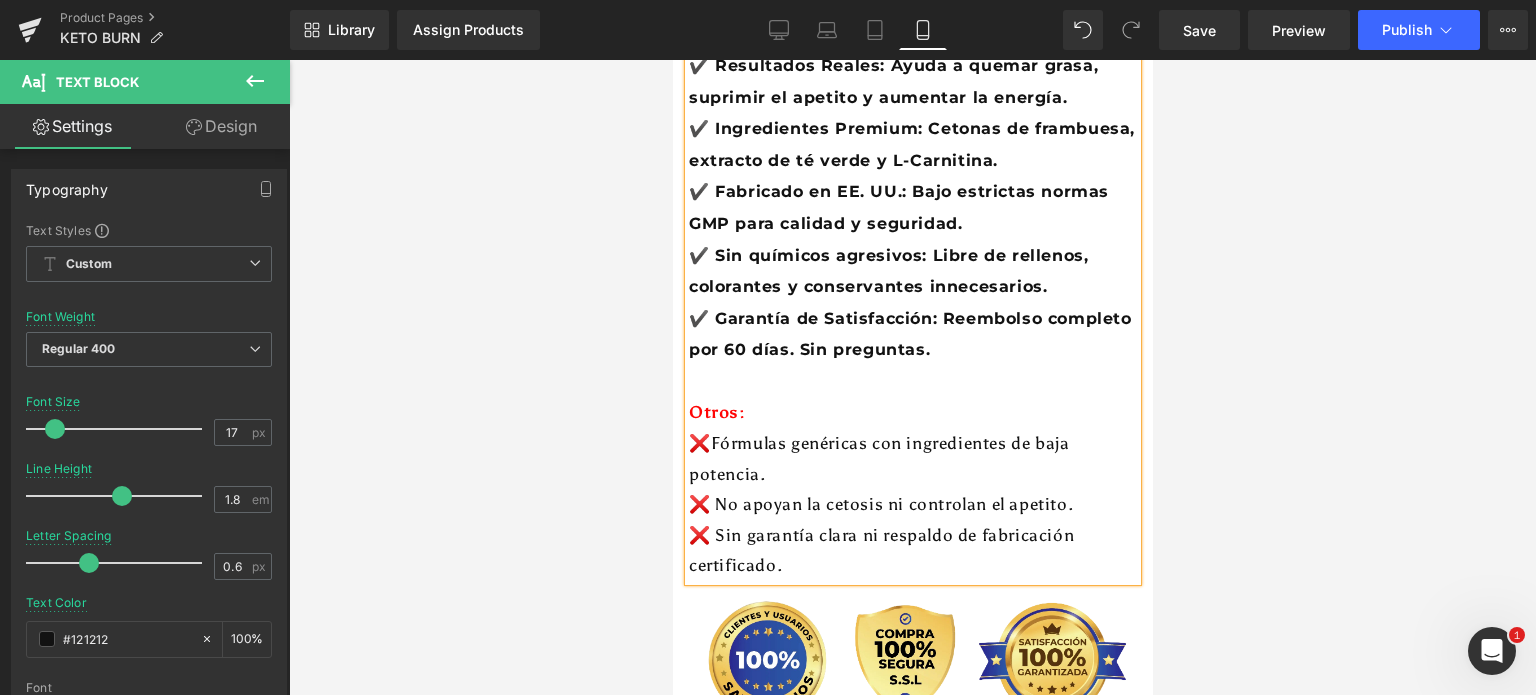 click on "❌Fórmulas genéricas con ingredientes de baja potencia." at bounding box center [912, 458] 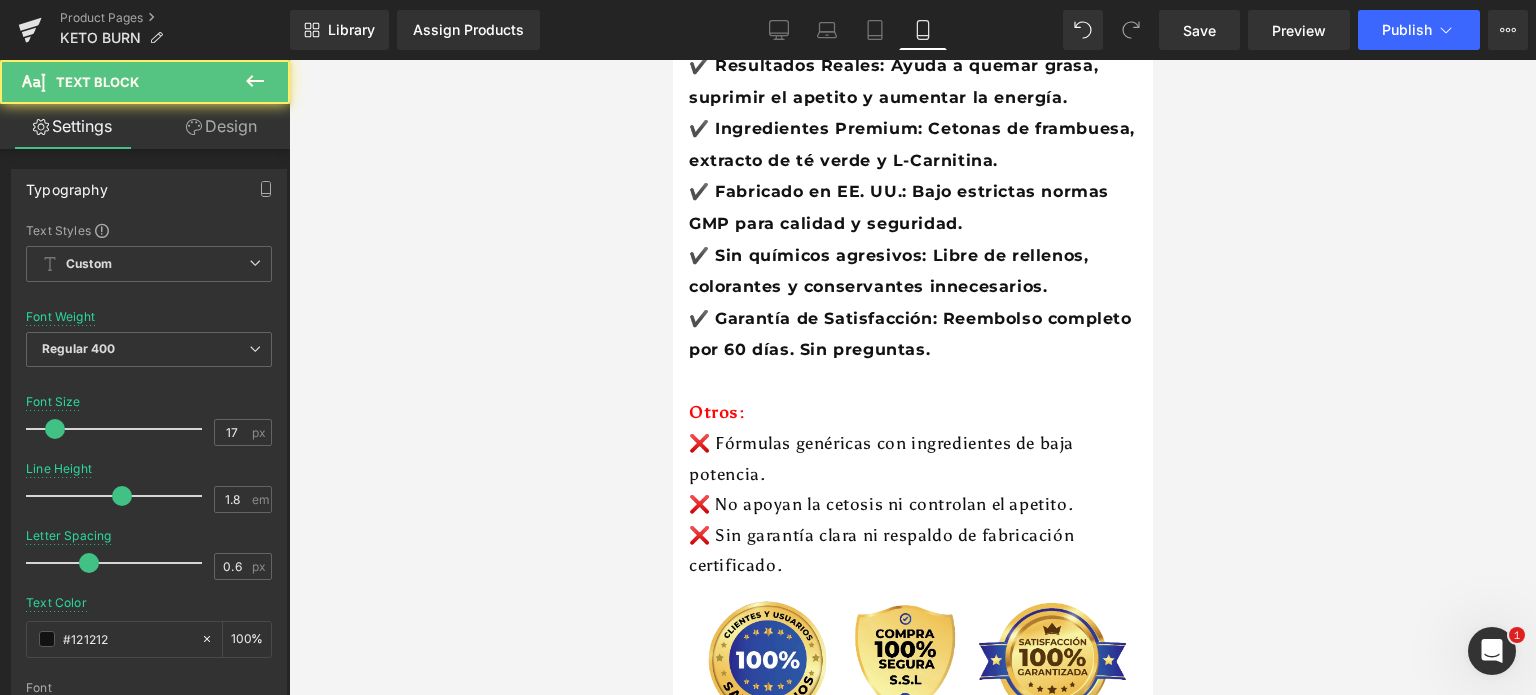 click at bounding box center [912, 377] 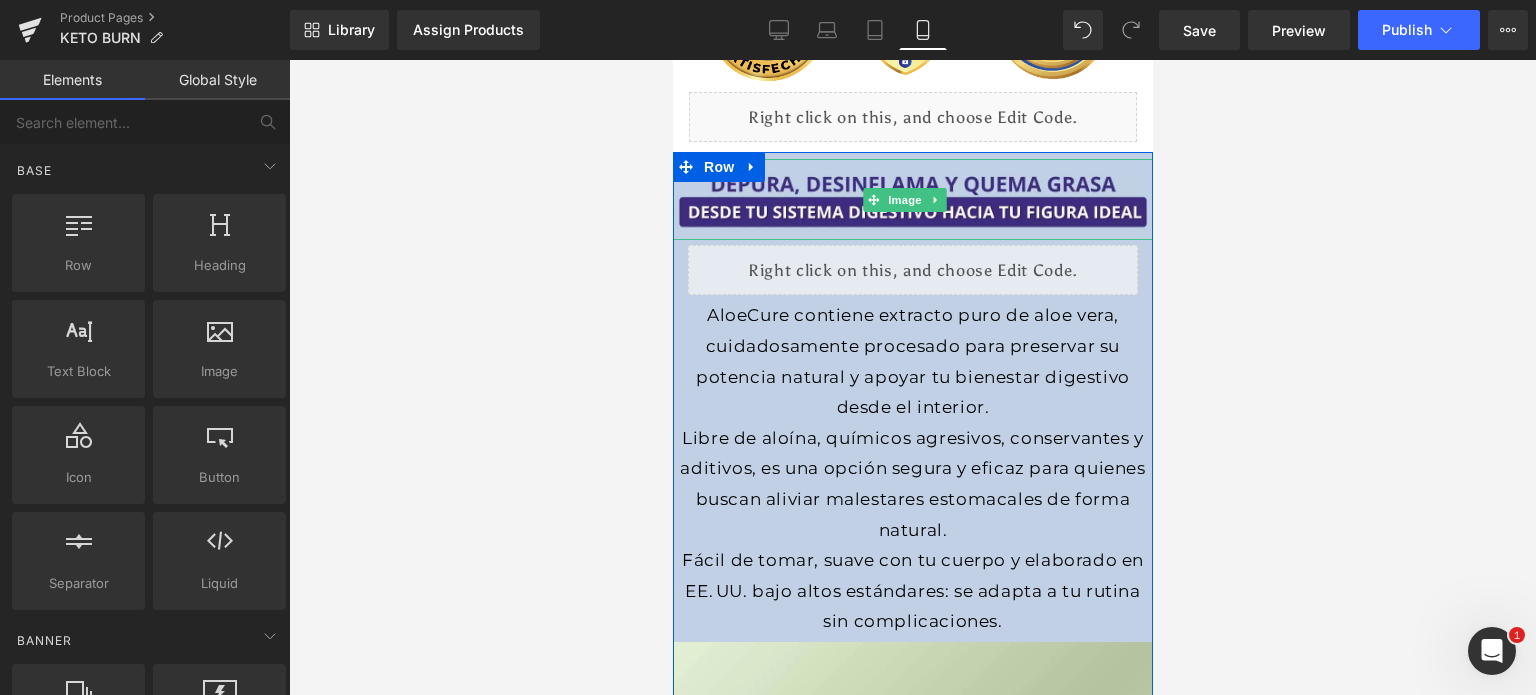 scroll, scrollTop: 4400, scrollLeft: 0, axis: vertical 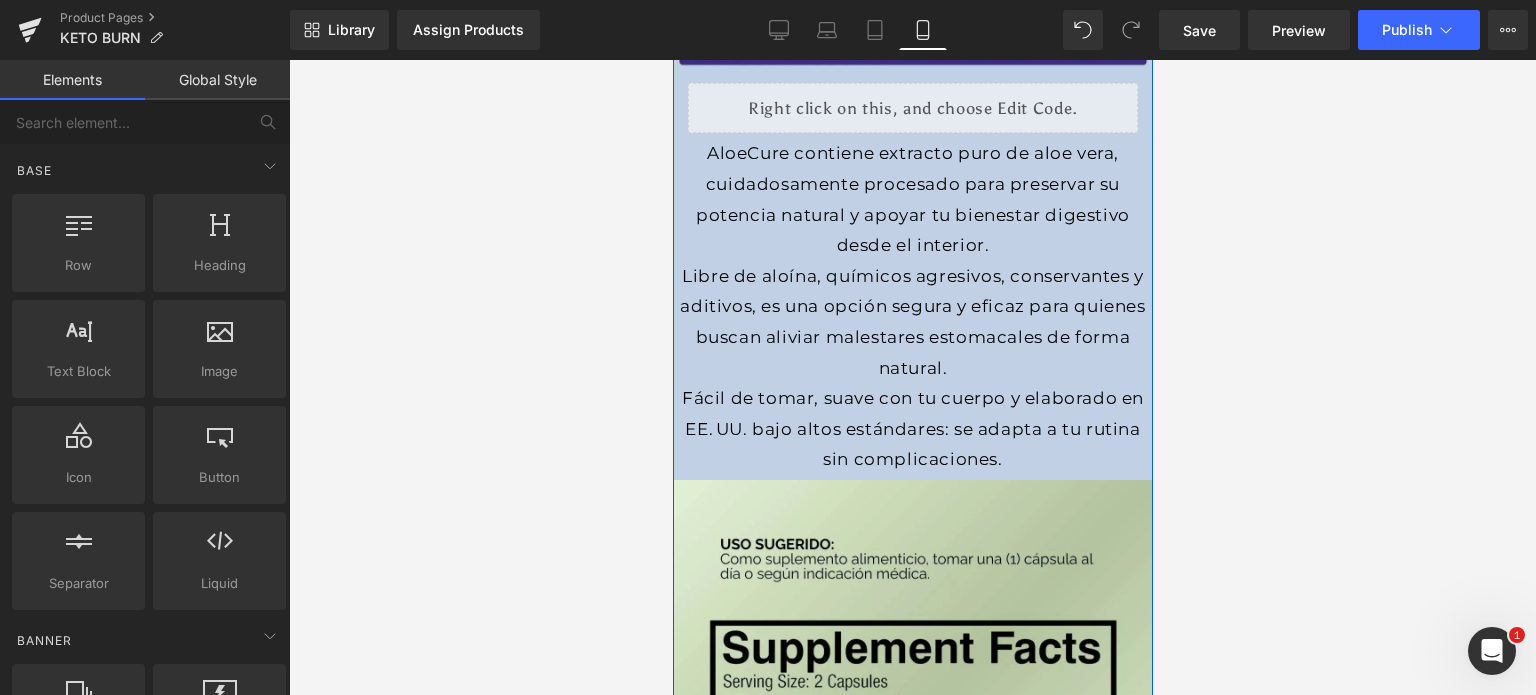click on "Libre de aloína, químicos agresivos, conservantes y aditivos, es una opción segura y eficaz para quienes buscan aliviar malestares estomacales de forma natural." at bounding box center [912, 322] 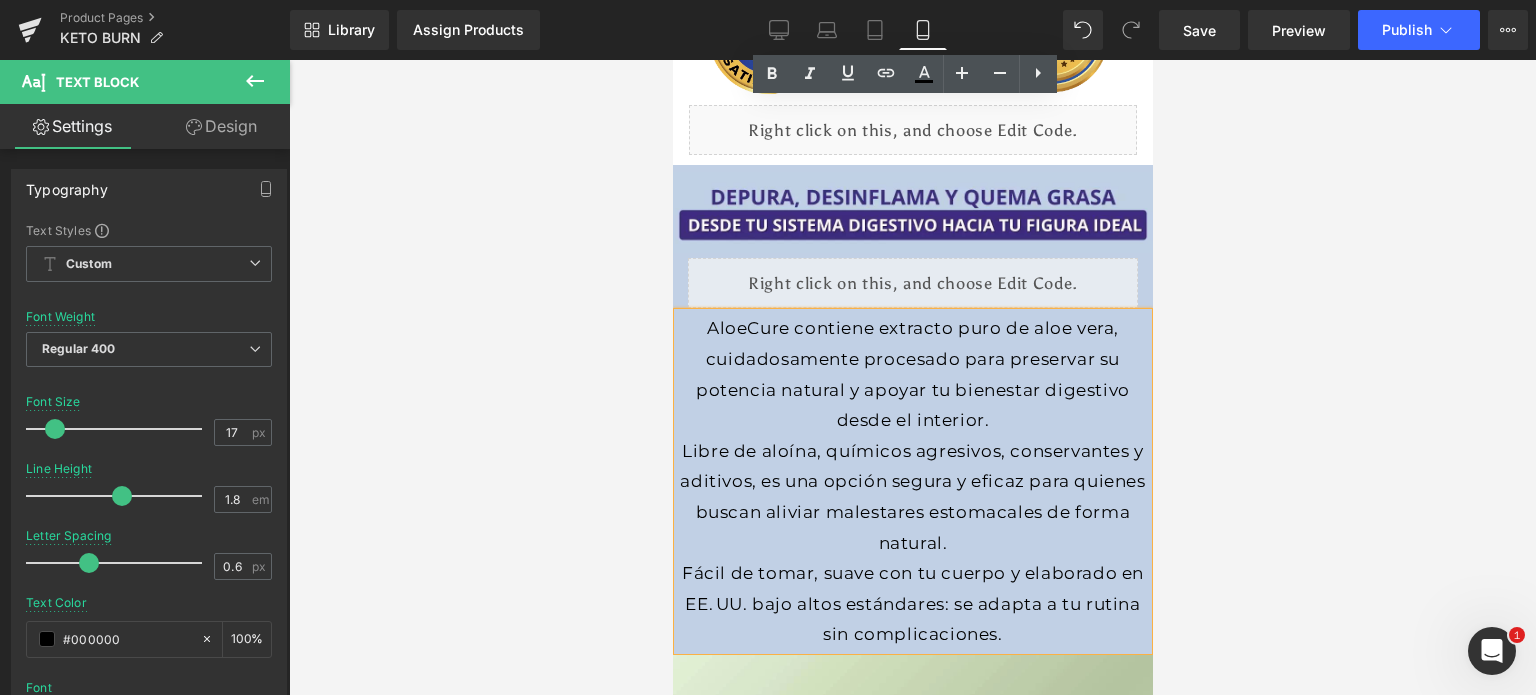 scroll, scrollTop: 4200, scrollLeft: 0, axis: vertical 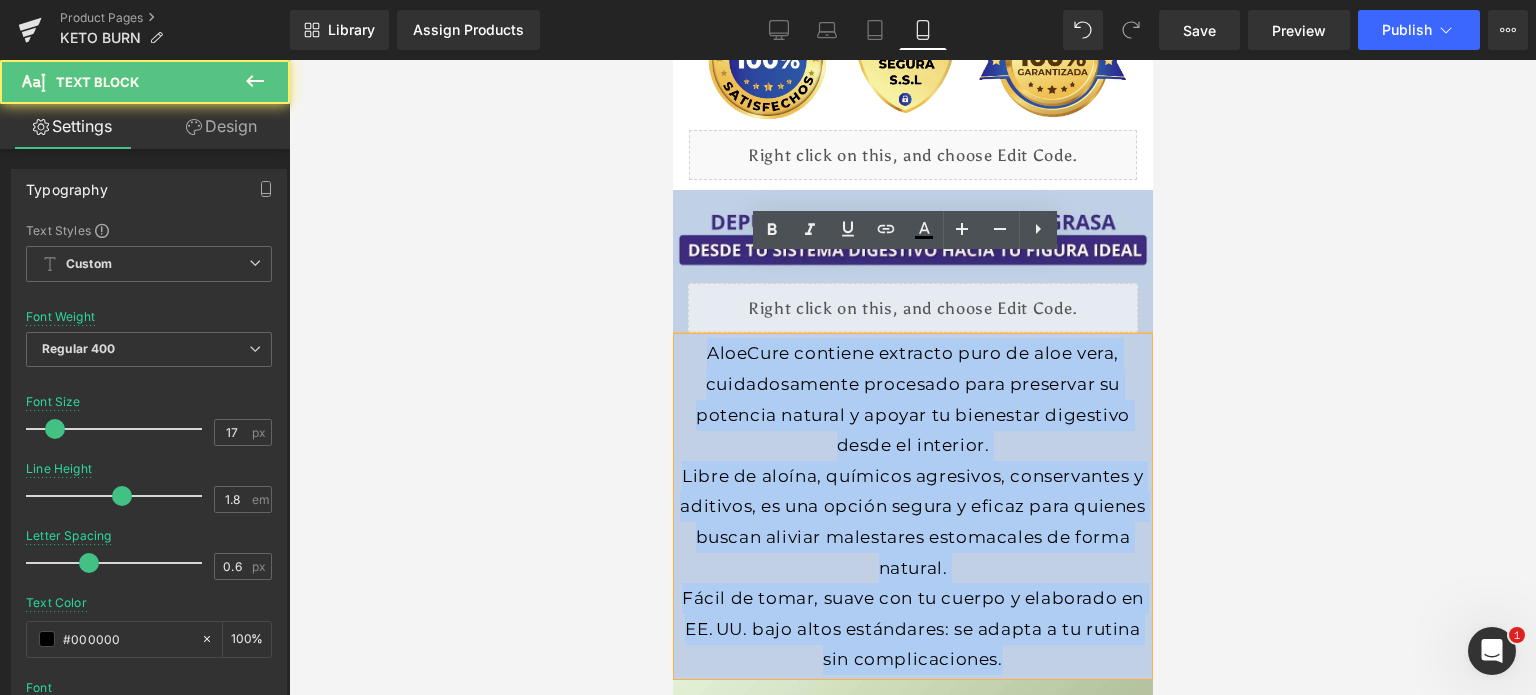 drag, startPoint x: 699, startPoint y: 273, endPoint x: 1039, endPoint y: 572, distance: 452.77036 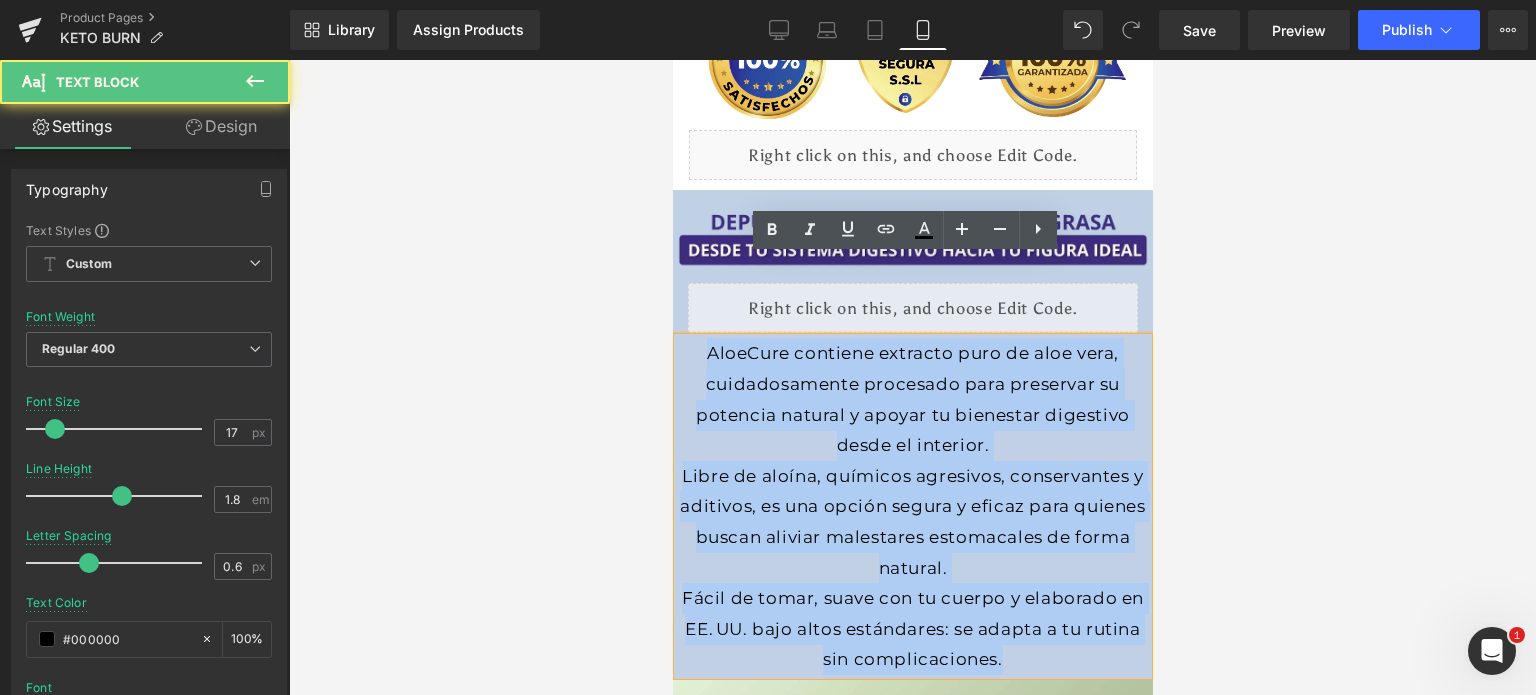 click on "AloeCure contiene extracto puro de aloe vera, cuidadosamente procesado para preservar su potencia natural y apoyar tu bienestar digestivo desde el interior. Libre de aloína, químicos agresivos, conservantes y aditivos, es una opción segura y eficaz para quienes buscan aliviar malestares estomacales de forma natural. Fácil de tomar, suave con tu cuerpo y elaborado en EE. UU. bajo altos estándares: se adapta a tu rutina sin complicaciones." at bounding box center [912, 506] 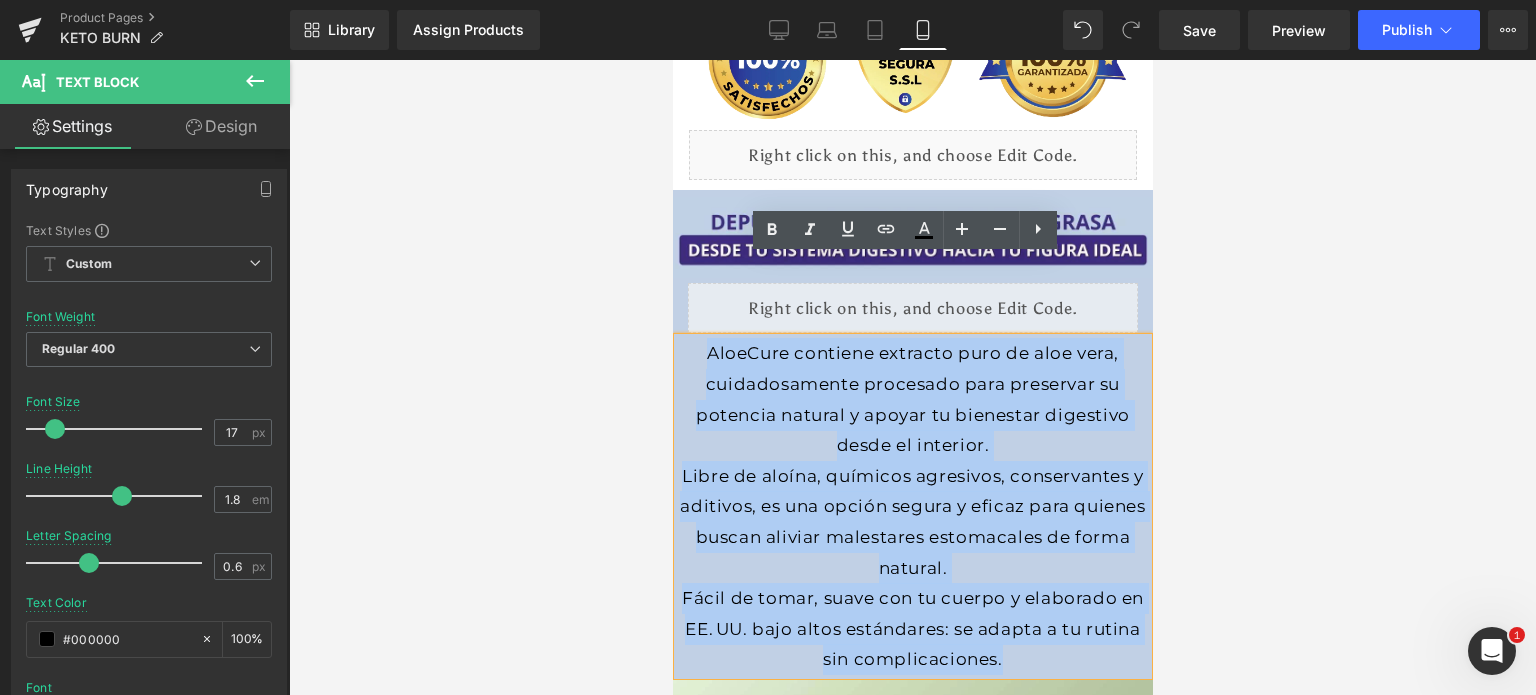 paste 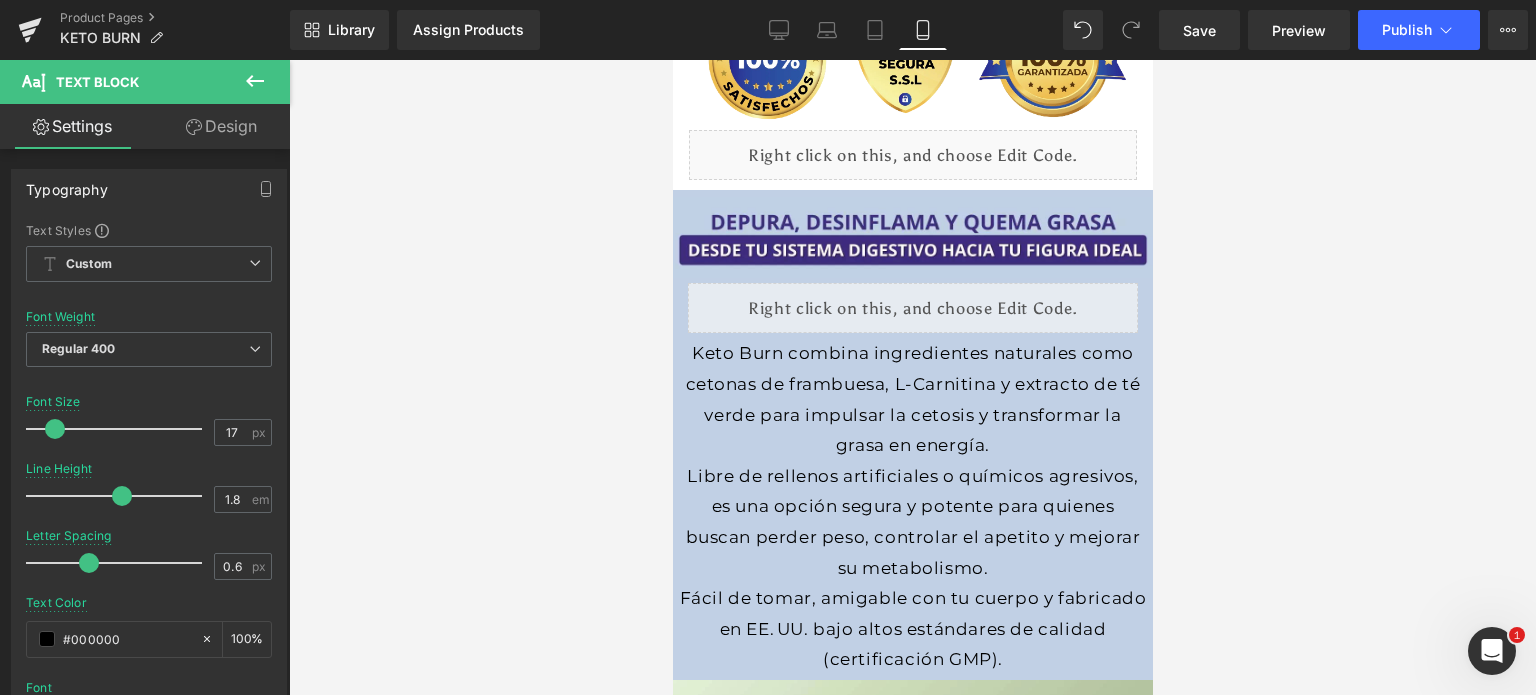 click at bounding box center (912, 377) 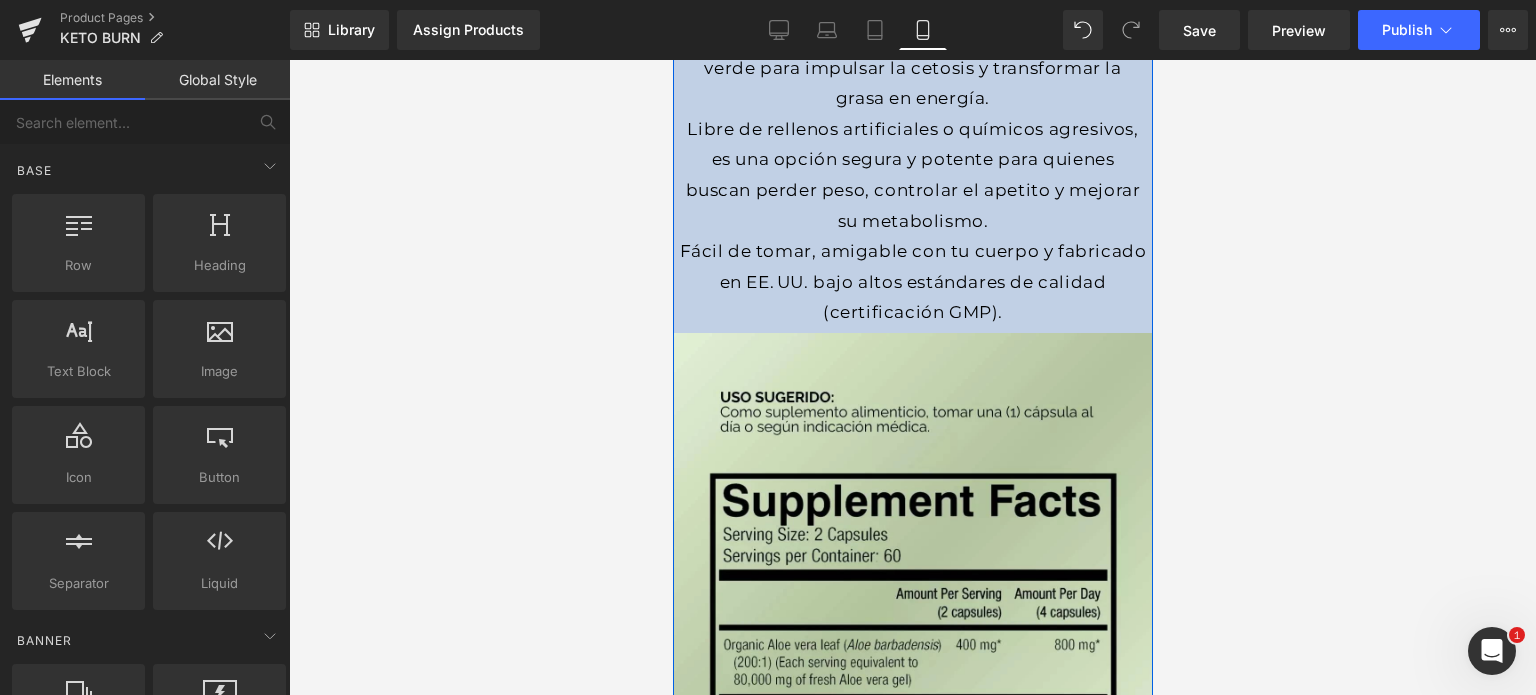 scroll, scrollTop: 4600, scrollLeft: 0, axis: vertical 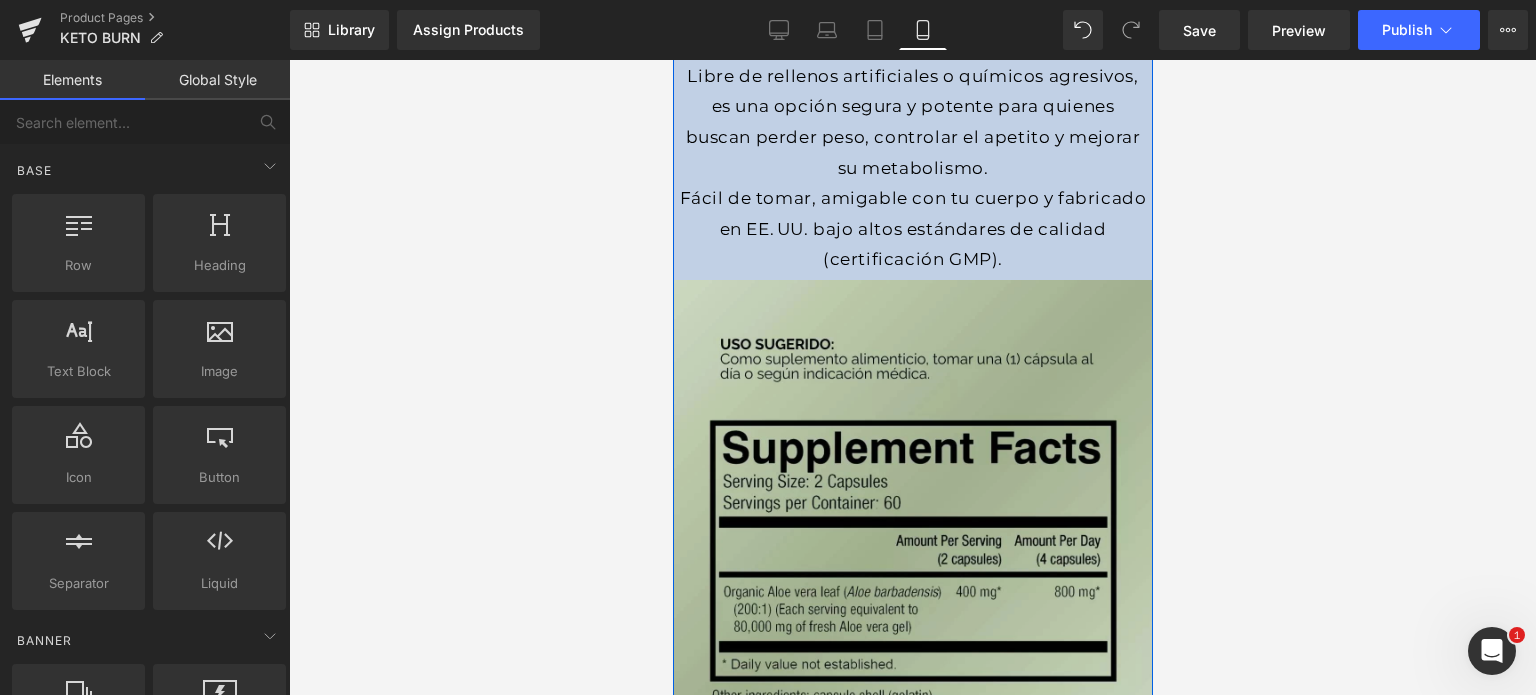 click at bounding box center [912, 520] 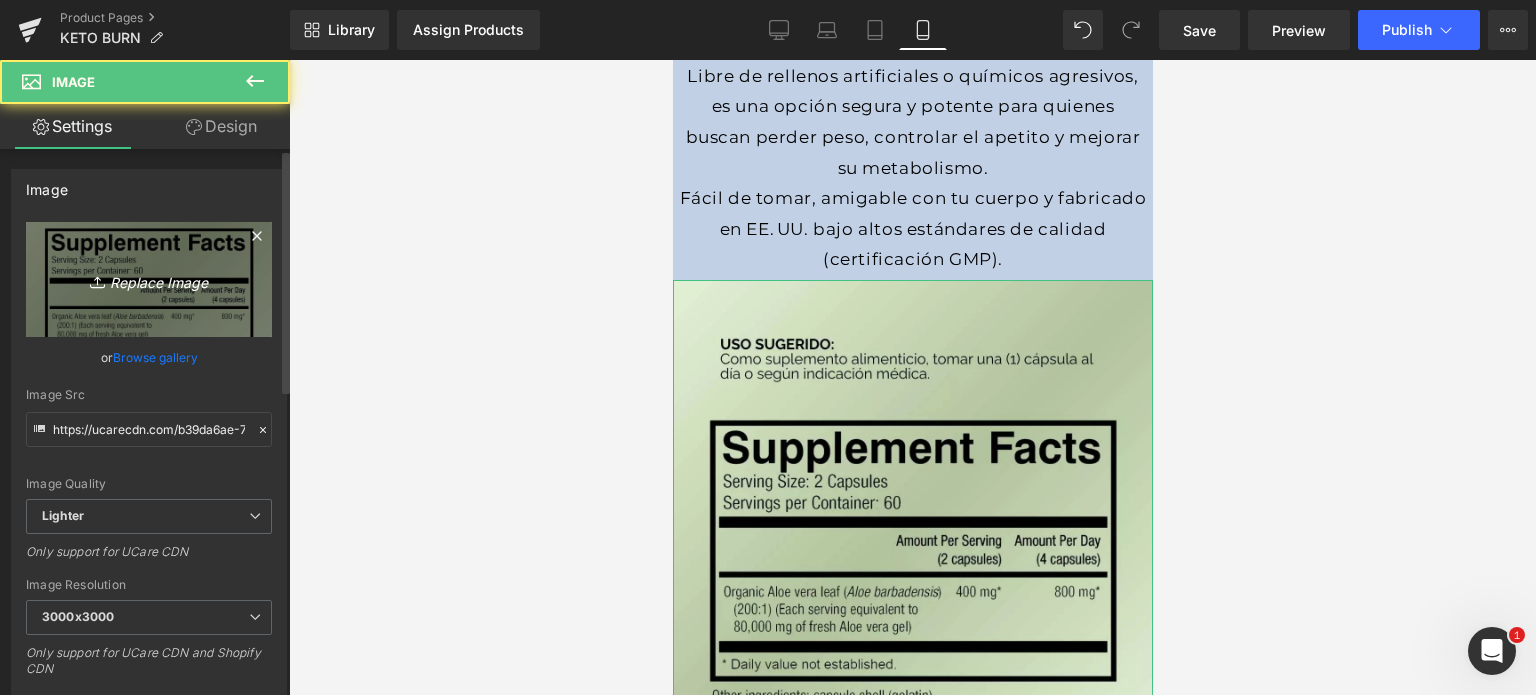 click on "Replace Image" at bounding box center (149, 279) 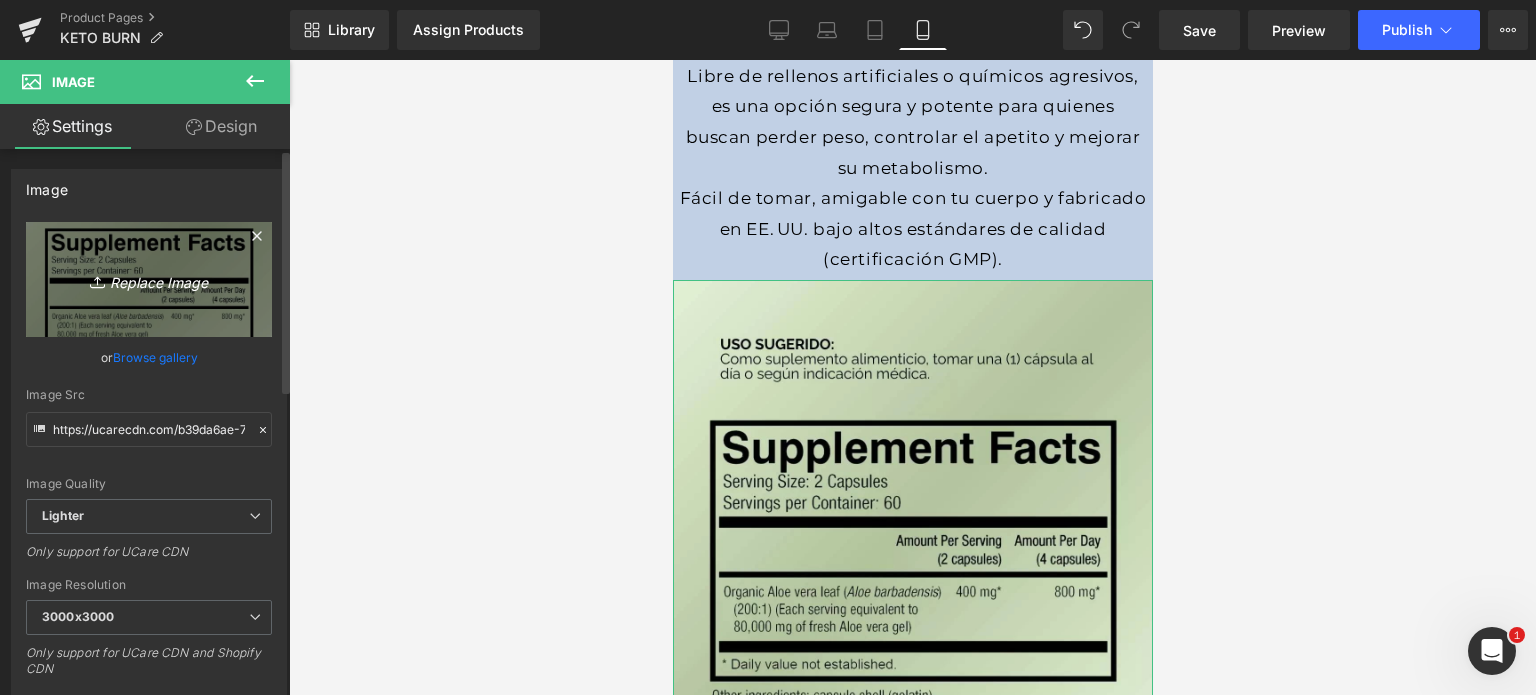 type on "C:\fakepath\[FILENAME]" 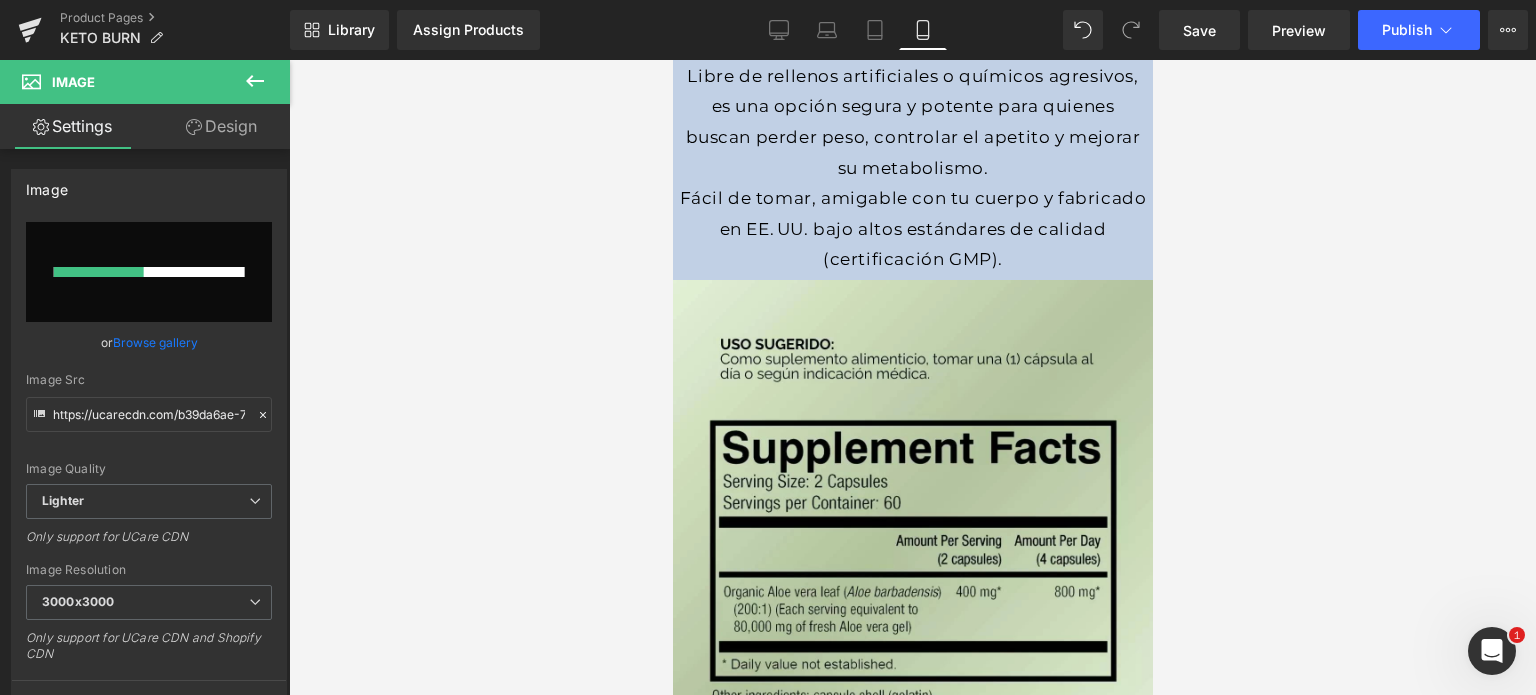 type 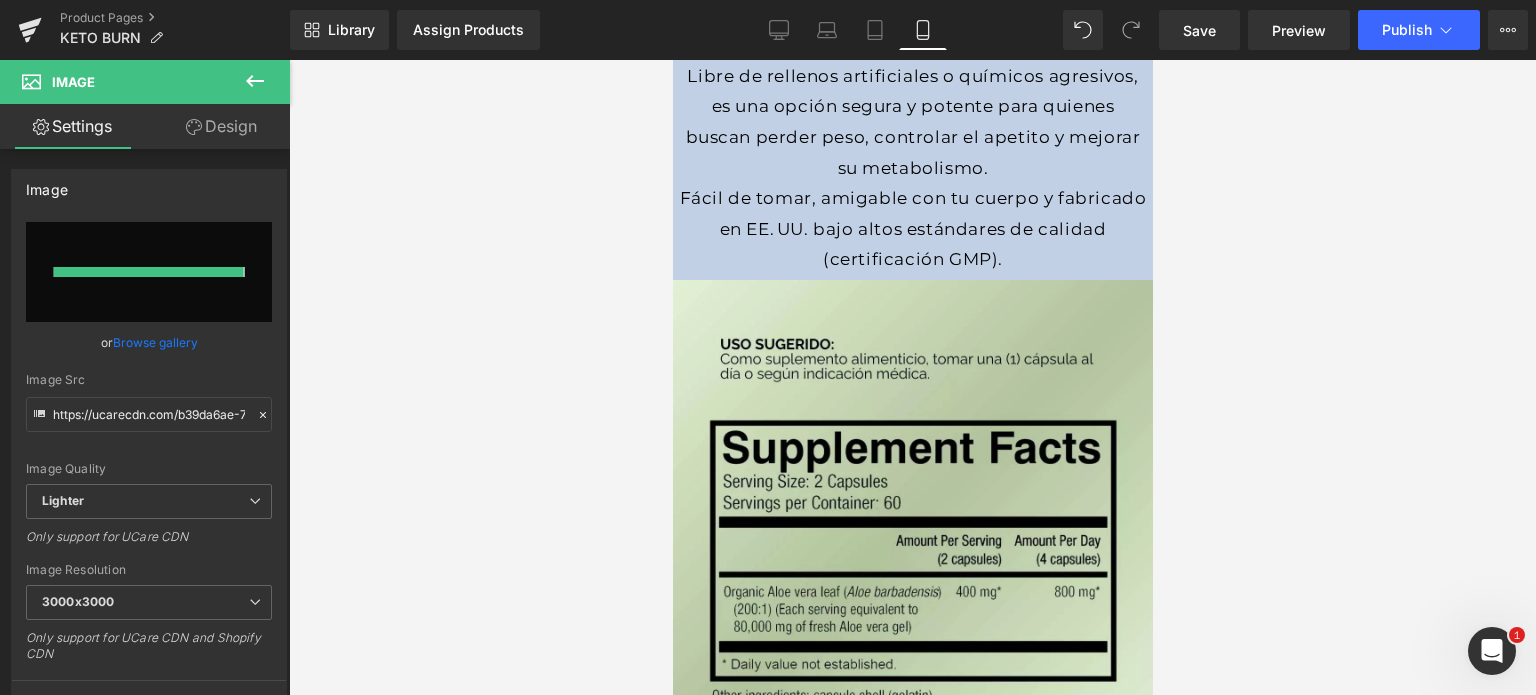type on "https://ucarecdn.com/485ddf79-6eb6-4d64-89ca-d6a97c71810b/-/format/auto/-/preview/3000x3000/-/quality/lighter/AnyConv.com__1080%201080%20MONTOYA%20_2_.webp" 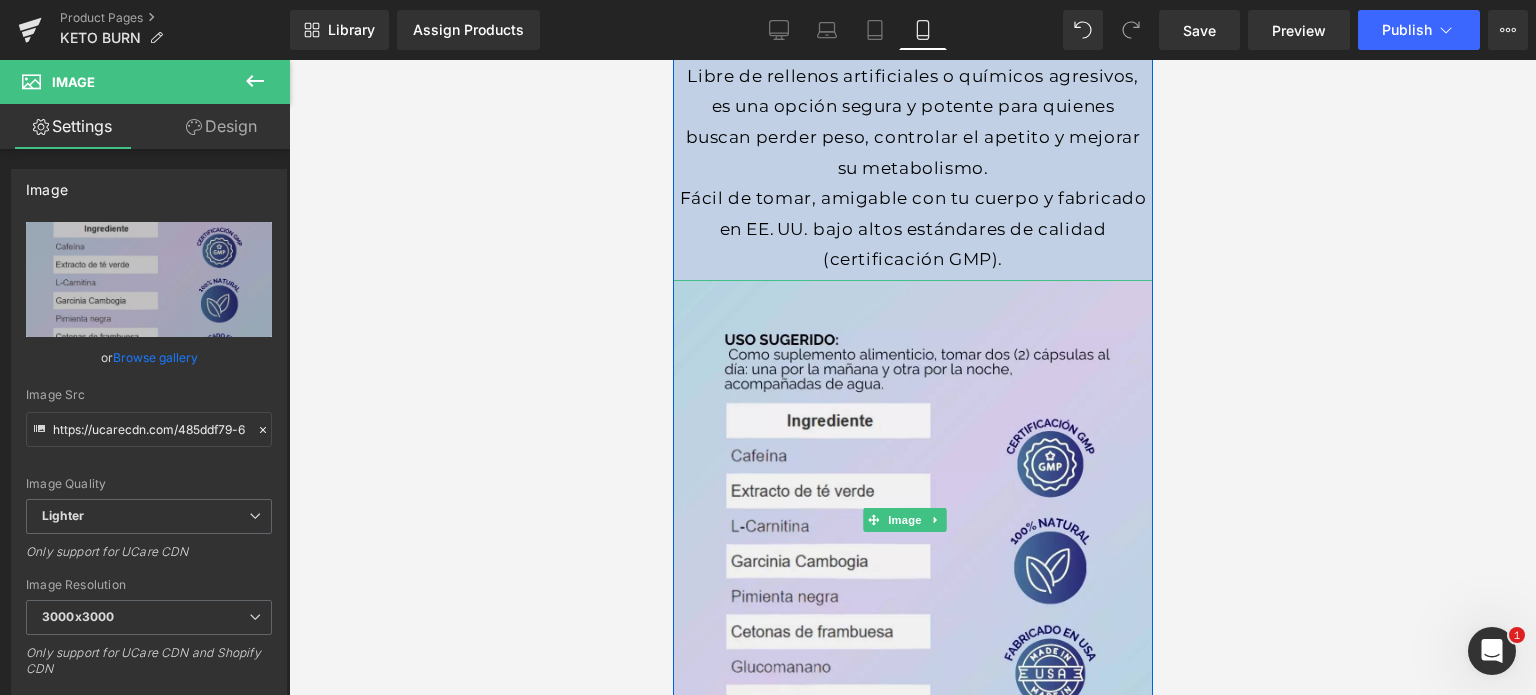 click at bounding box center [912, 377] 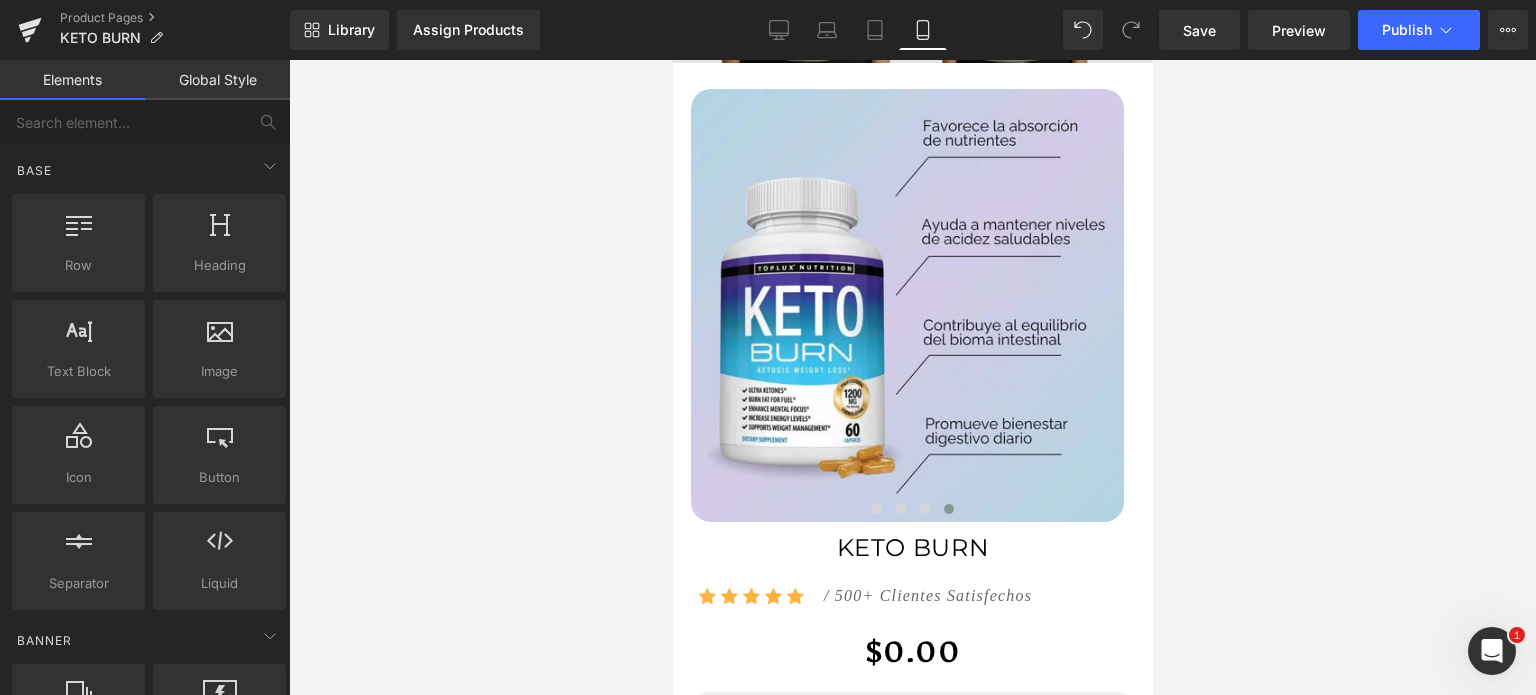 scroll, scrollTop: 800, scrollLeft: 0, axis: vertical 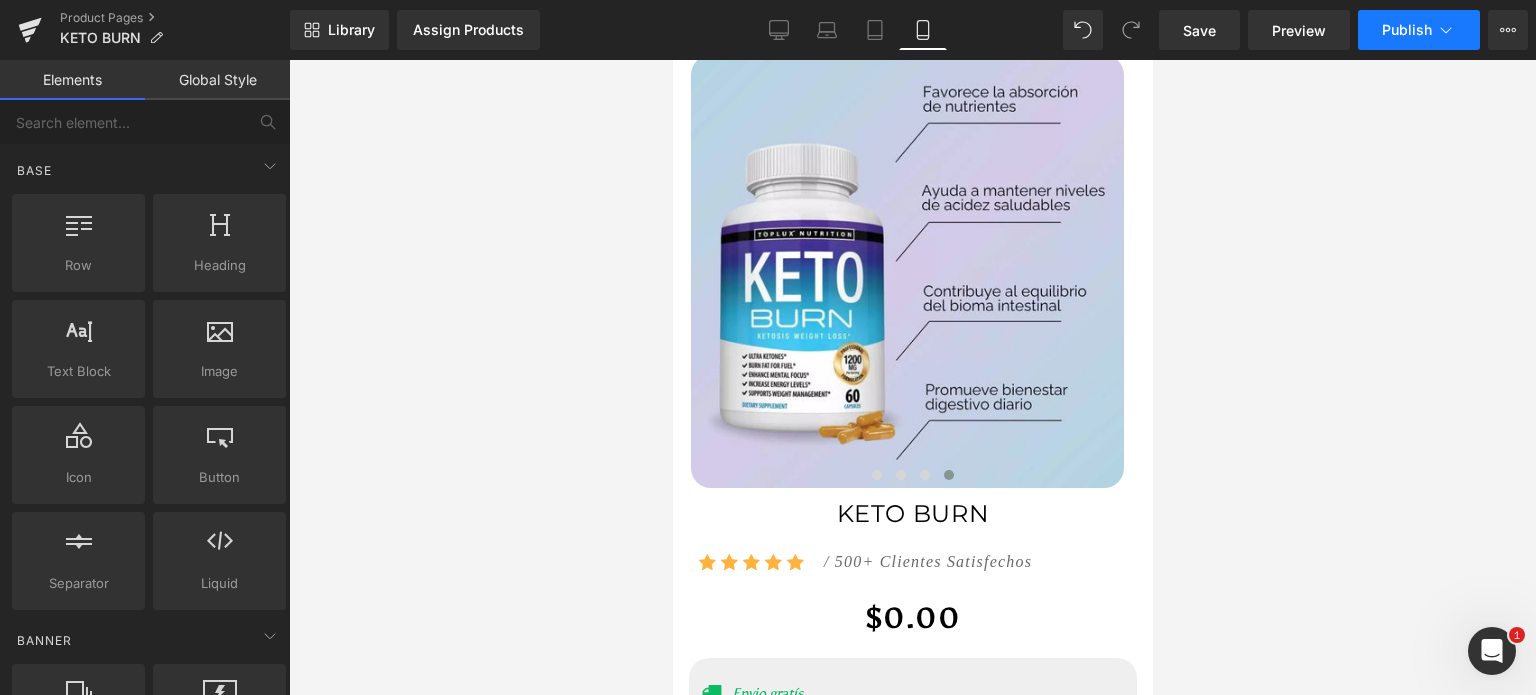click on "Publish" at bounding box center [1407, 30] 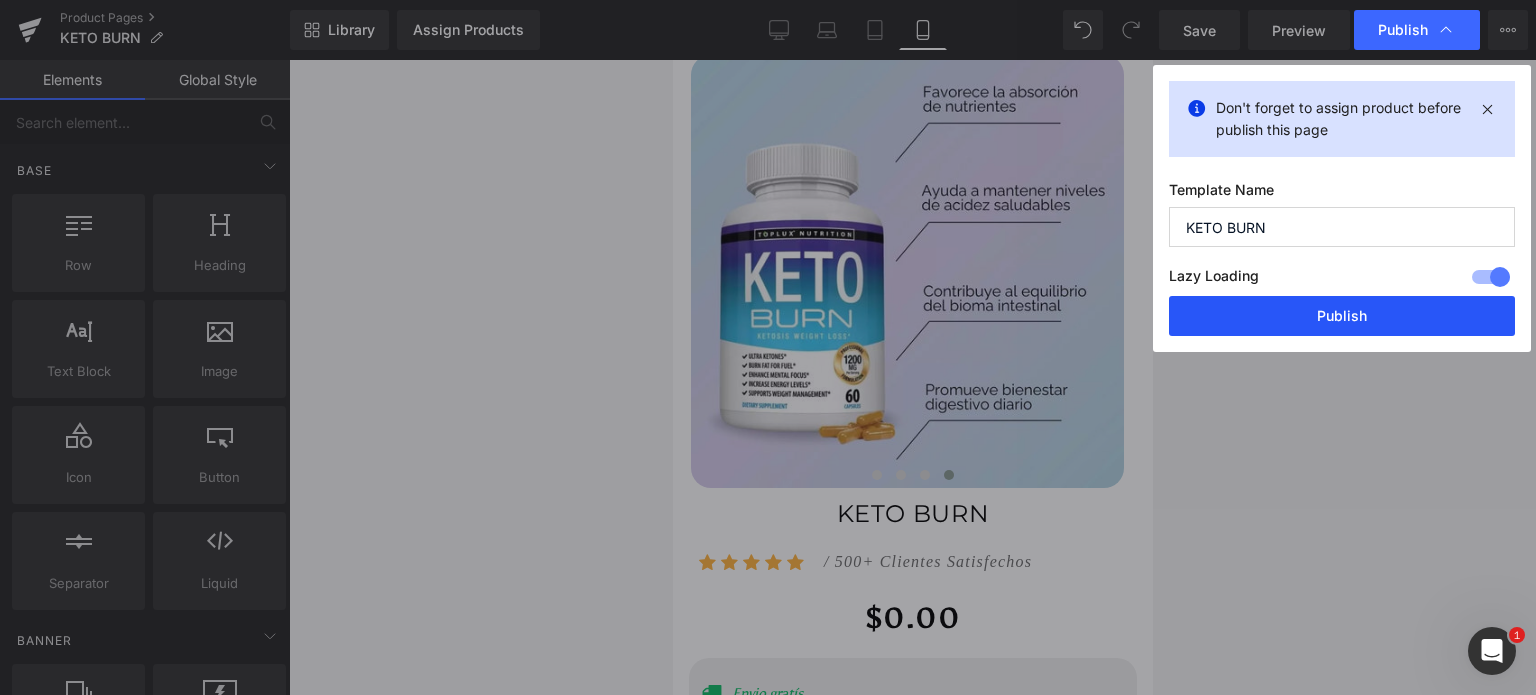 click on "Publish" at bounding box center [1342, 316] 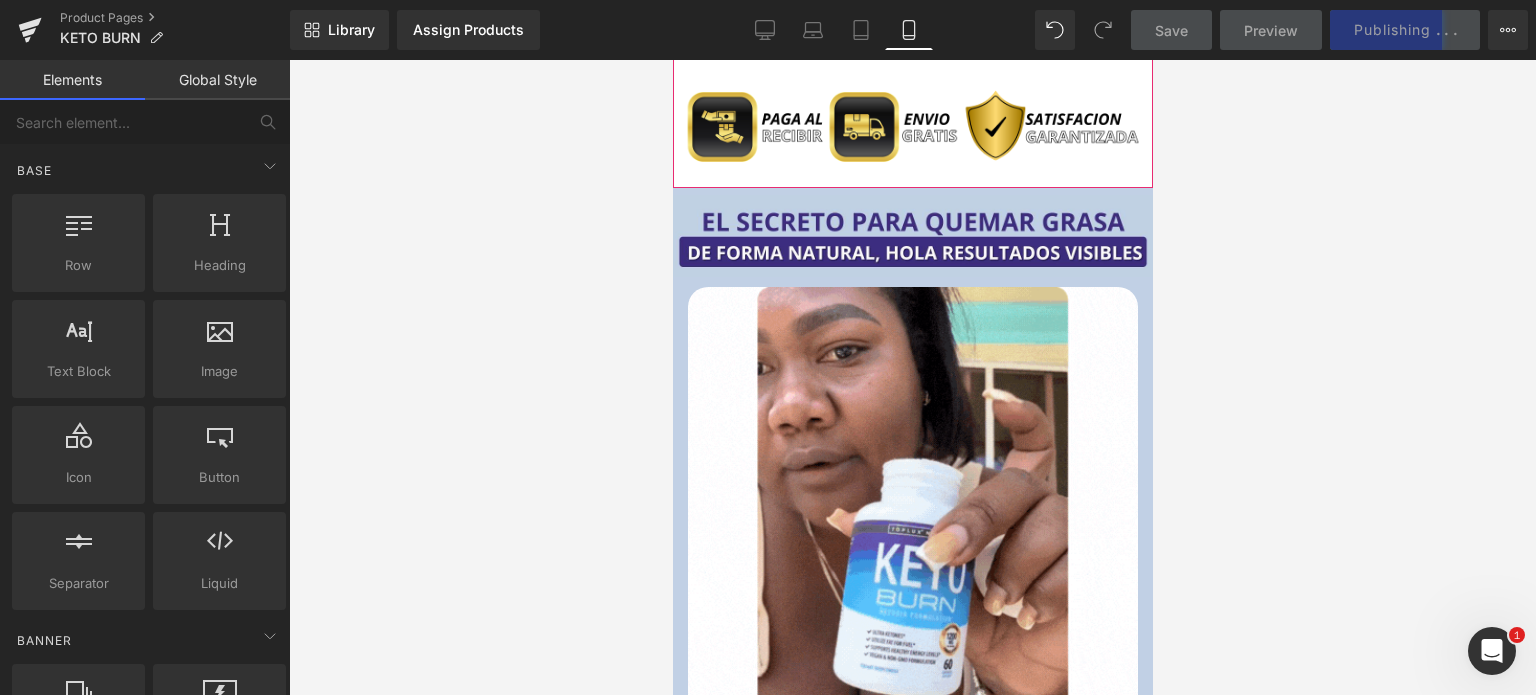scroll, scrollTop: 2000, scrollLeft: 0, axis: vertical 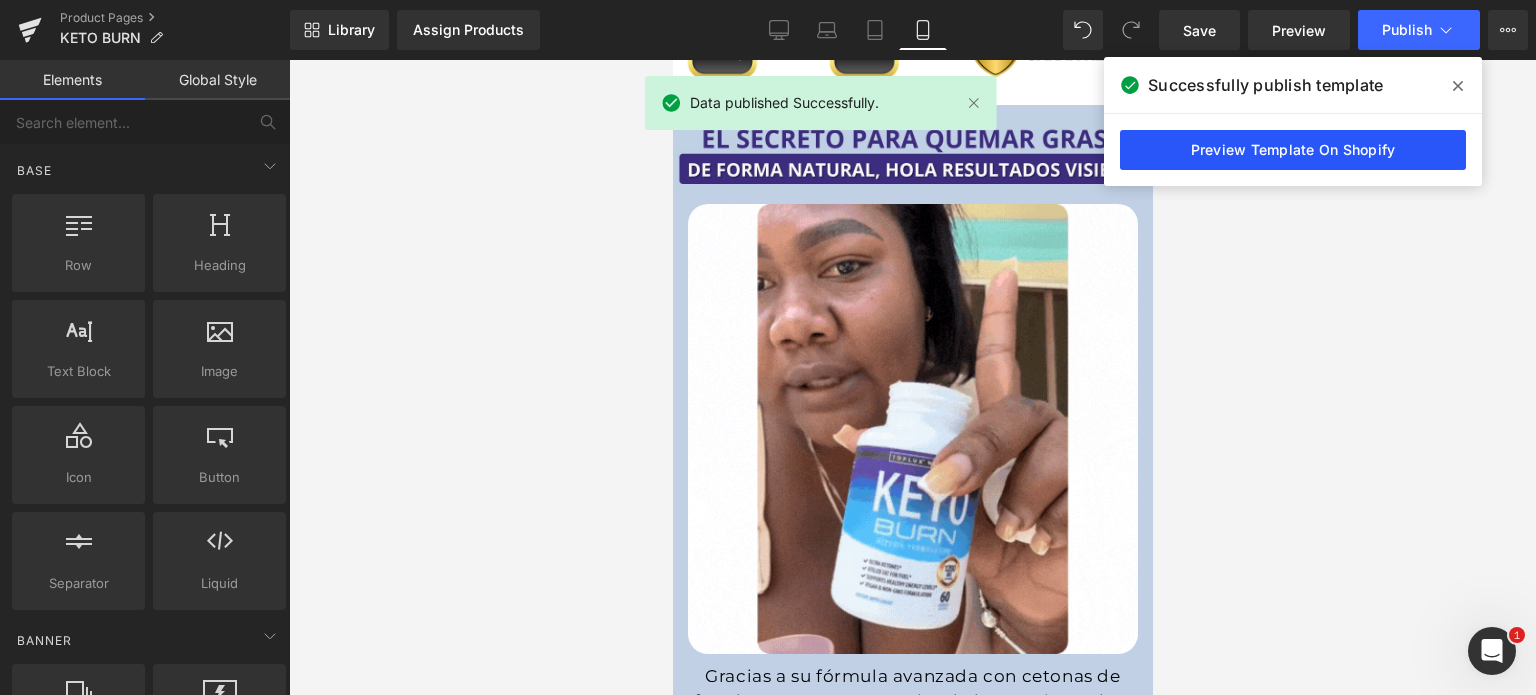 click on "Preview Template On Shopify" at bounding box center (1293, 150) 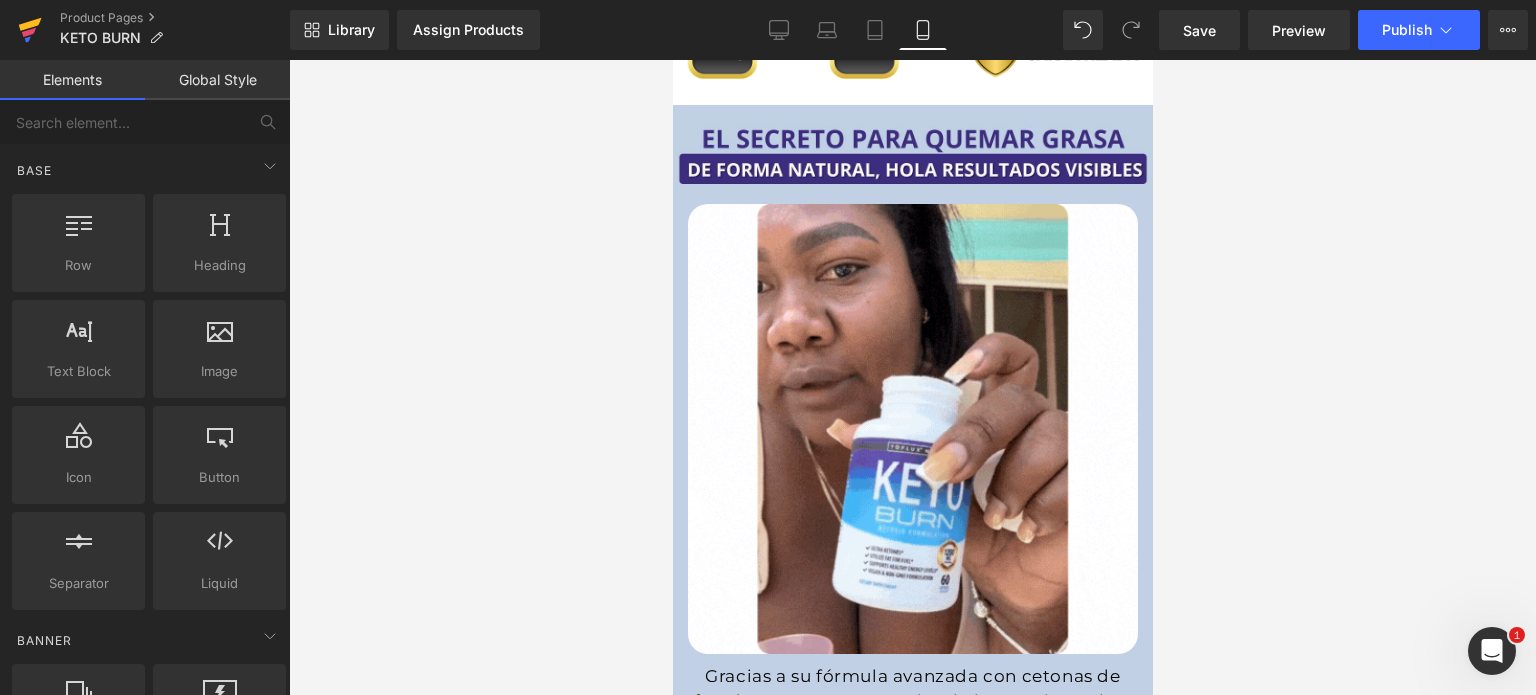 click 